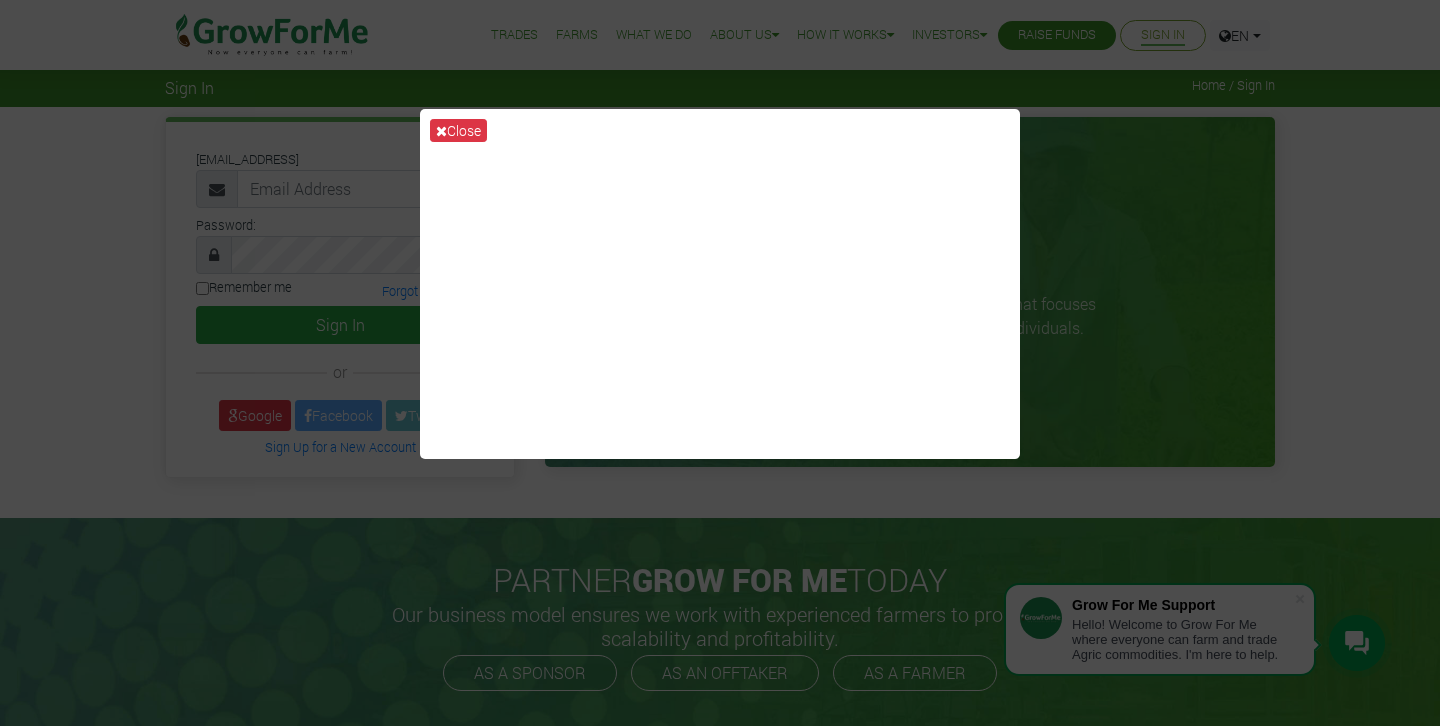 scroll, scrollTop: 0, scrollLeft: 0, axis: both 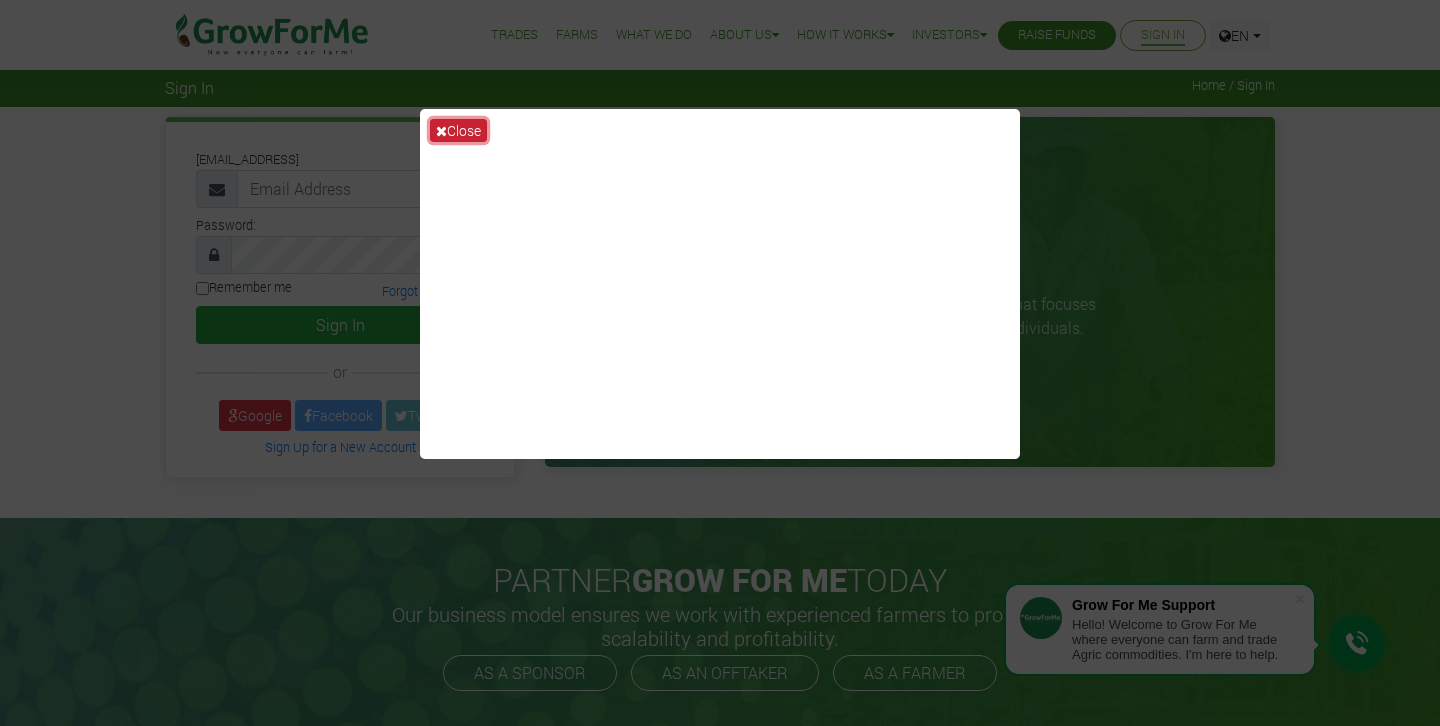 click on "Close" at bounding box center (458, 130) 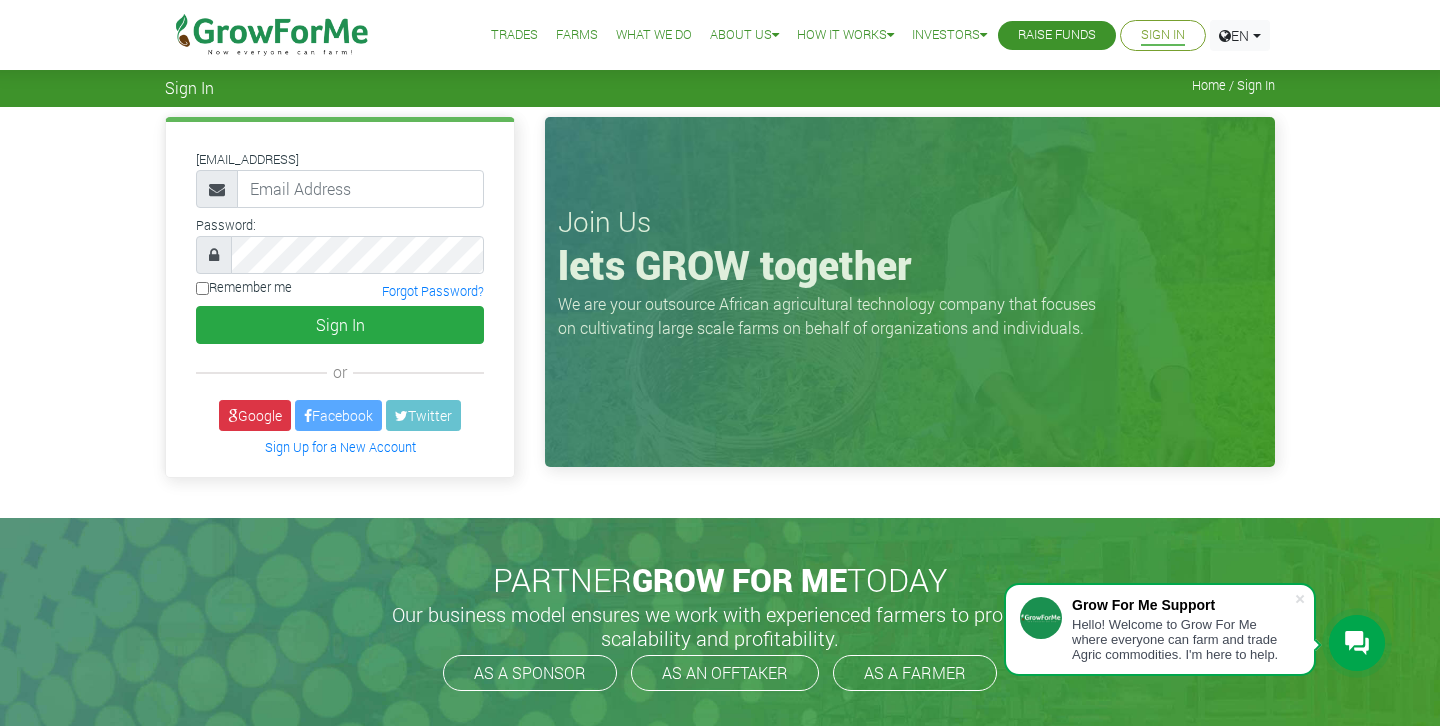 click on "Sign In" at bounding box center (1163, 35) 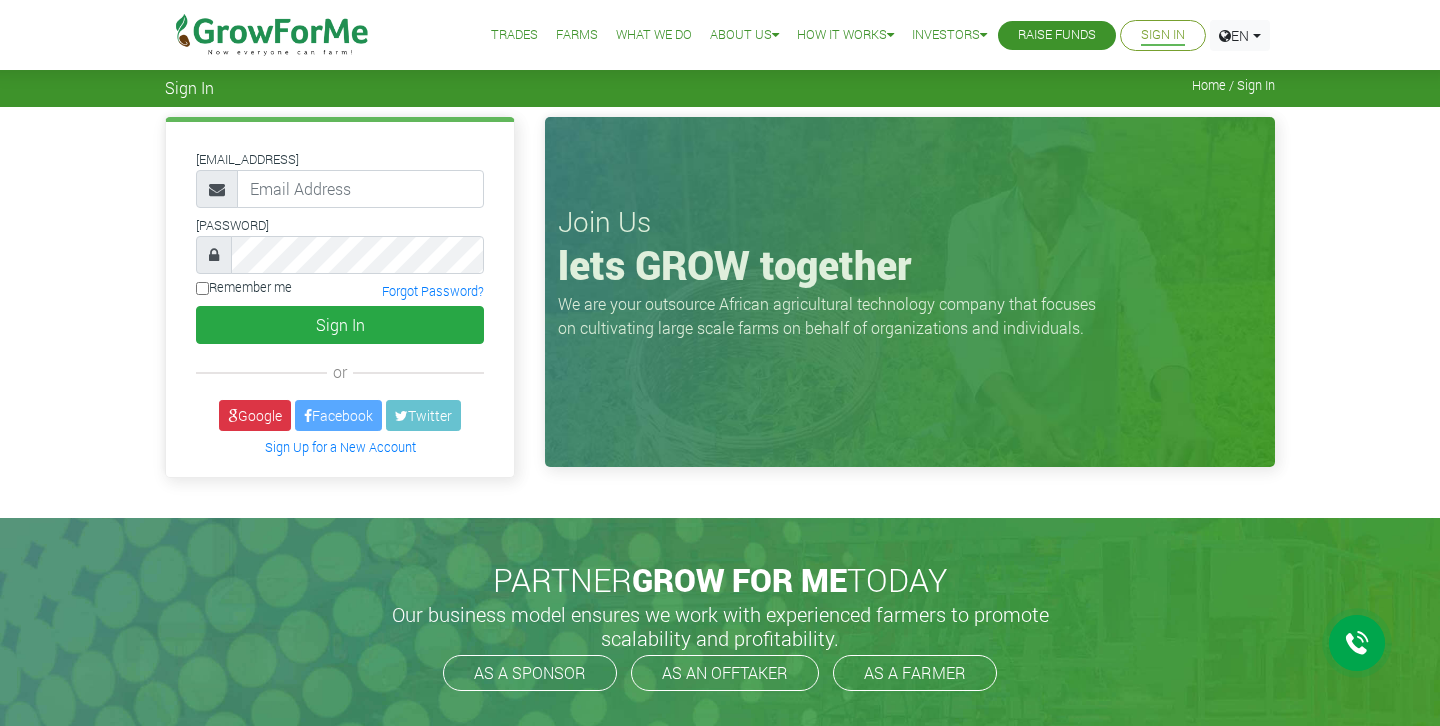 scroll, scrollTop: 0, scrollLeft: 0, axis: both 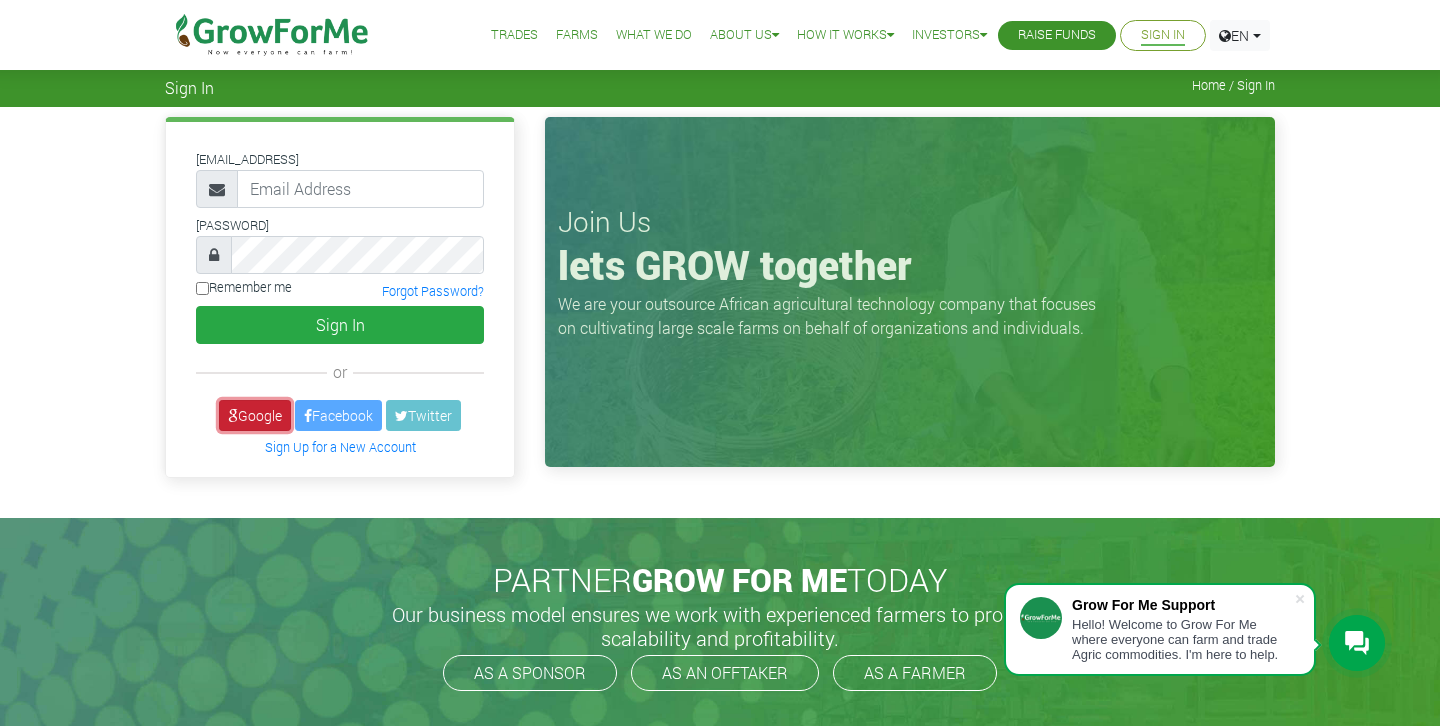 click on "Google" at bounding box center (255, 415) 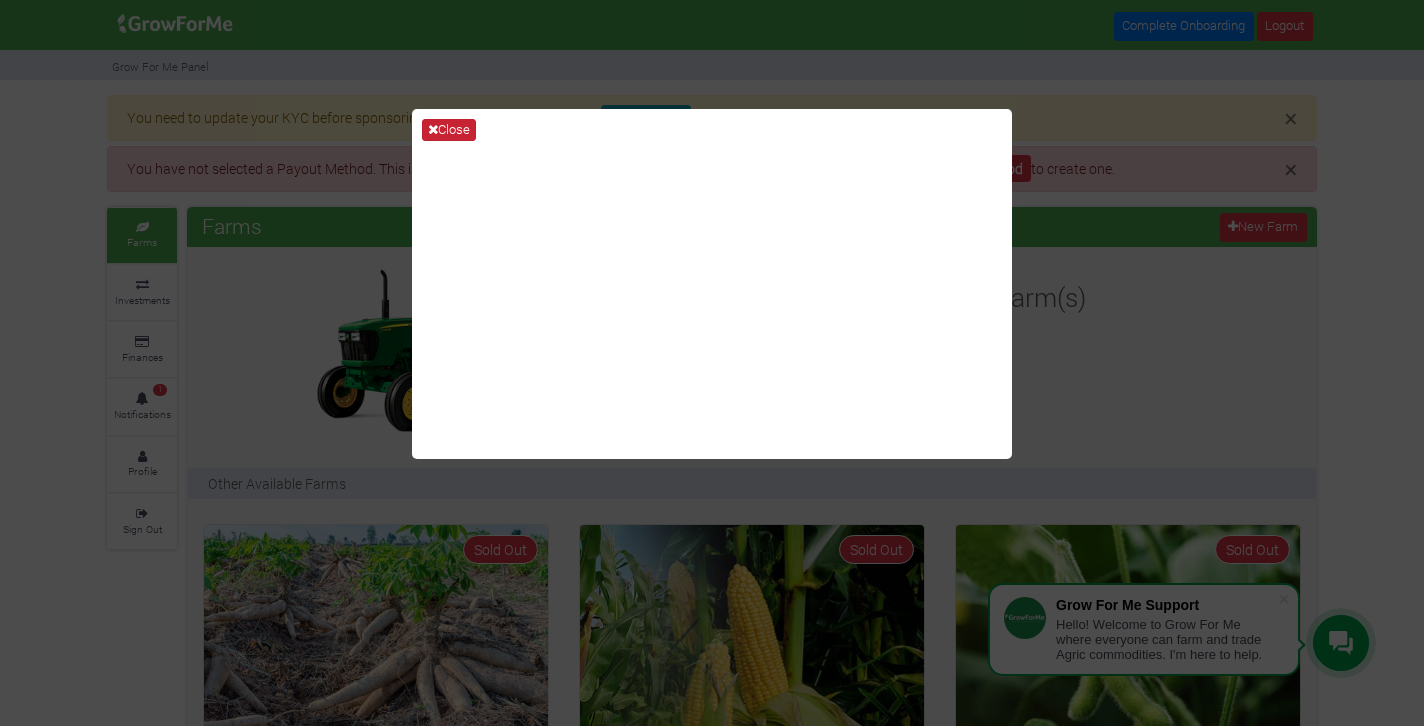 scroll, scrollTop: 0, scrollLeft: 0, axis: both 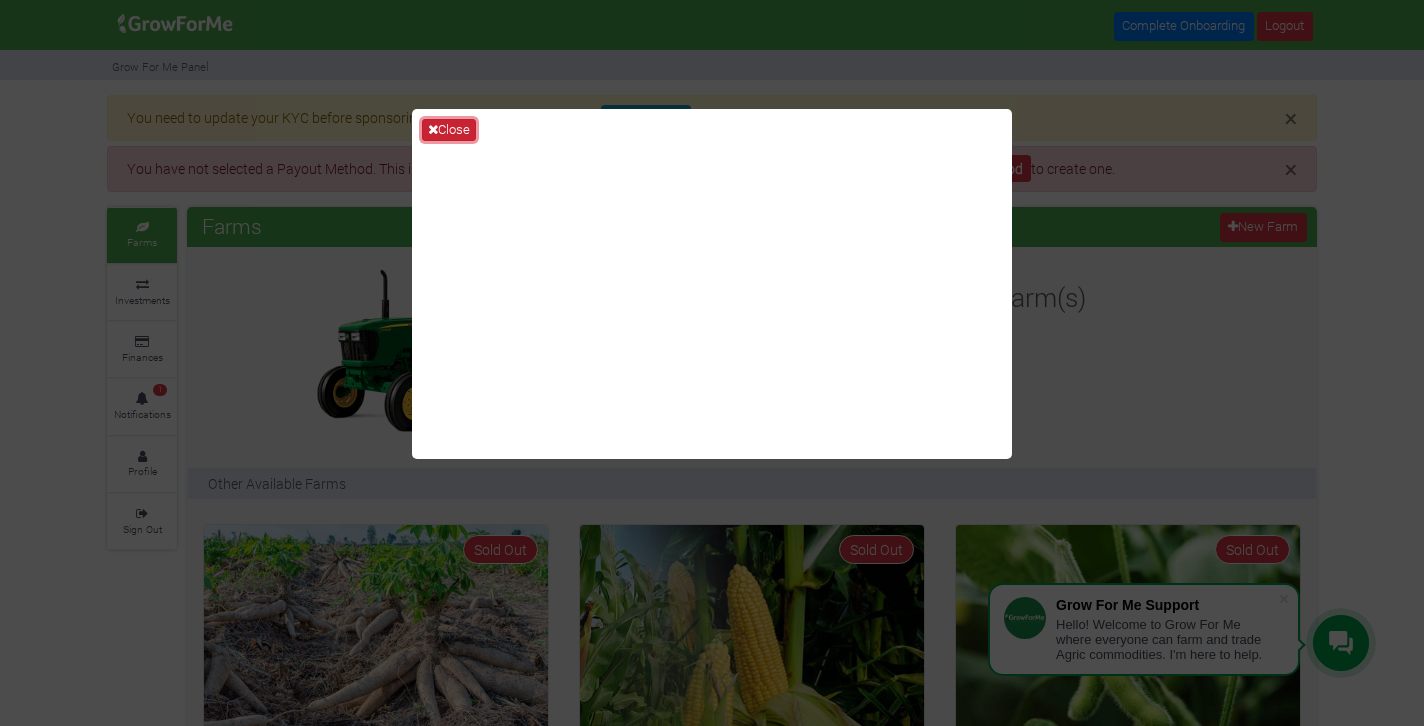 click on "Close" at bounding box center (449, 130) 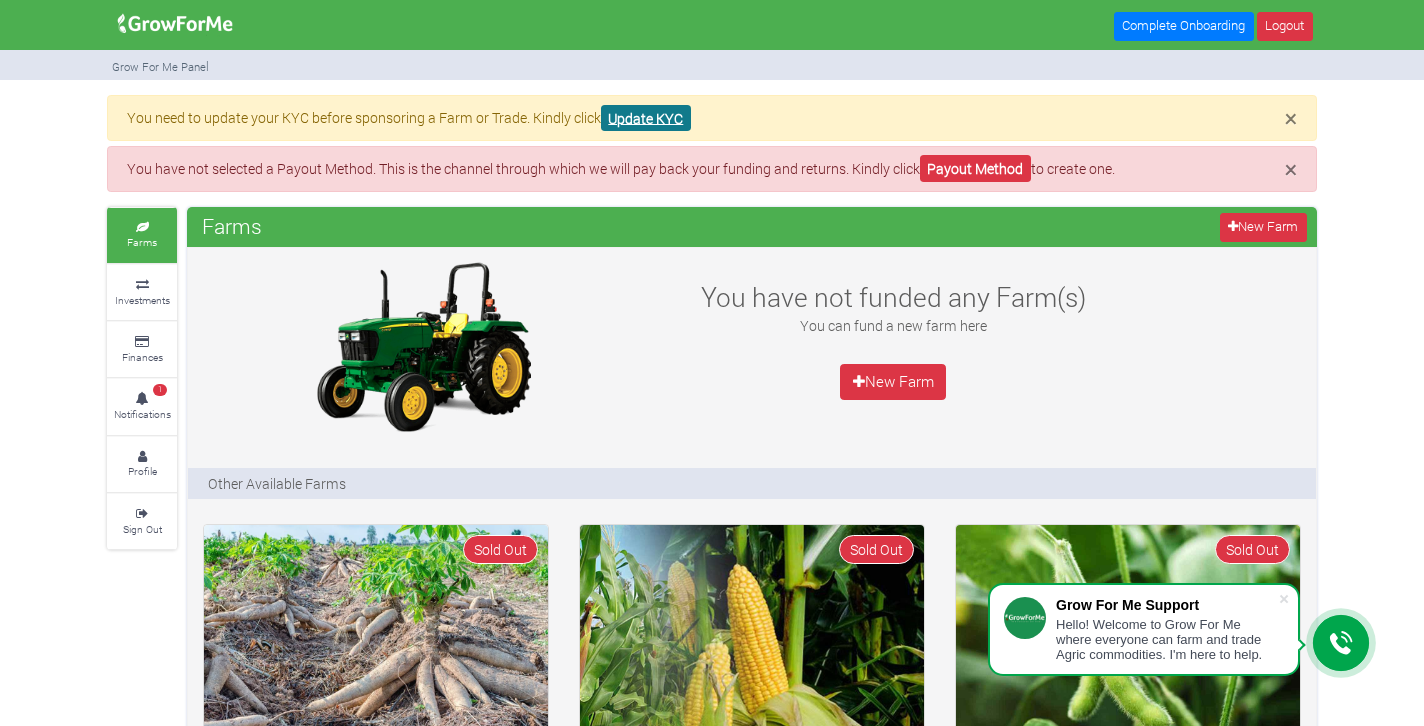click on "Update KYC" at bounding box center [646, 118] 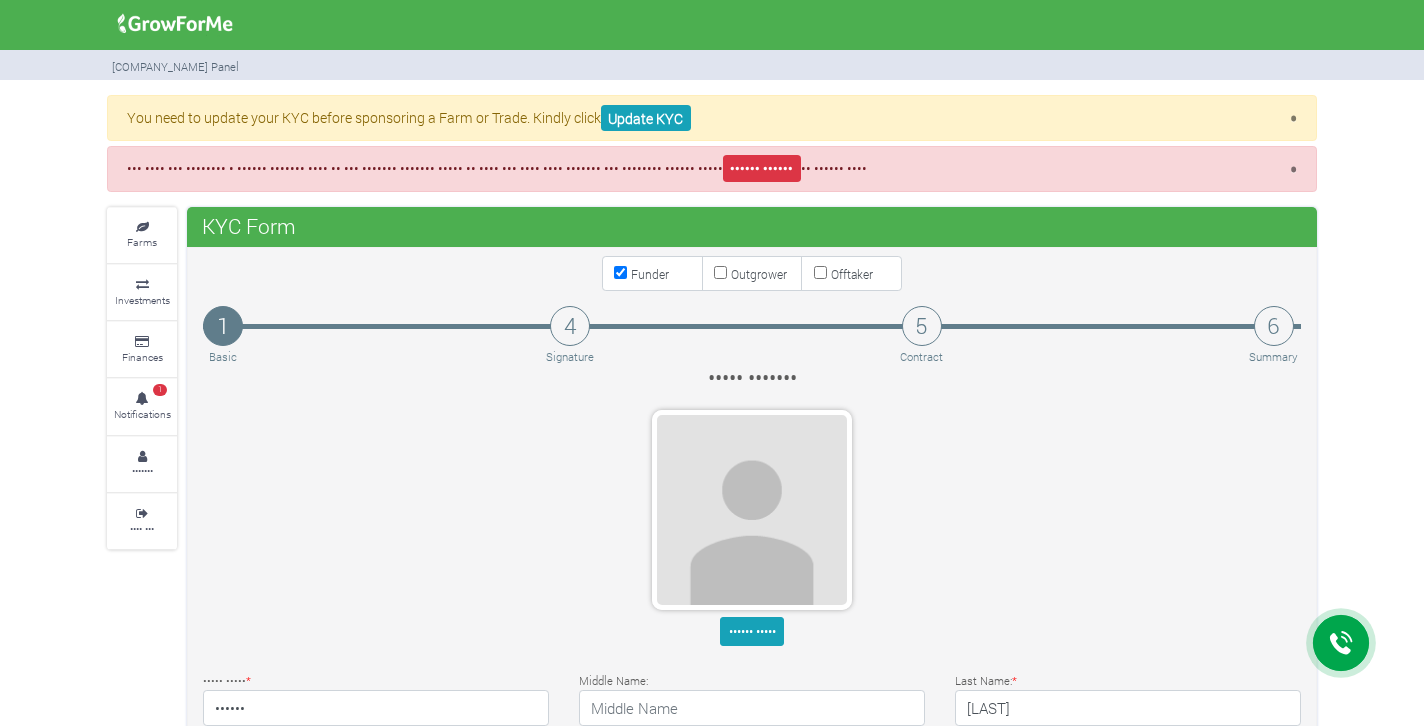 scroll, scrollTop: 0, scrollLeft: 0, axis: both 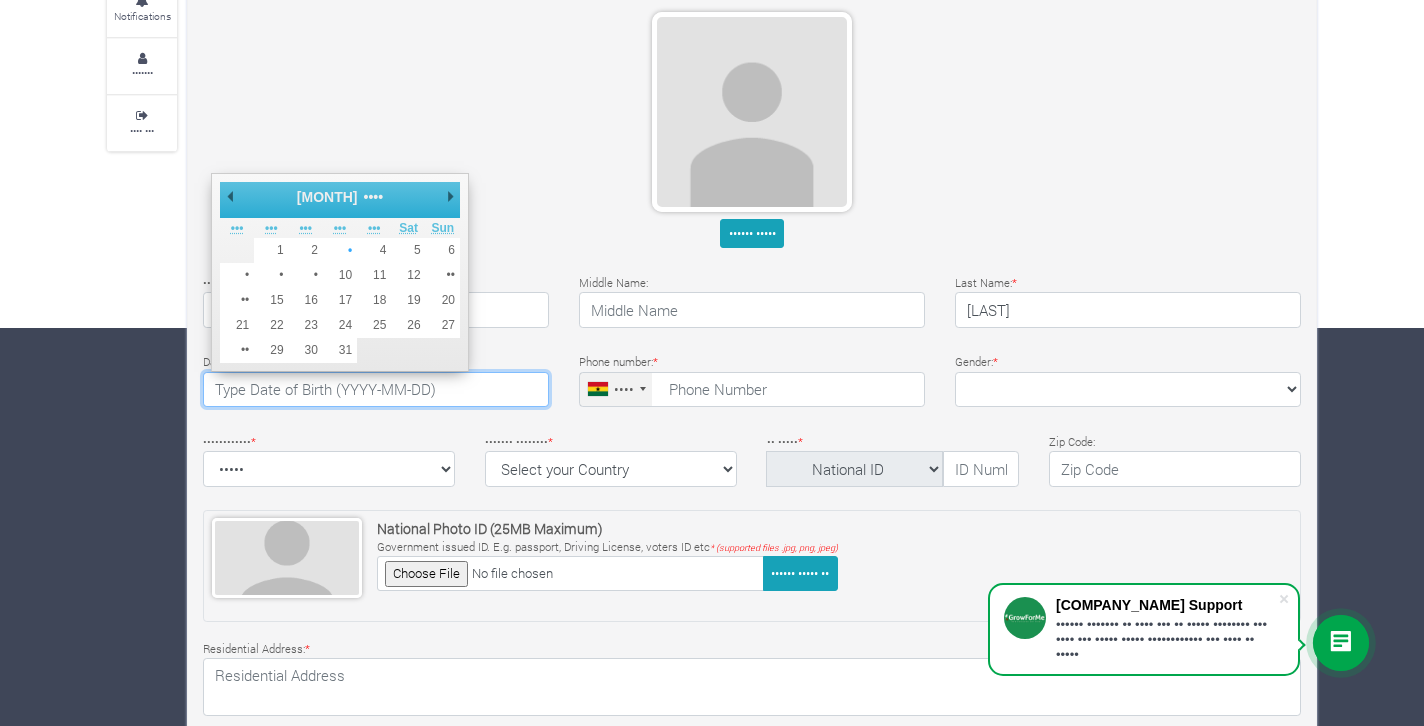 click at bounding box center (376, 390) 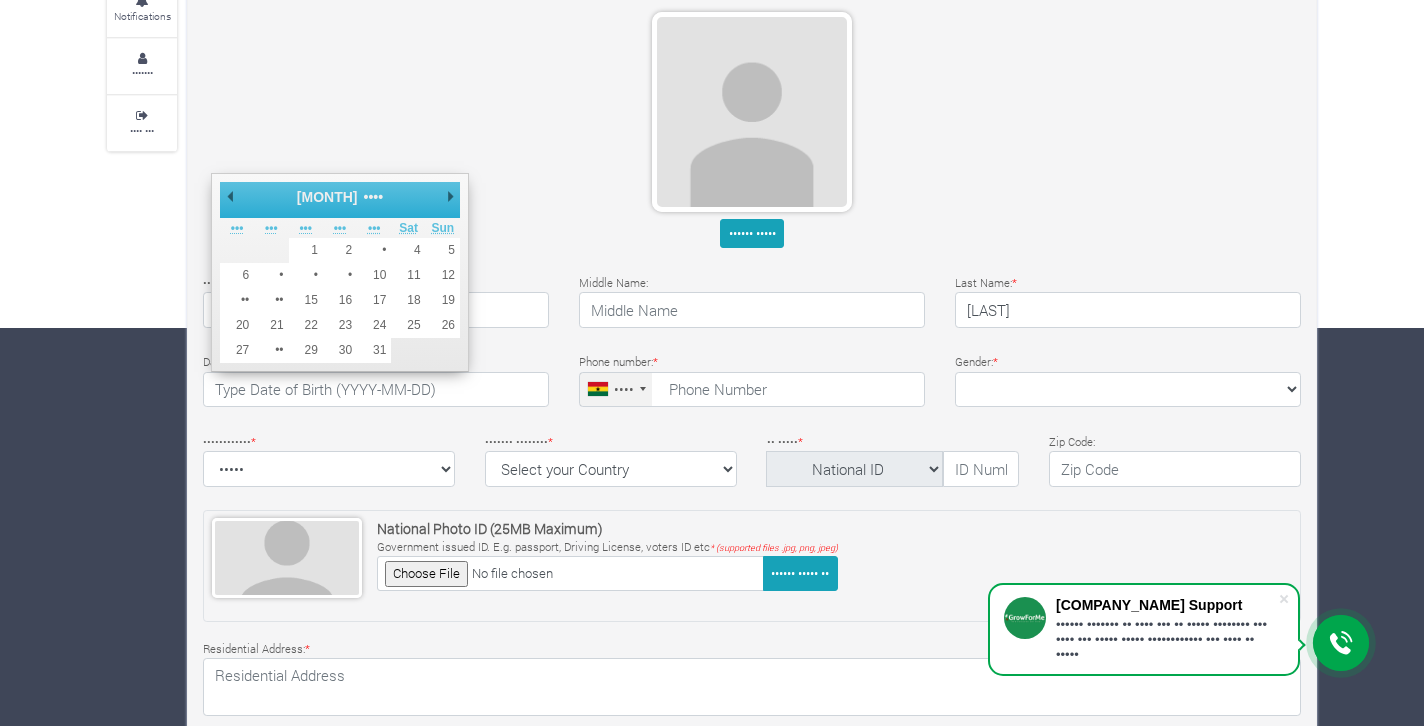 click on "•••• •••• •••• •••• •••• •••• •••• •••• •••• •••• •••• •••• •••• •••• •••• •••• •••• •••• •••• •••• •••• •••• •••• •••• •••• •••• •••• •••• •••• •••• •••• •••• •••• •••• •••• •••• •••• •••• •••• •••• •••• •••• •••• •••• •••• •••• •••• •••• •••• •••• •••• •••• •••• •••• •••• •••• •••• •••• •••• •••• •••• •••• •••• •••• •••• •••• •••• •••• •••• •••• •••• •••• •••• •••• •••• •••• •••• •••• •••• •••• •••• •••• •••• •••• •••• •••• •••• •••• •••• •••• •••• •••• •••• •••• •••• •••• •••• •••• •••• •••• •••• •••• •••• •••• •••• •••• •••• •••• •••• •••• •••• •••• •••• ••••" at bounding box center (395, 197) 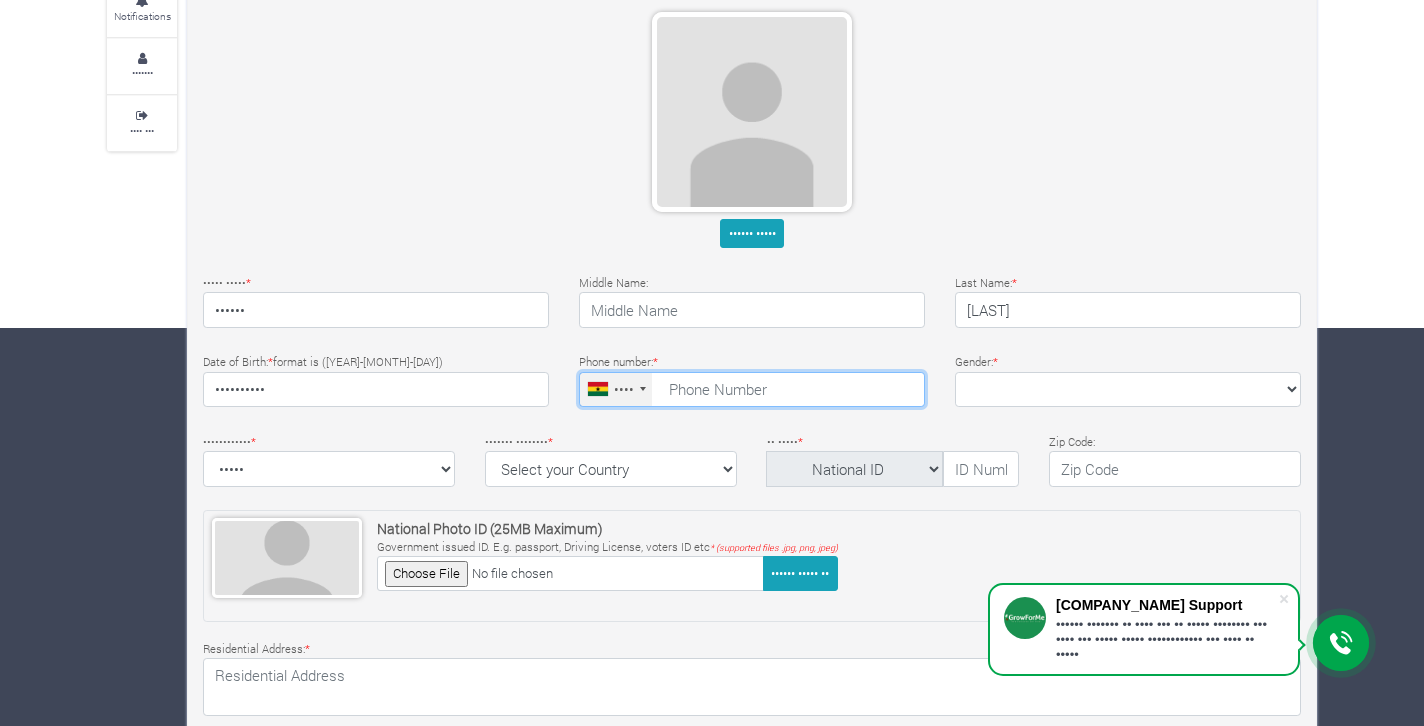 click at bounding box center (752, 390) 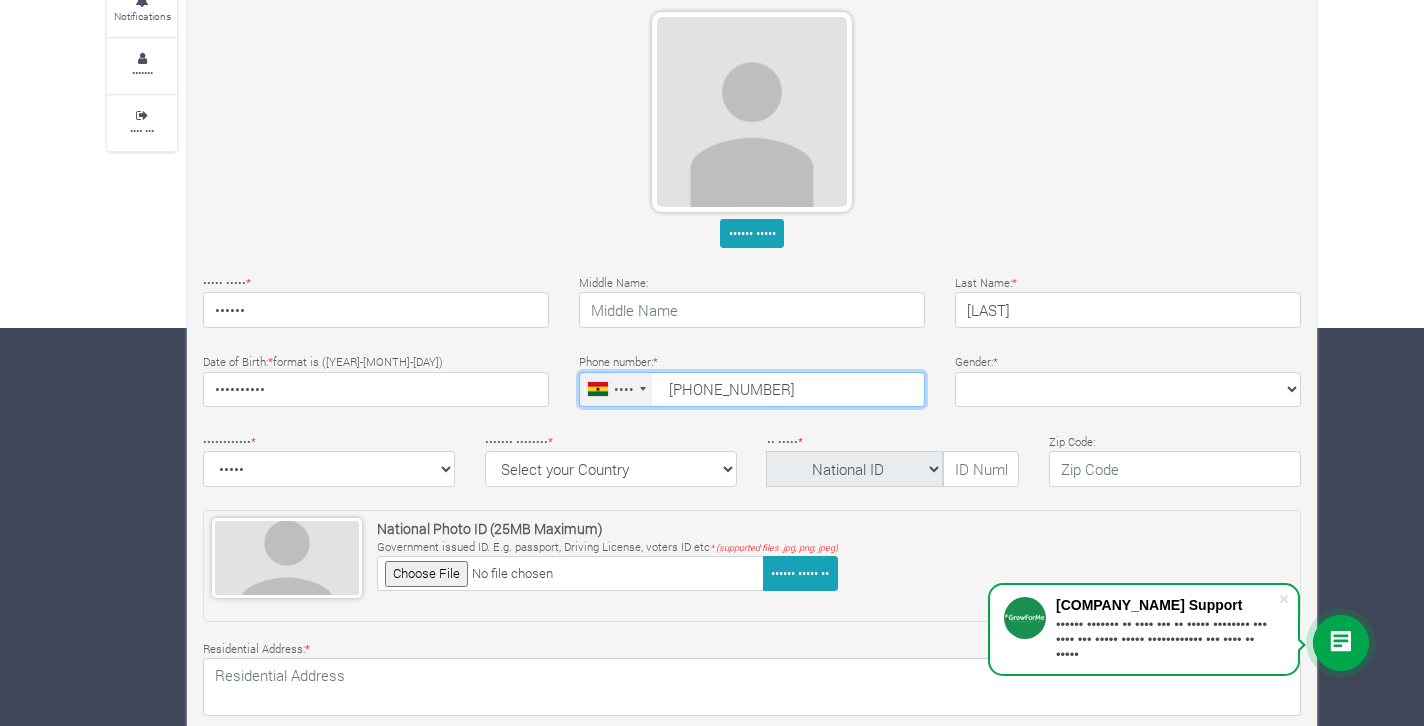 type on "[PHONE_NUMBER]" 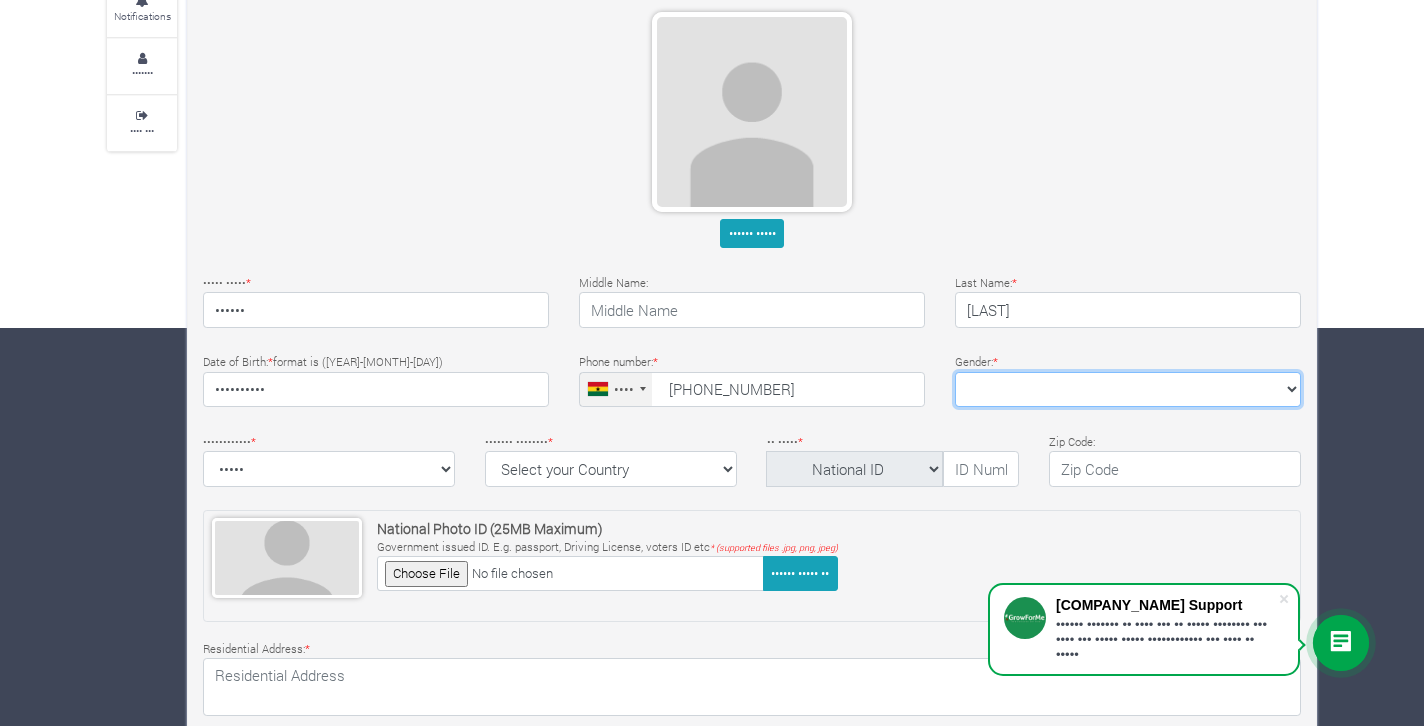 click on "Female
Male" at bounding box center (1128, 390) 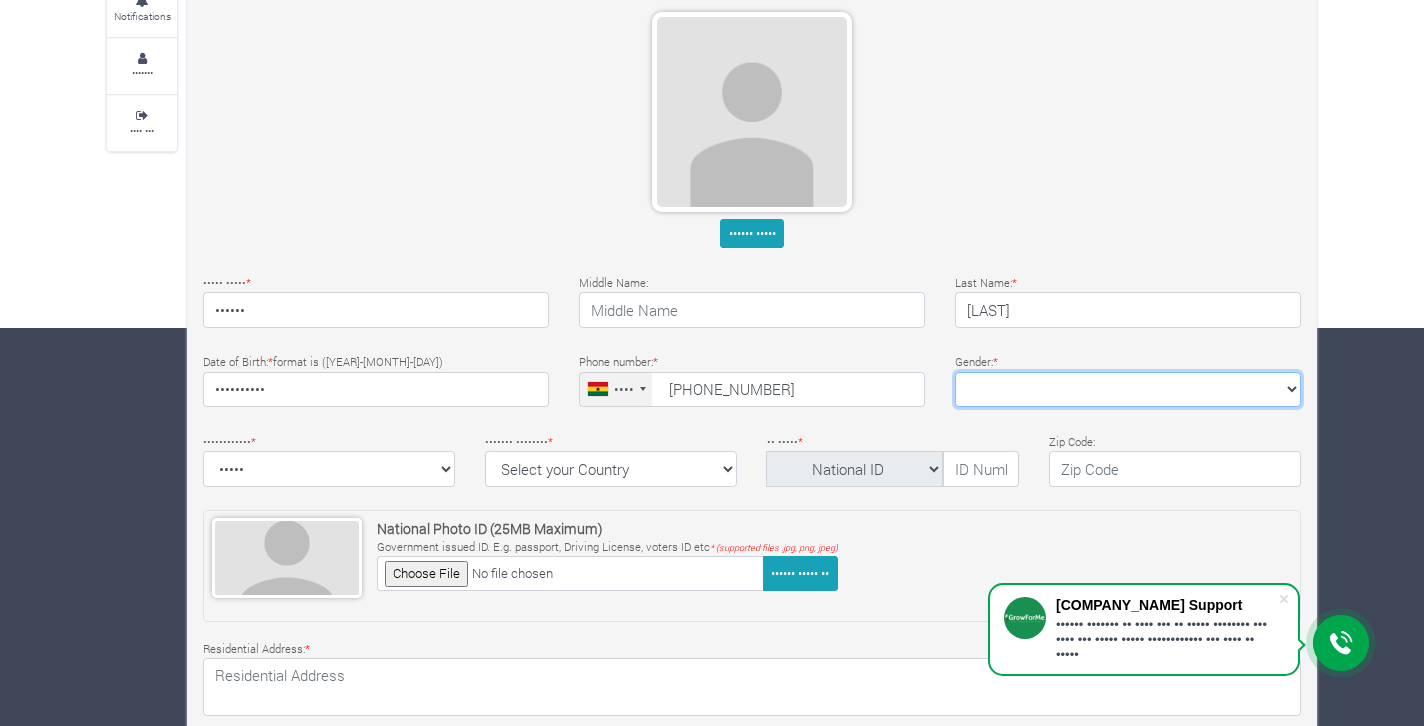 select on "Male" 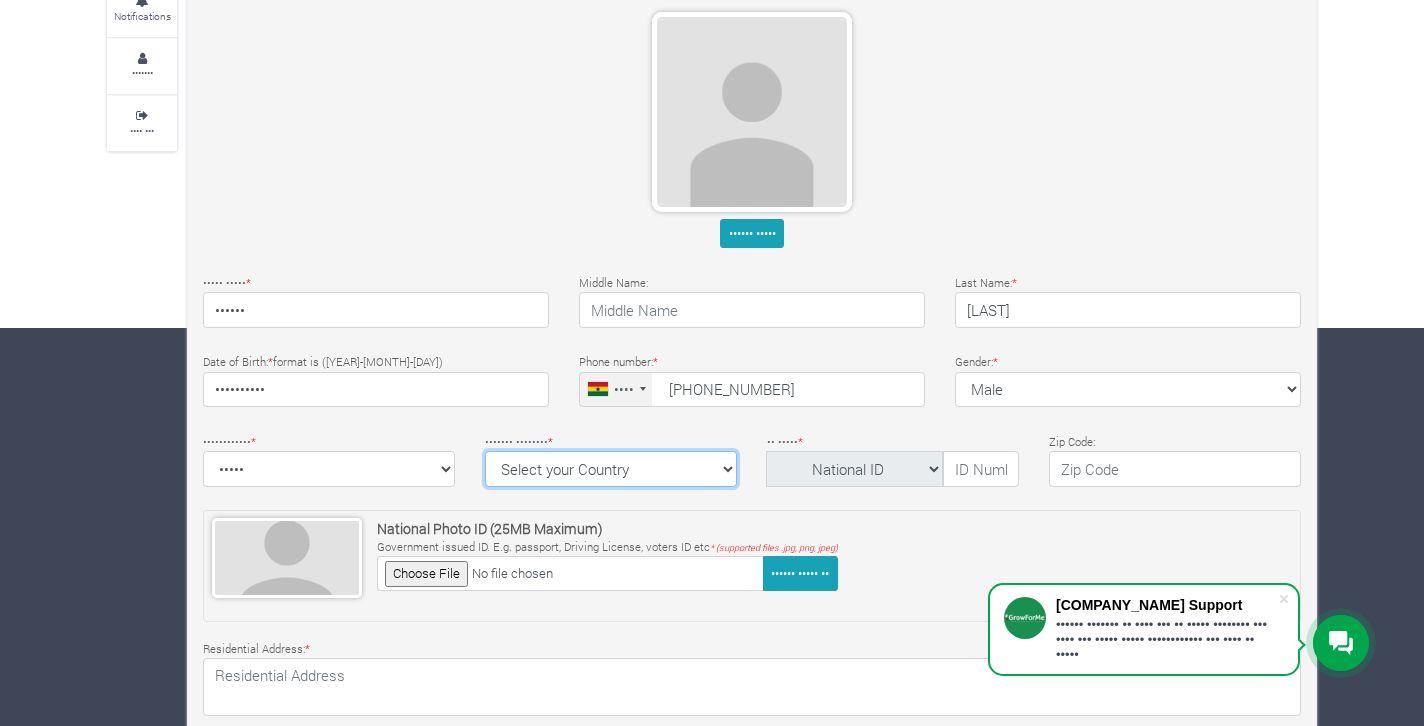 click on "Select your Country
Afghanistan
Albania
Algeria
American Samoa
Andorra
Angola
Anguilla
Antigua & Barbuda
Argentina
Armenia
Aruba
Australia
Austria
Azerbaijan
Bahamas
Bahrain
Barbados" at bounding box center (611, 469) 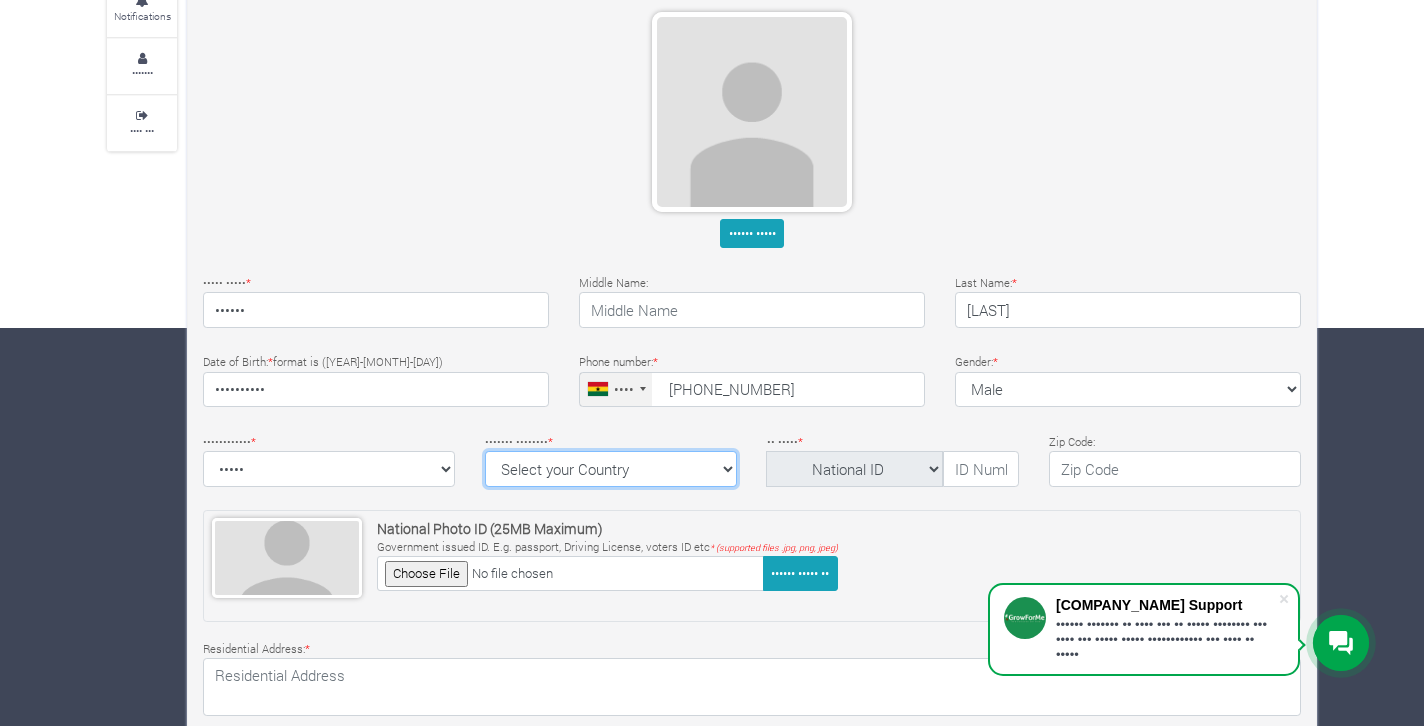 select on "•••••" 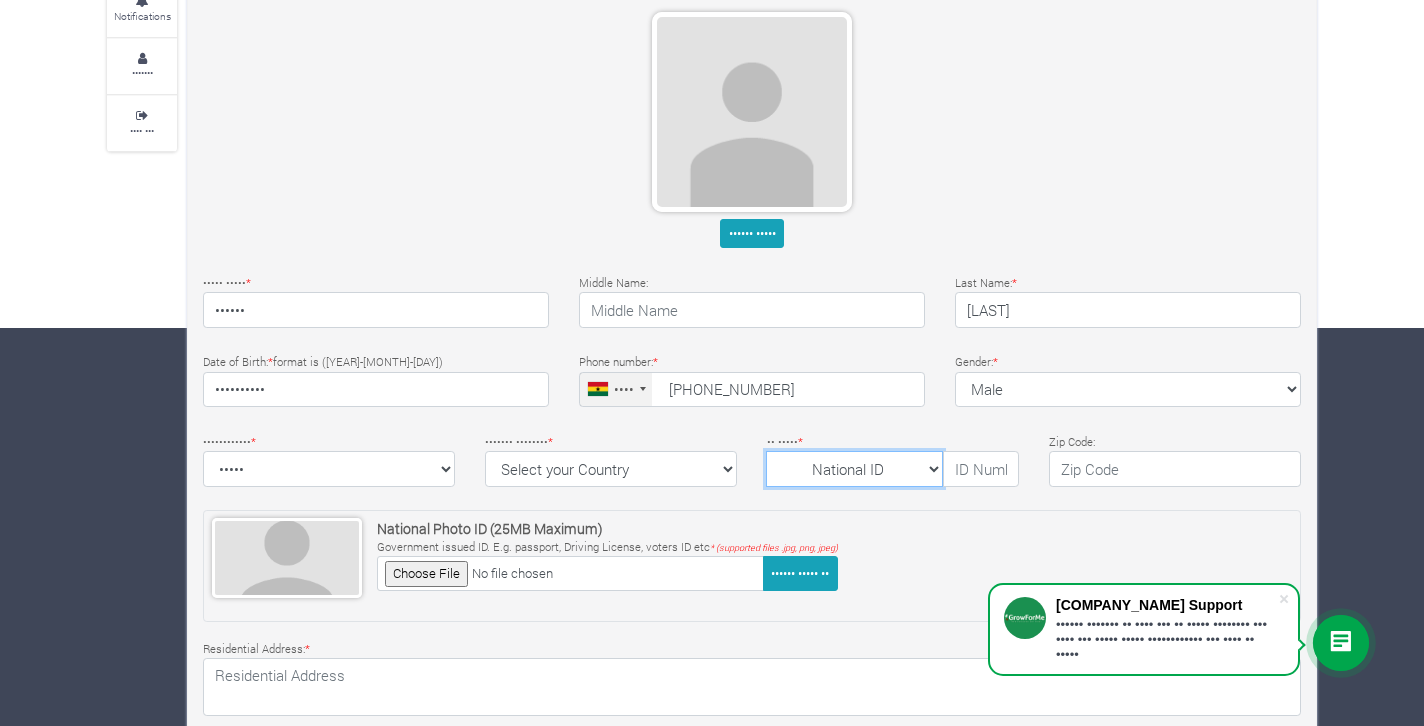 click on "National ID
Ghana ID
Passport
Drivers" at bounding box center [854, 469] 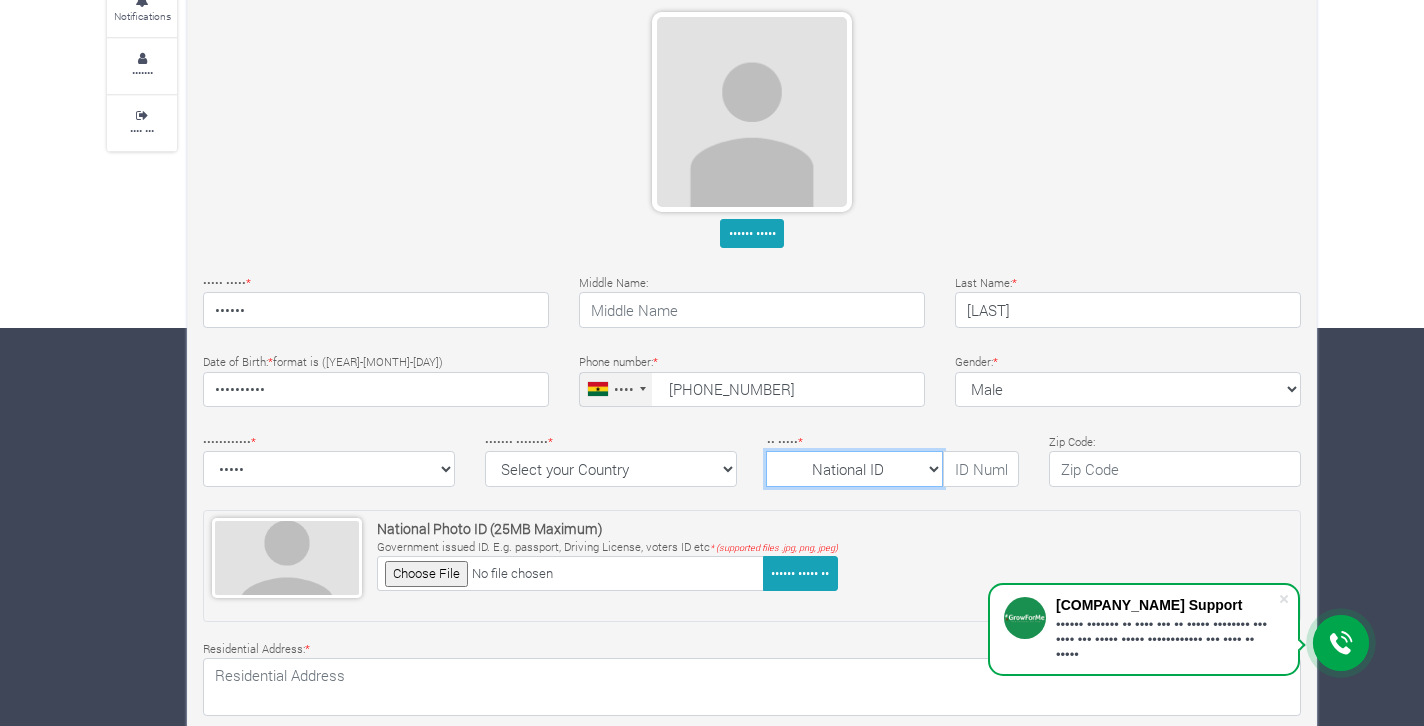 select on "[DOCUMENT_TYPE]" 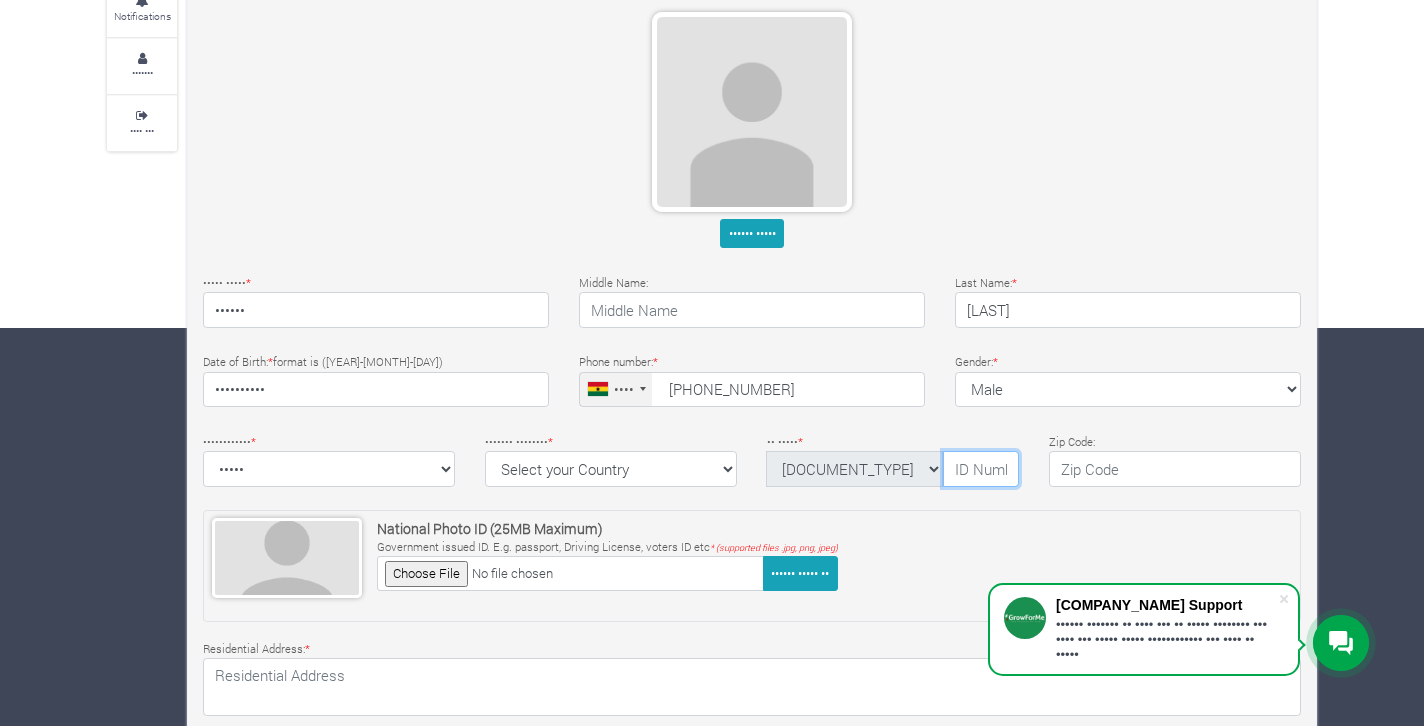 click at bounding box center (981, 469) 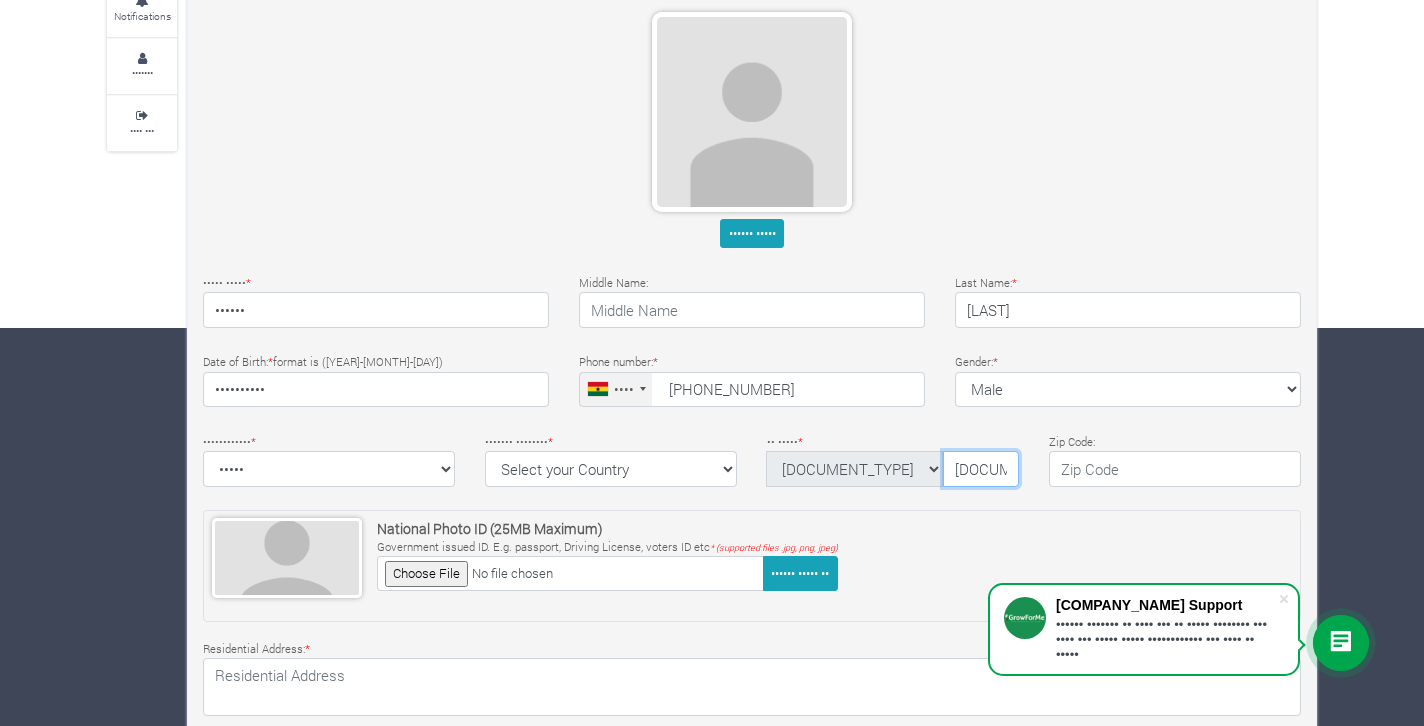 scroll, scrollTop: 0, scrollLeft: 8, axis: horizontal 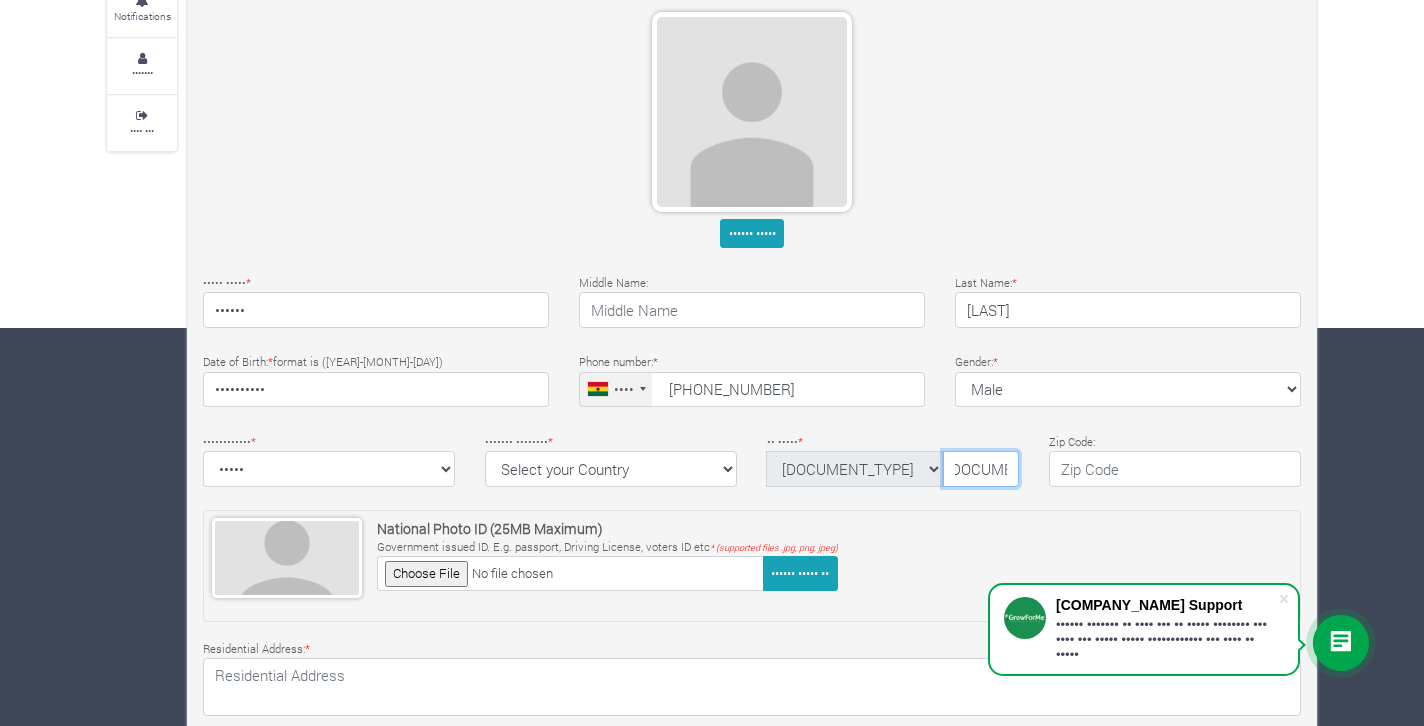 type on "[DOCUMENT_ID]" 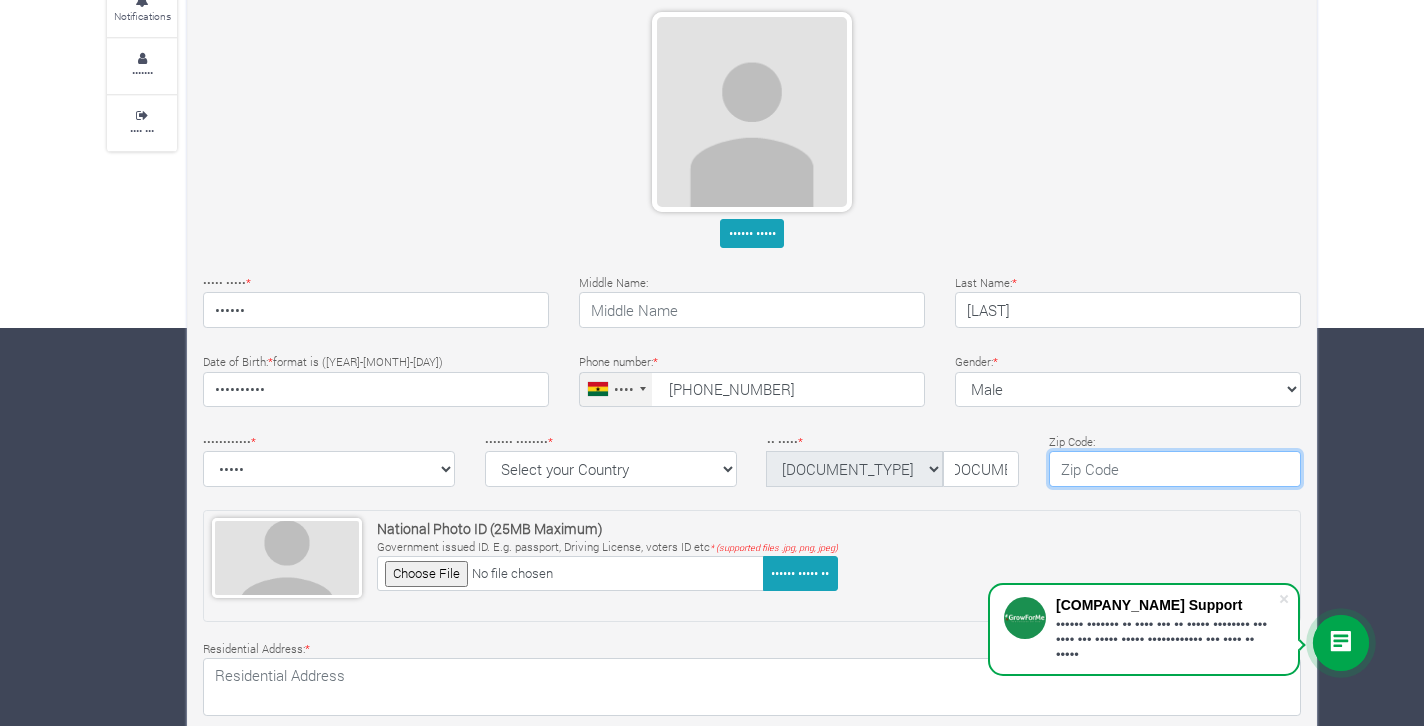 click at bounding box center [1175, 469] 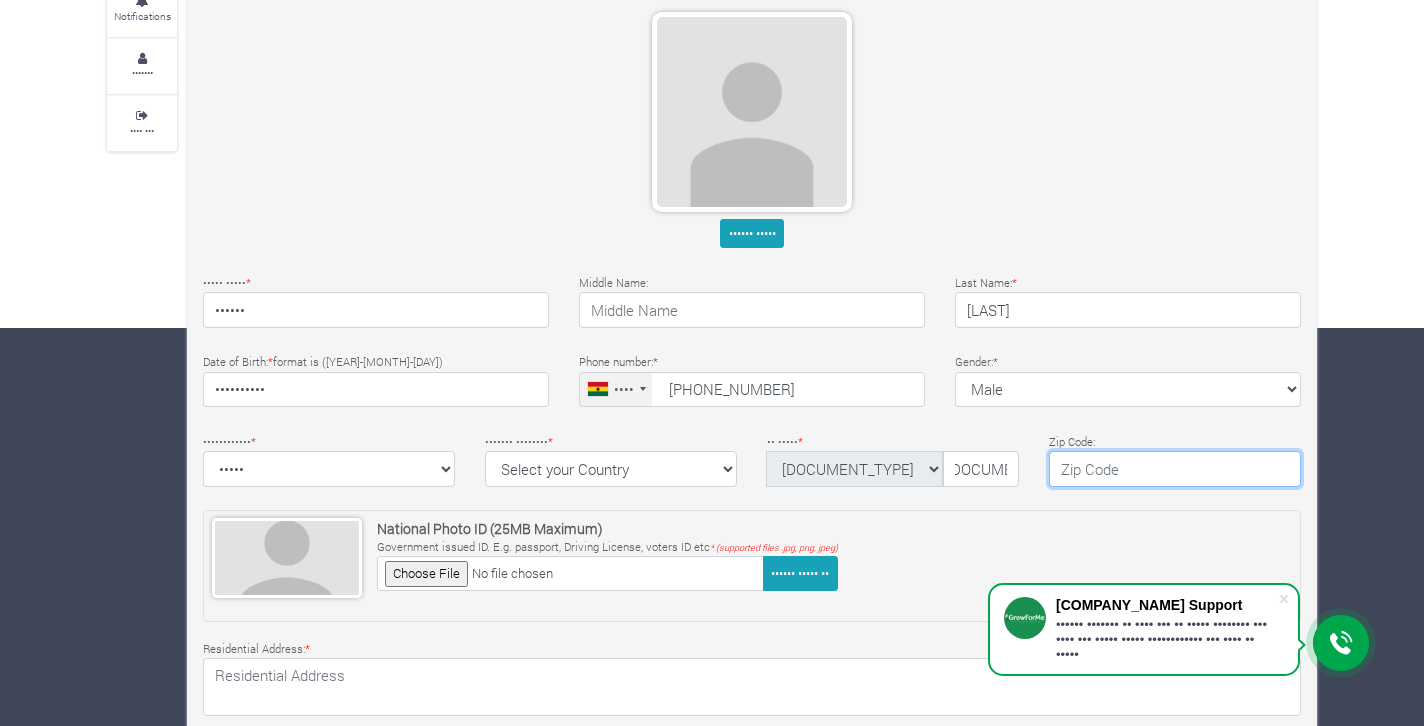 scroll, scrollTop: 0, scrollLeft: 0, axis: both 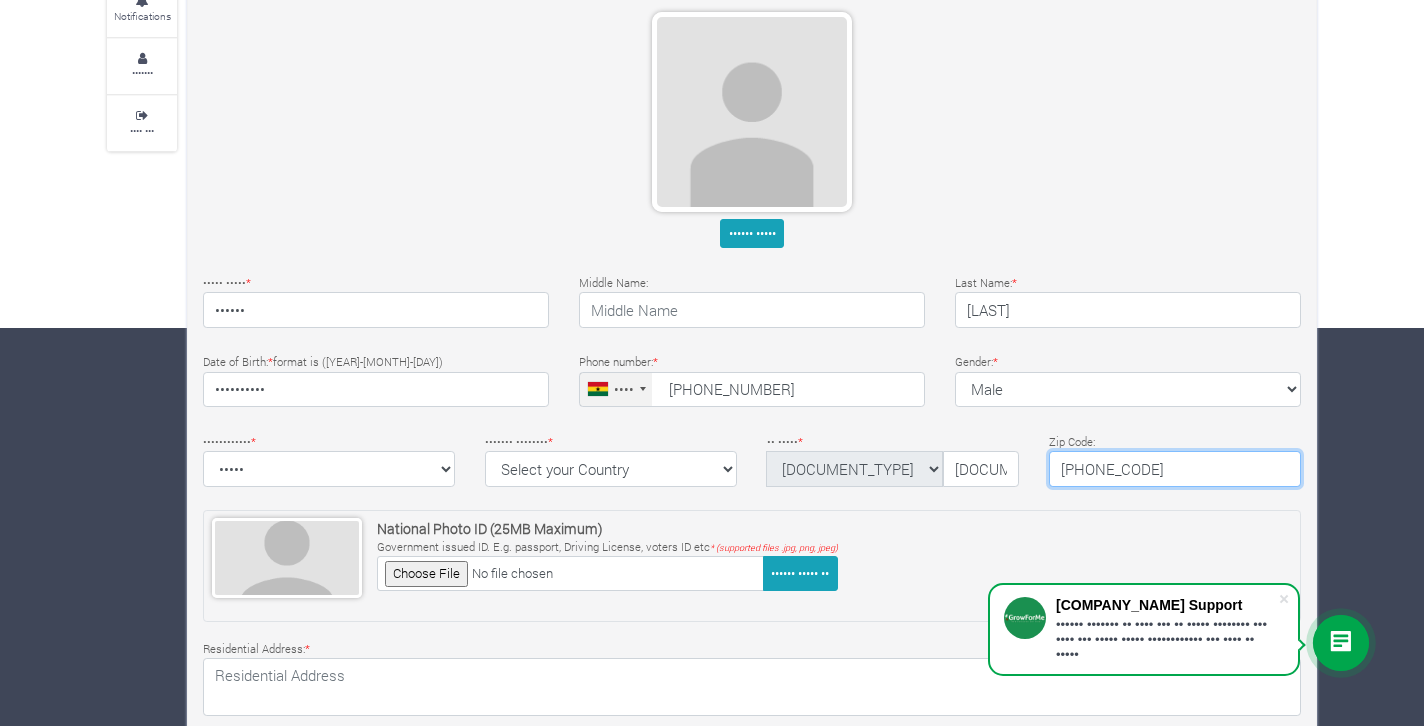 type on "[PHONE_CODE]" 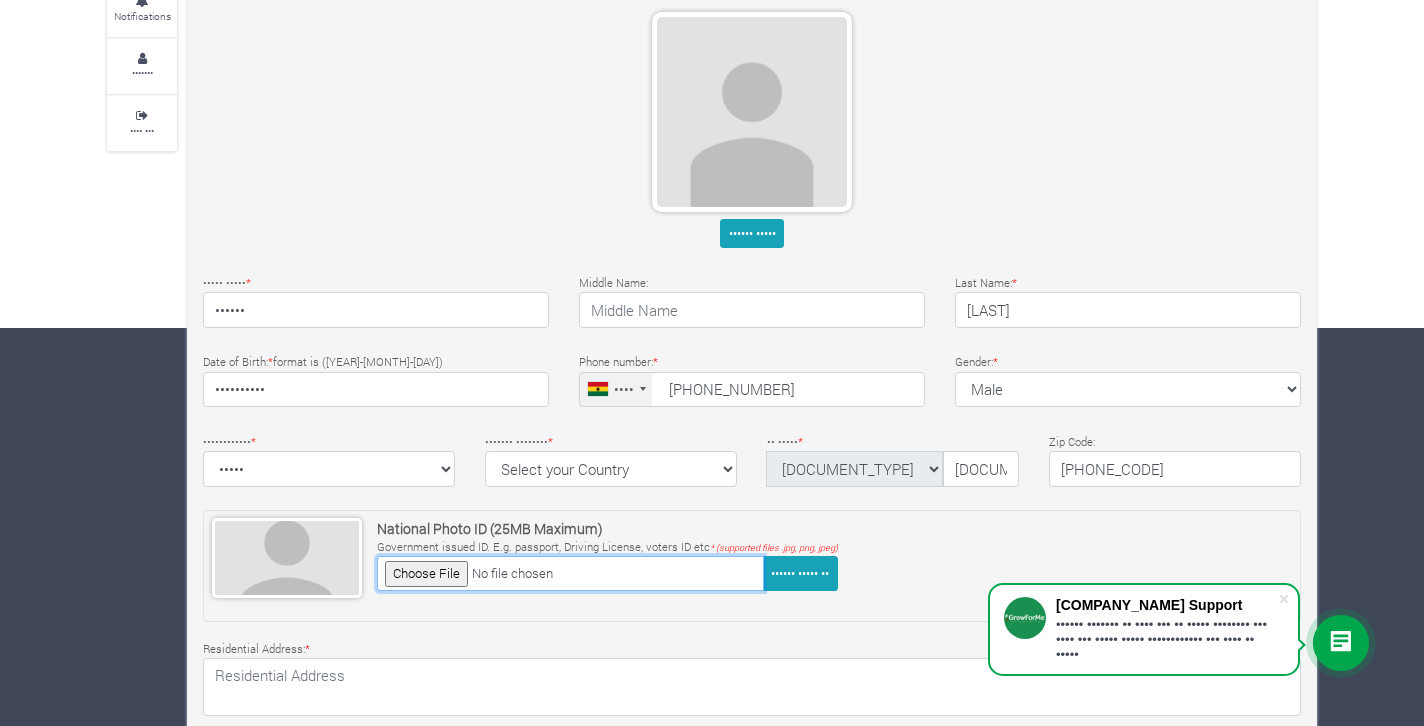 click at bounding box center (570, 573) 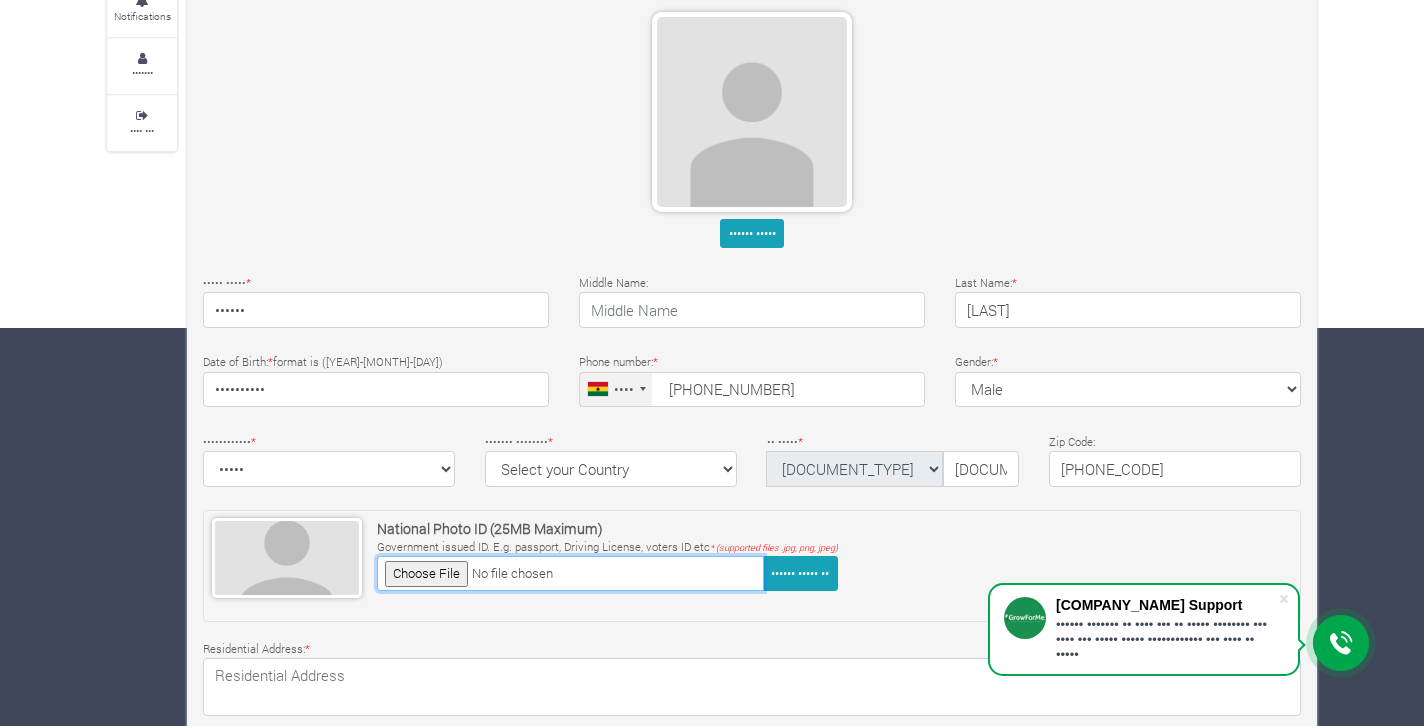 type on "C:\fakepath\IMG-20250403-WA0029 (1).jpg" 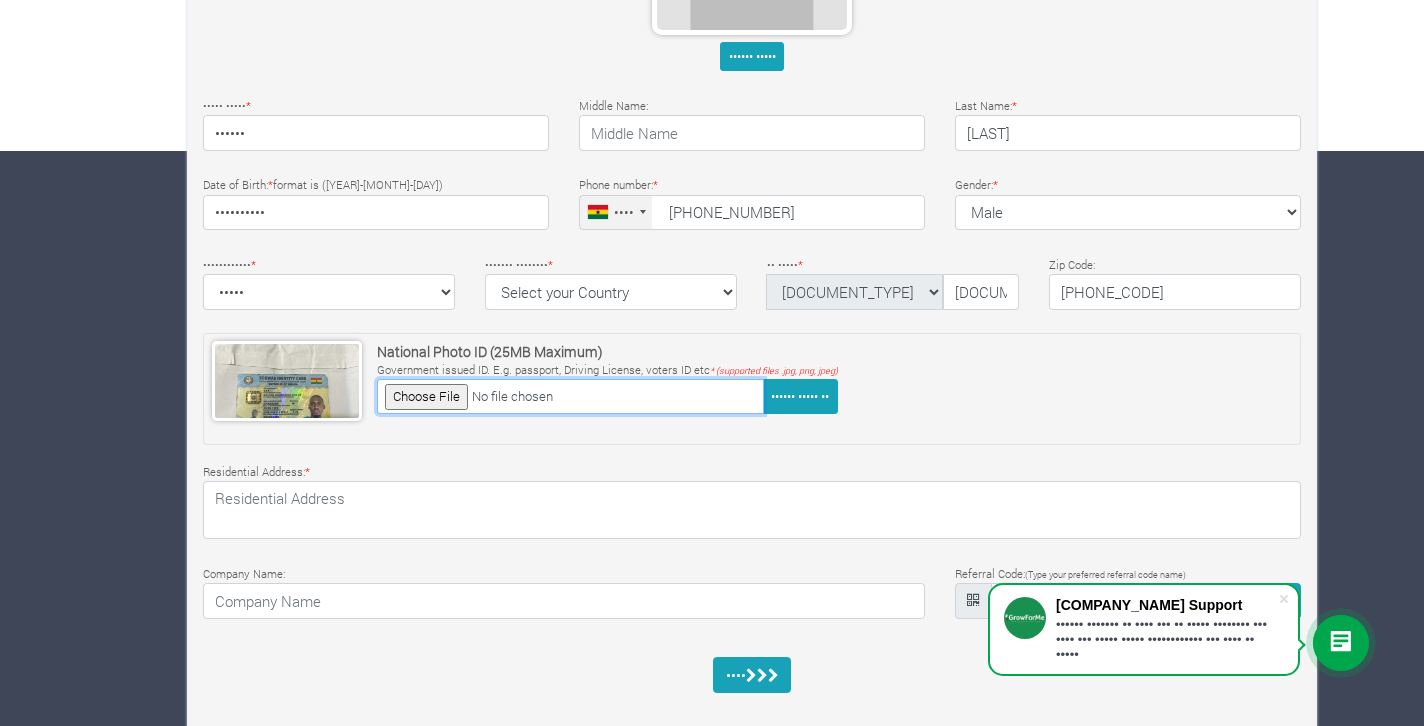 scroll, scrollTop: 604, scrollLeft: 0, axis: vertical 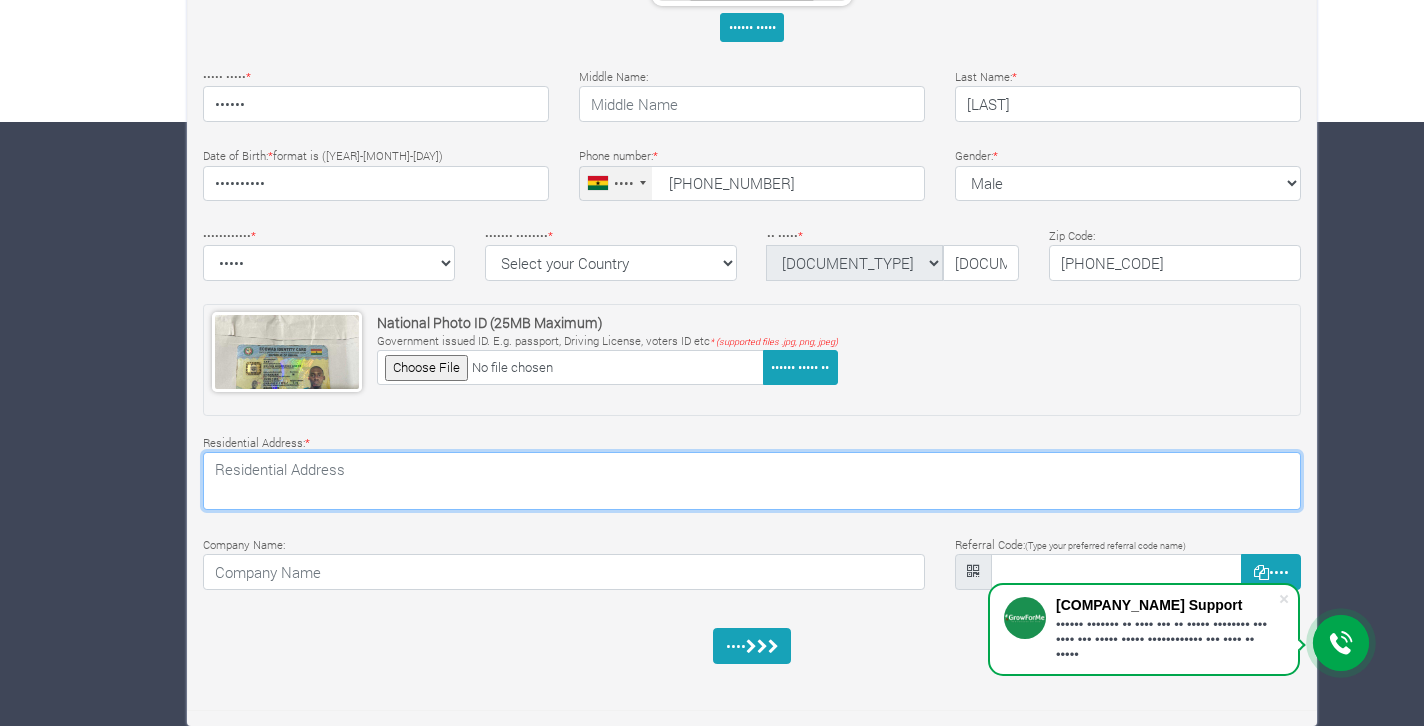 click at bounding box center [752, 481] 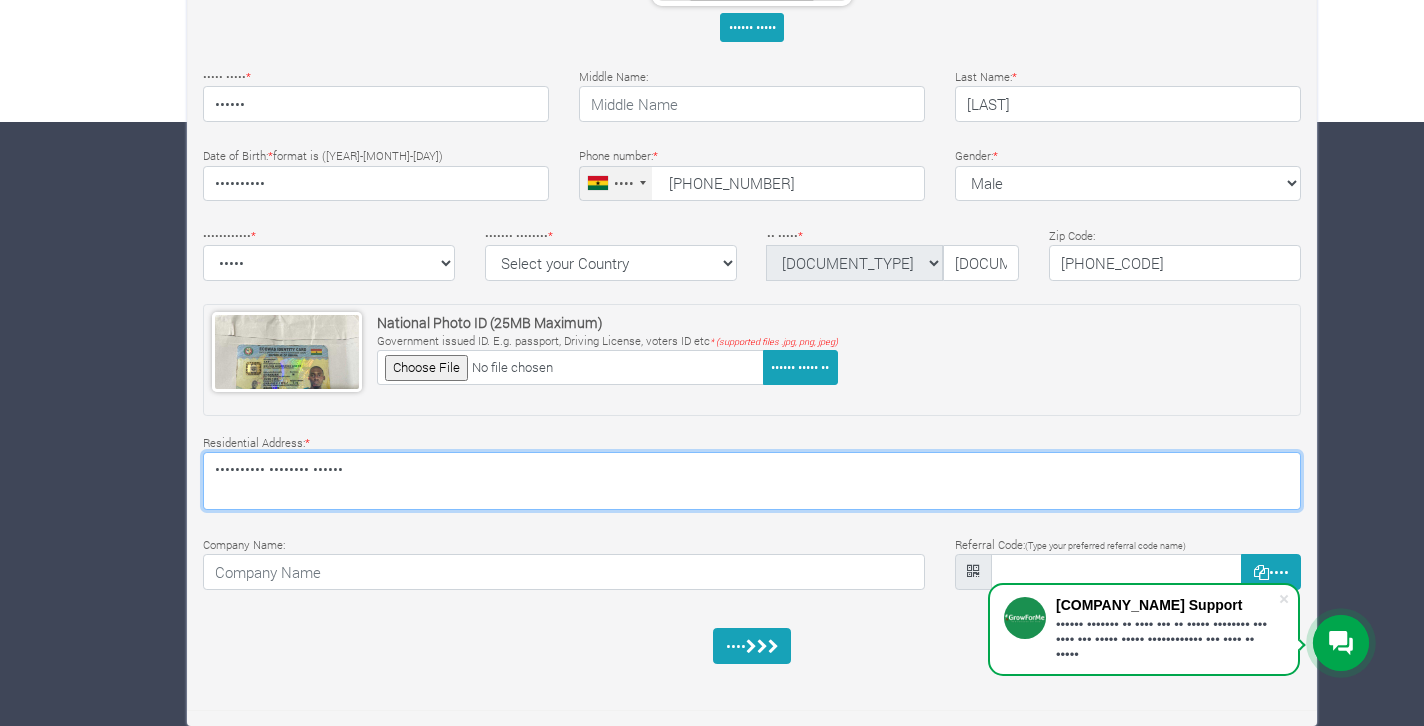 type on "•••••••••• •••••••• ••••••" 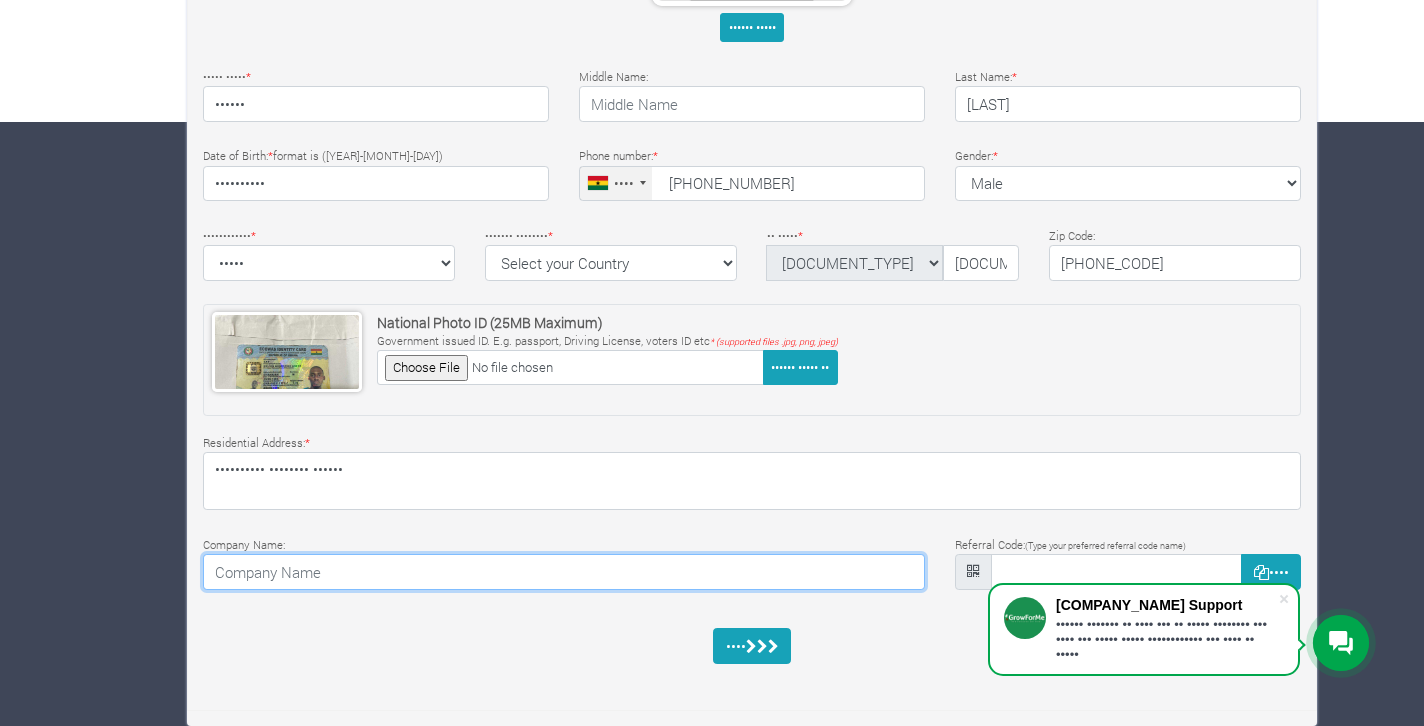 click at bounding box center [564, 572] 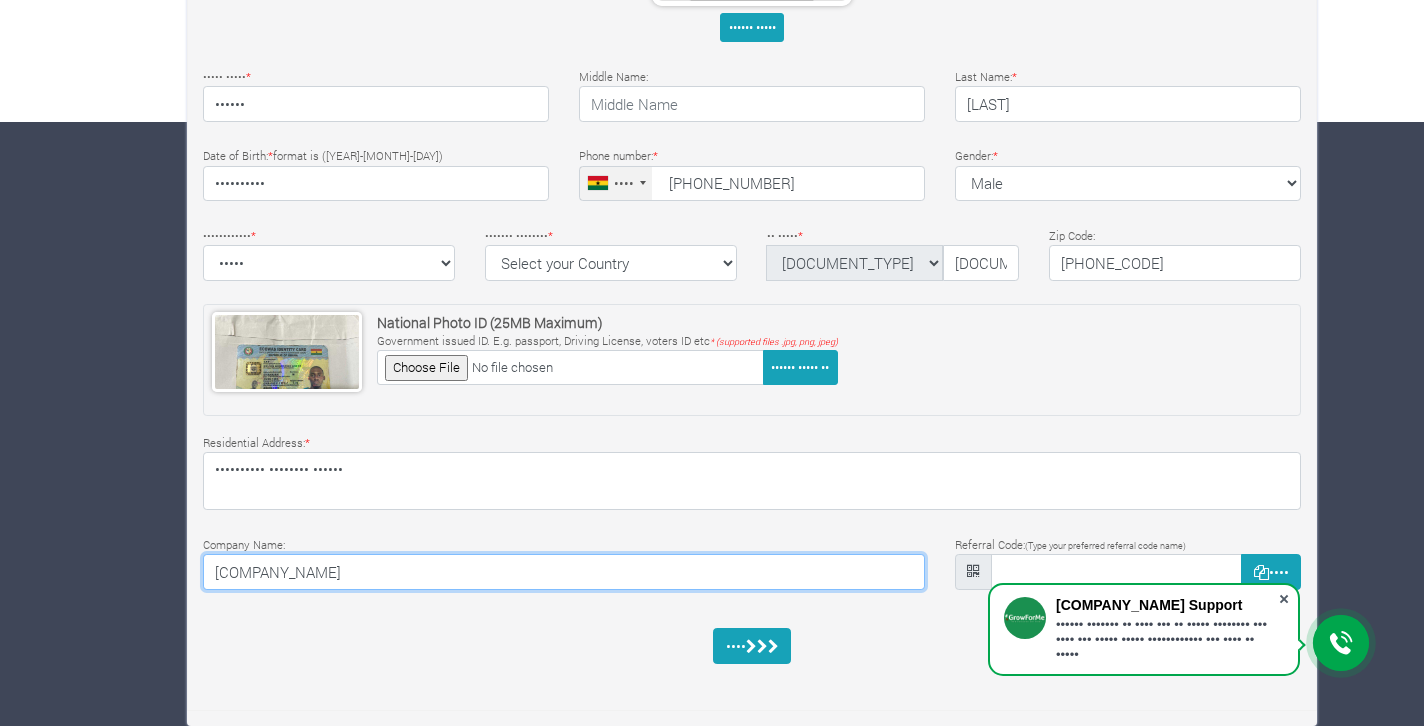 type on "[COMPANY_NAME]" 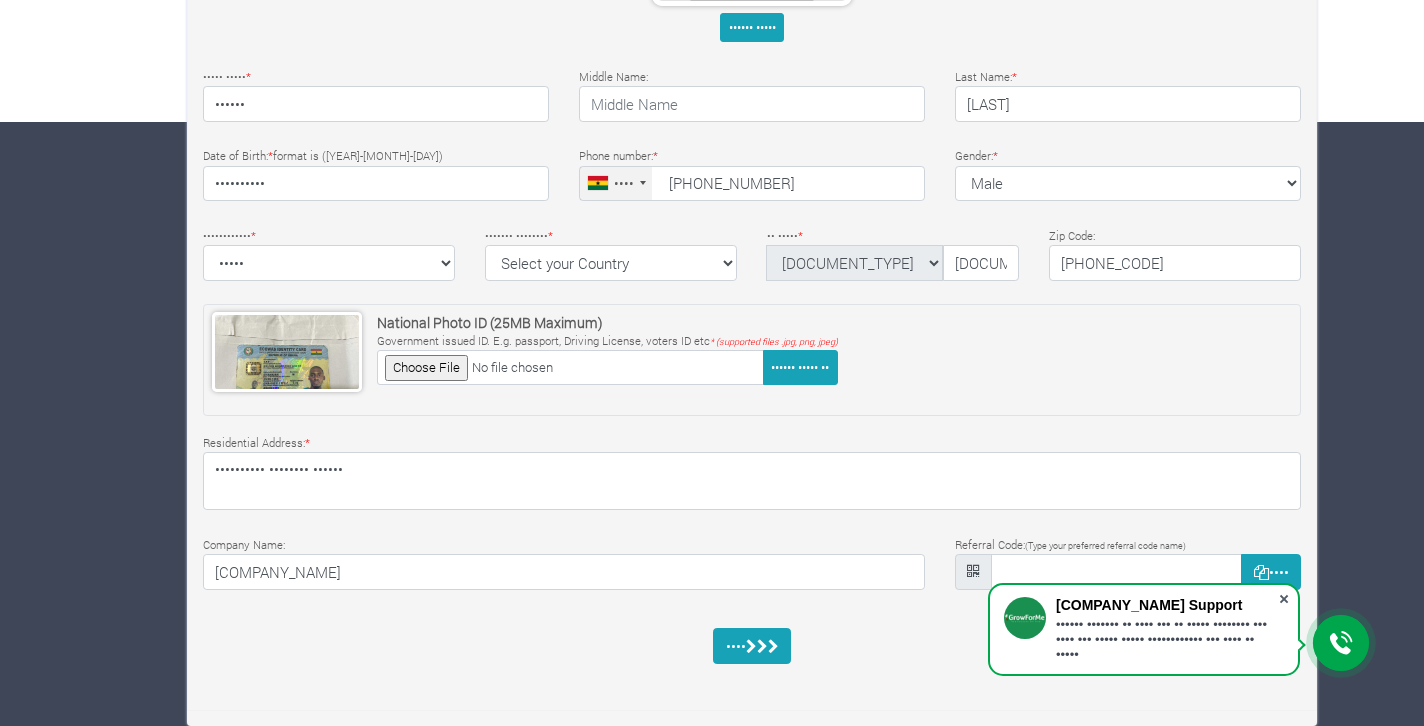 click at bounding box center (1284, 599) 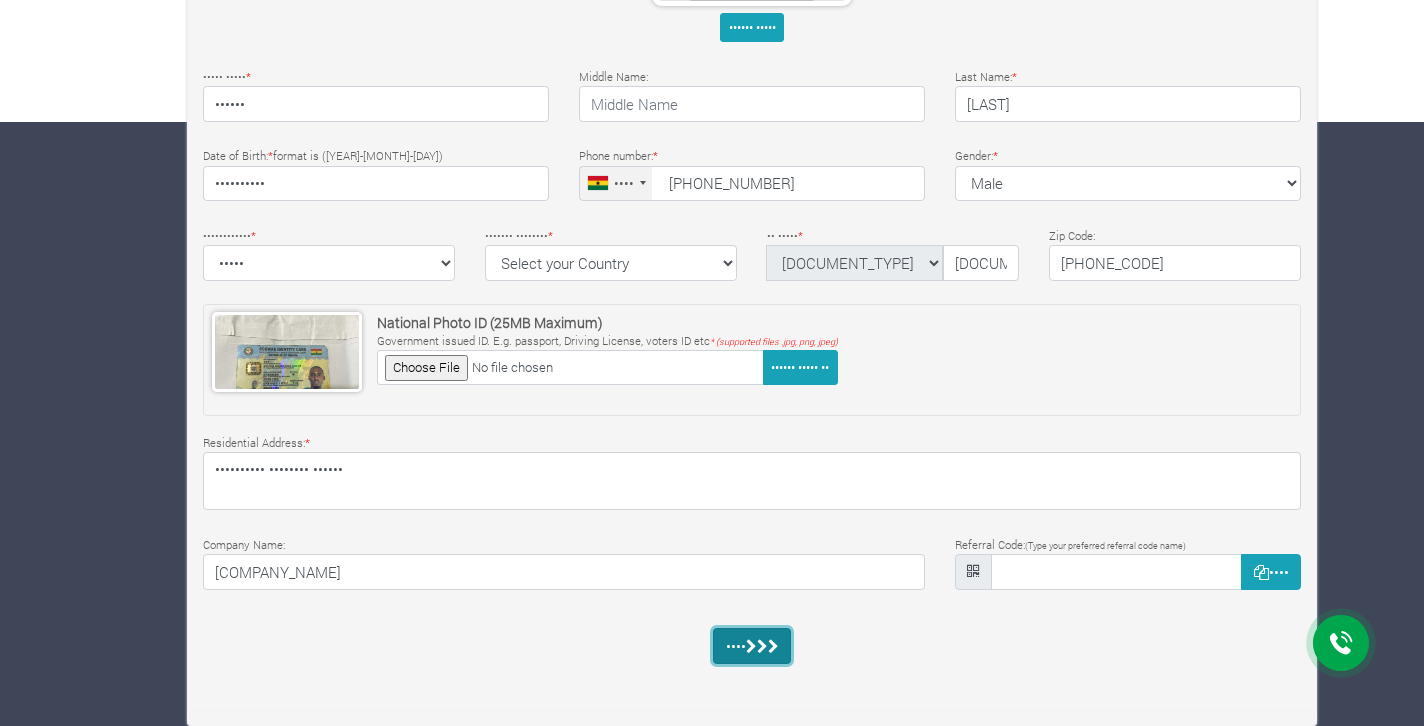 click at bounding box center [751, 646] 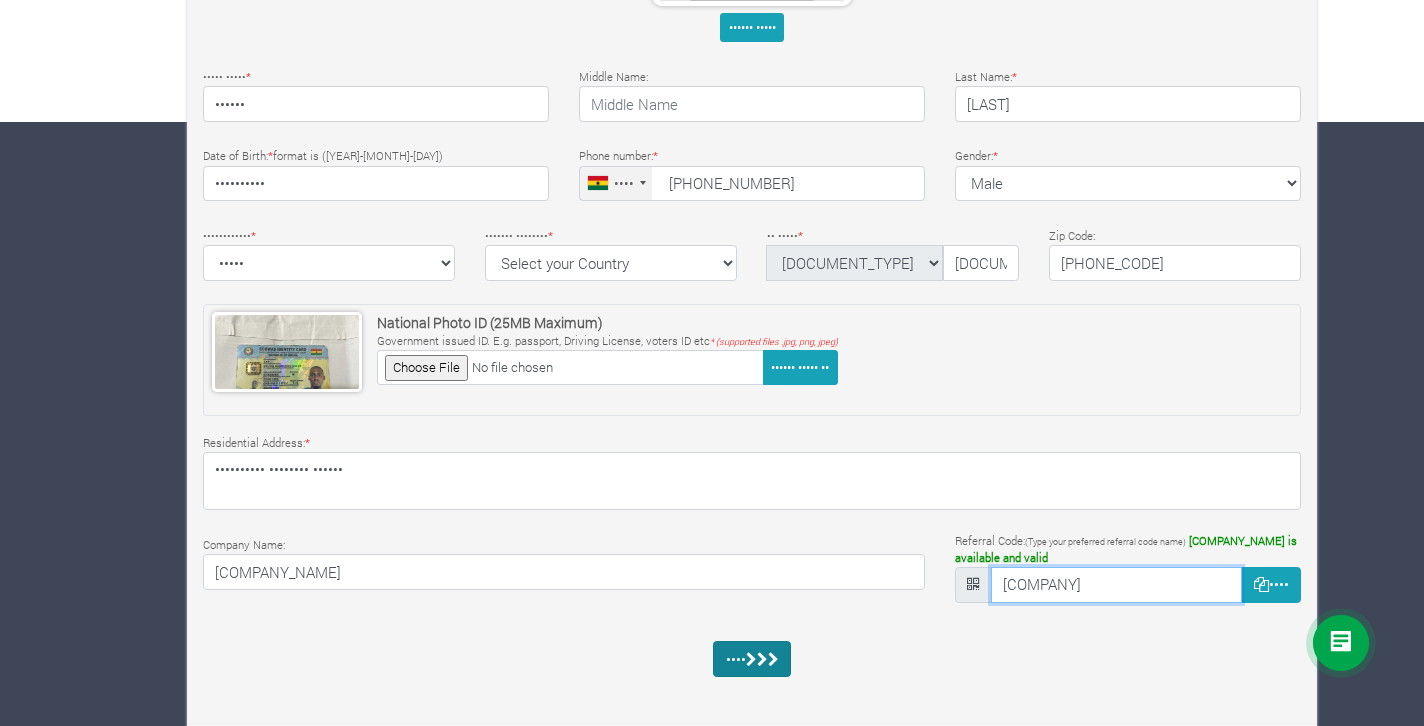 type on "[COMPANY]" 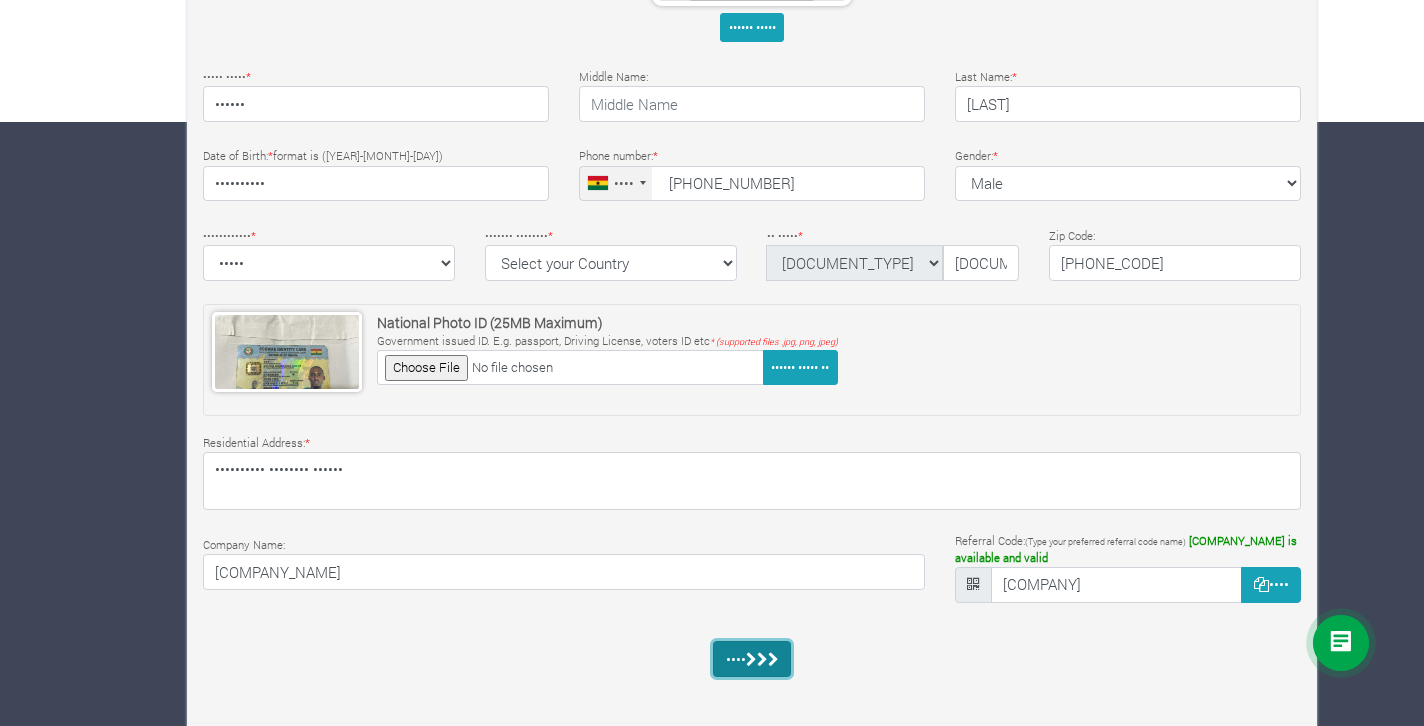 click on "••••" at bounding box center [752, 659] 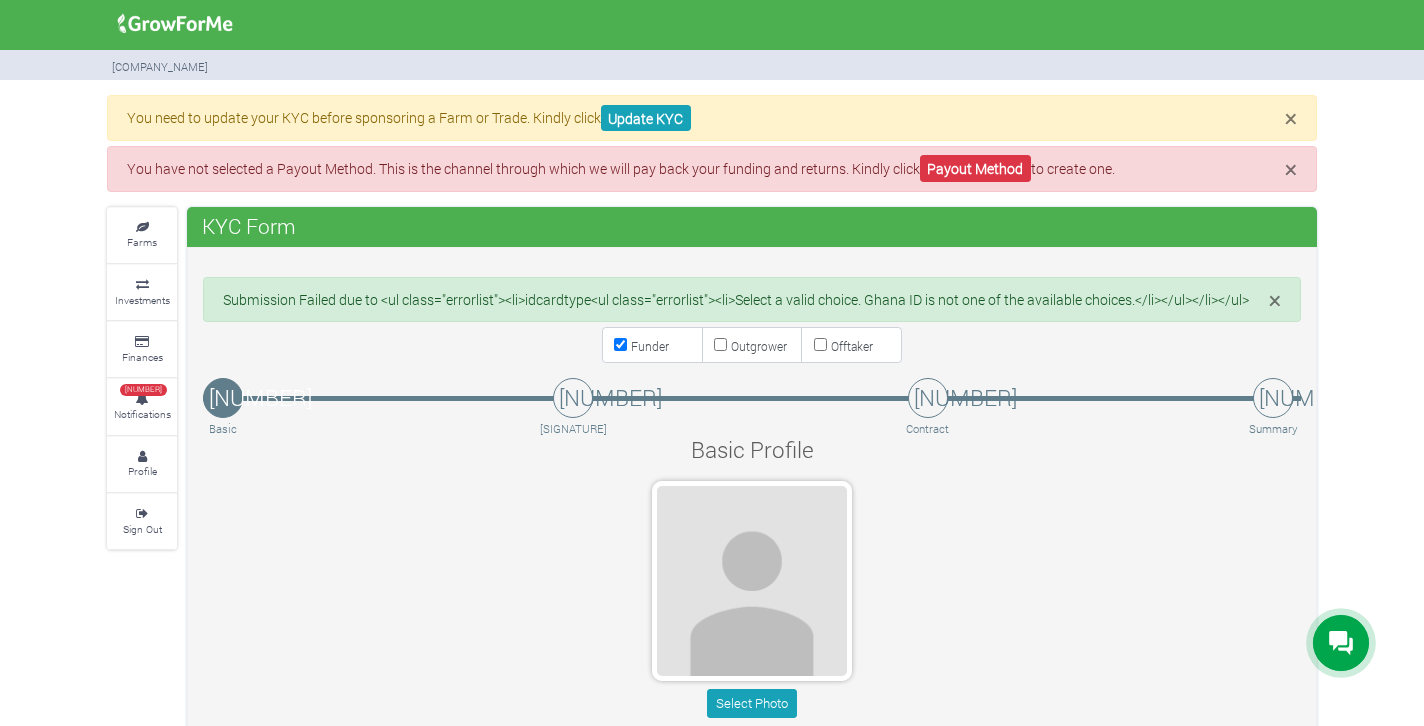 scroll, scrollTop: 127, scrollLeft: 0, axis: vertical 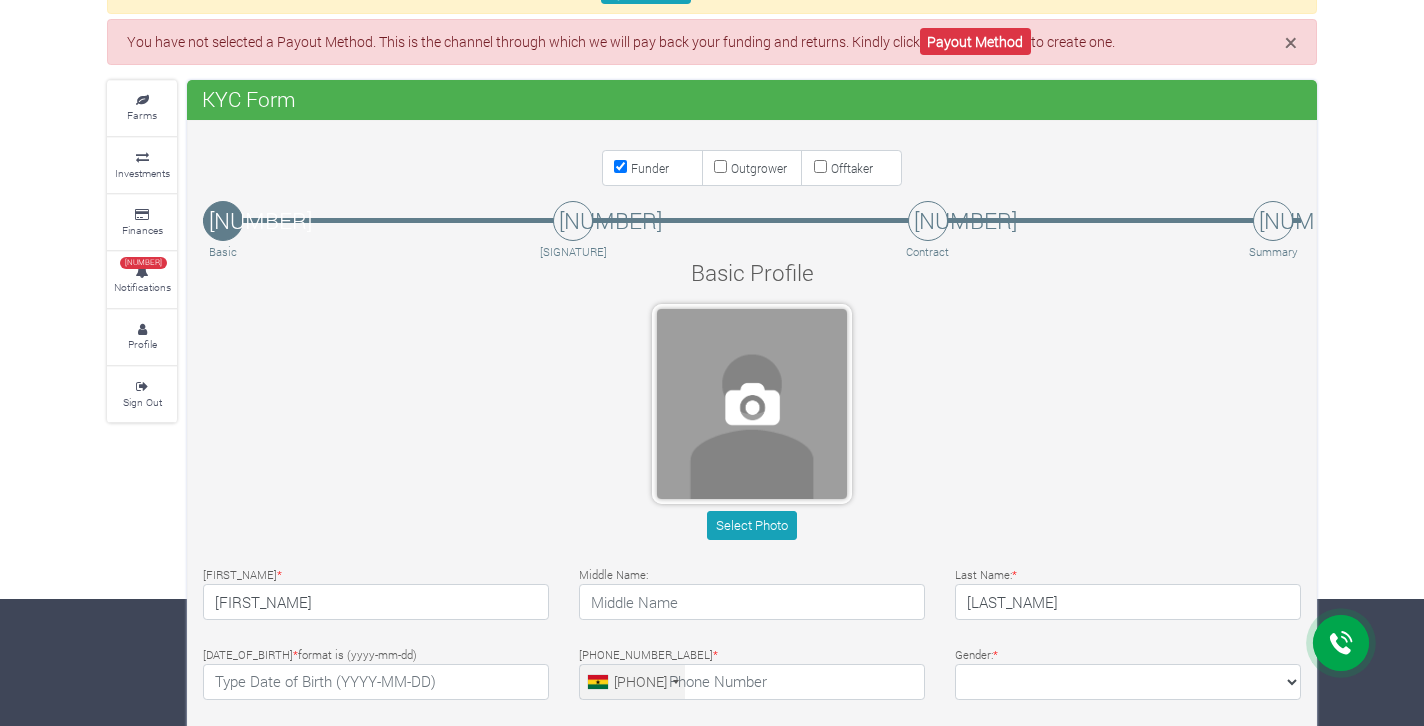 click at bounding box center (752, 404) 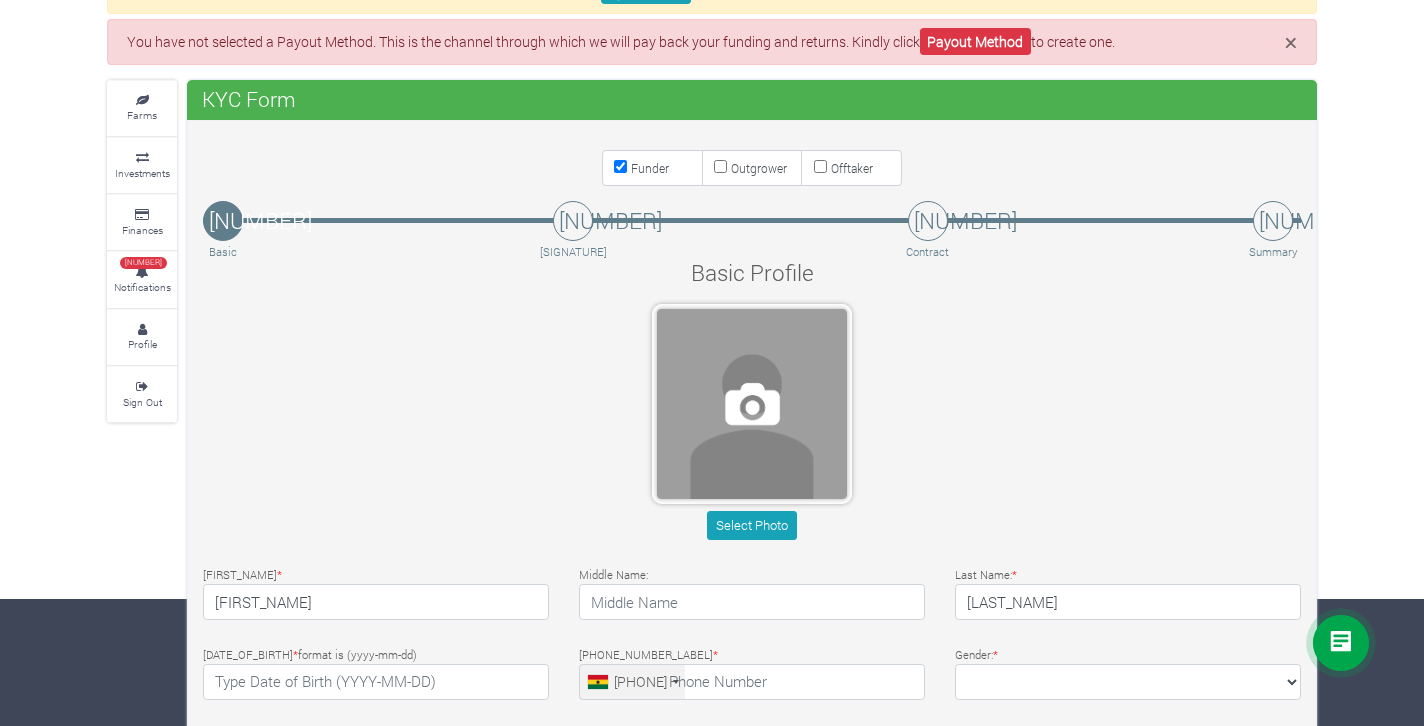 click at bounding box center [752, 404] 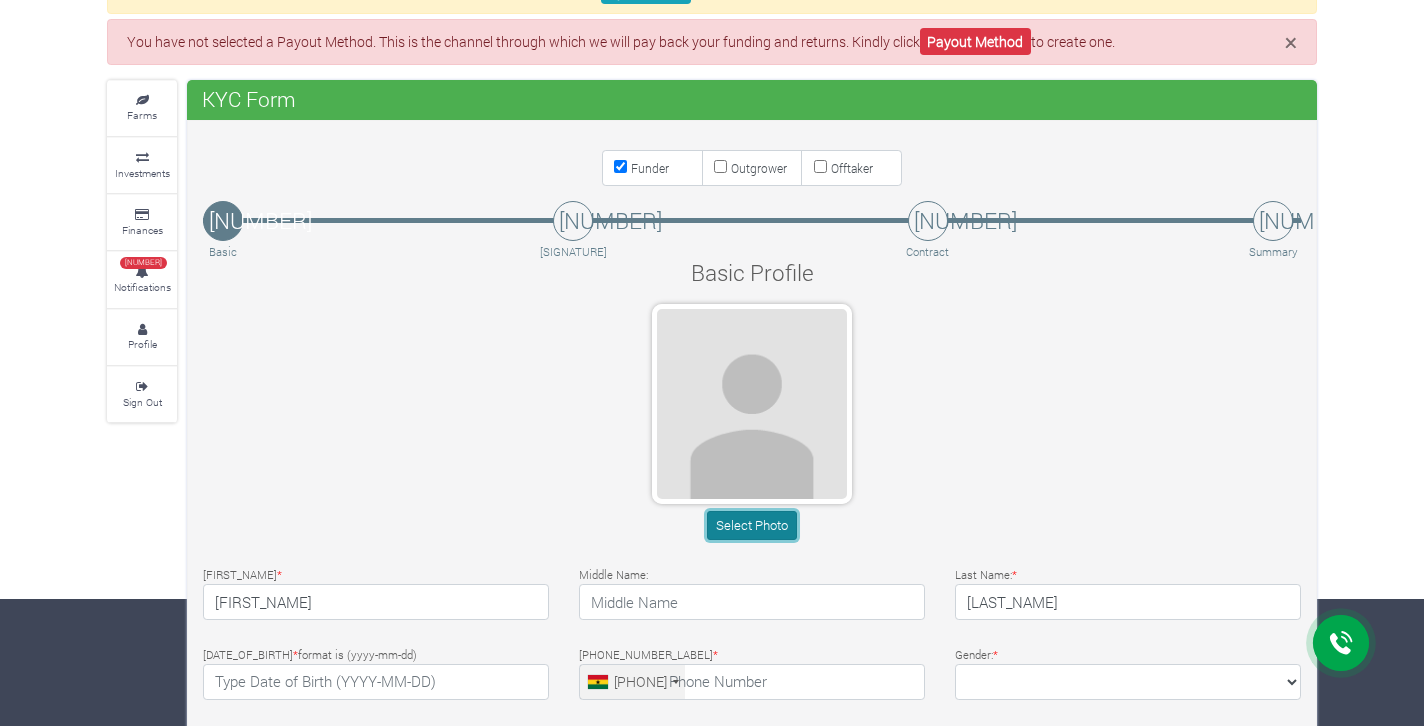 click on "Select Photo" at bounding box center (751, 525) 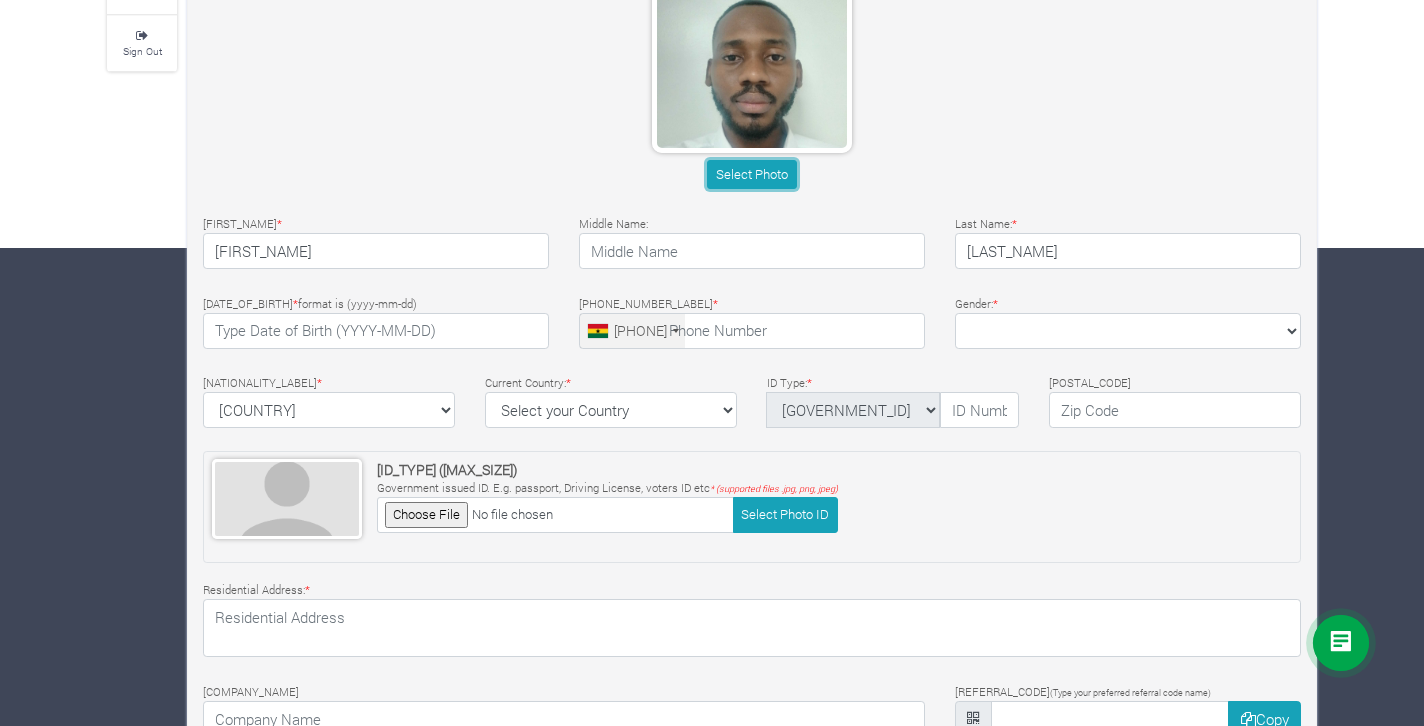 scroll, scrollTop: 625, scrollLeft: 0, axis: vertical 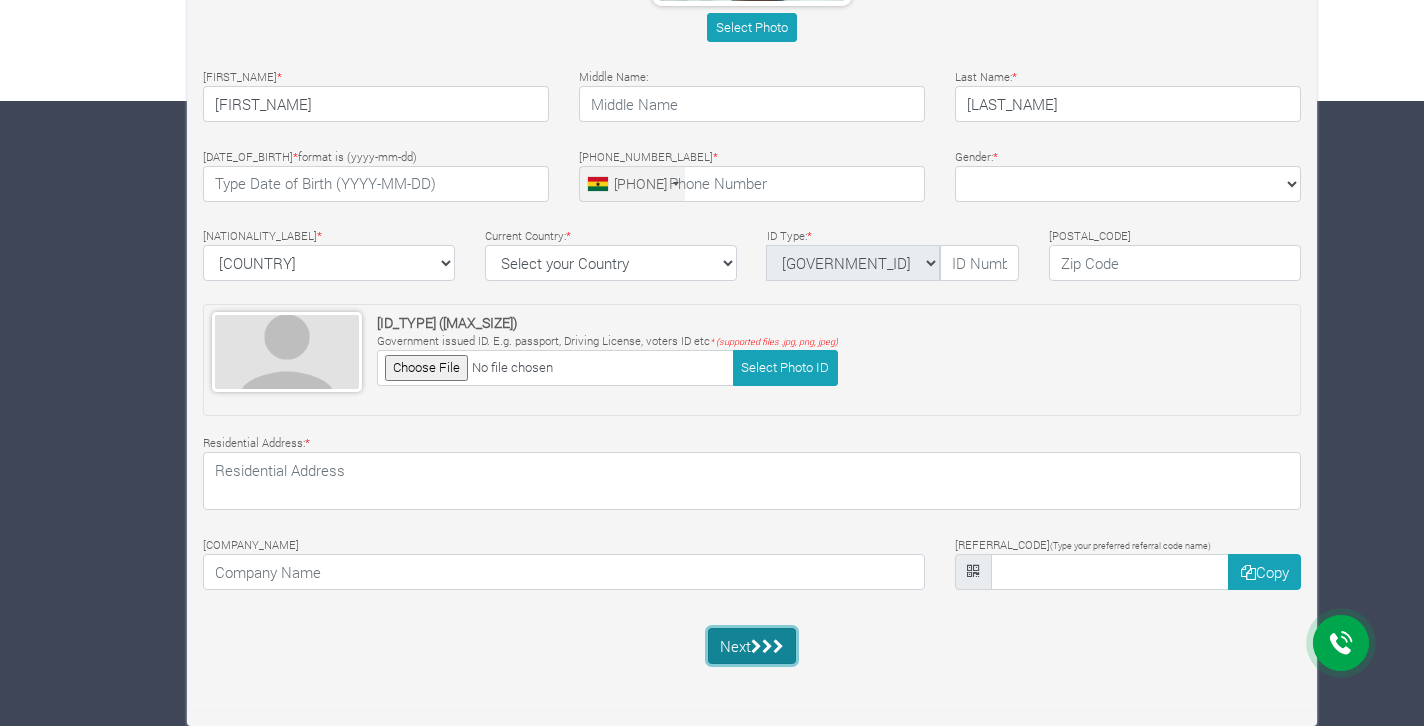 click at bounding box center [767, 646] 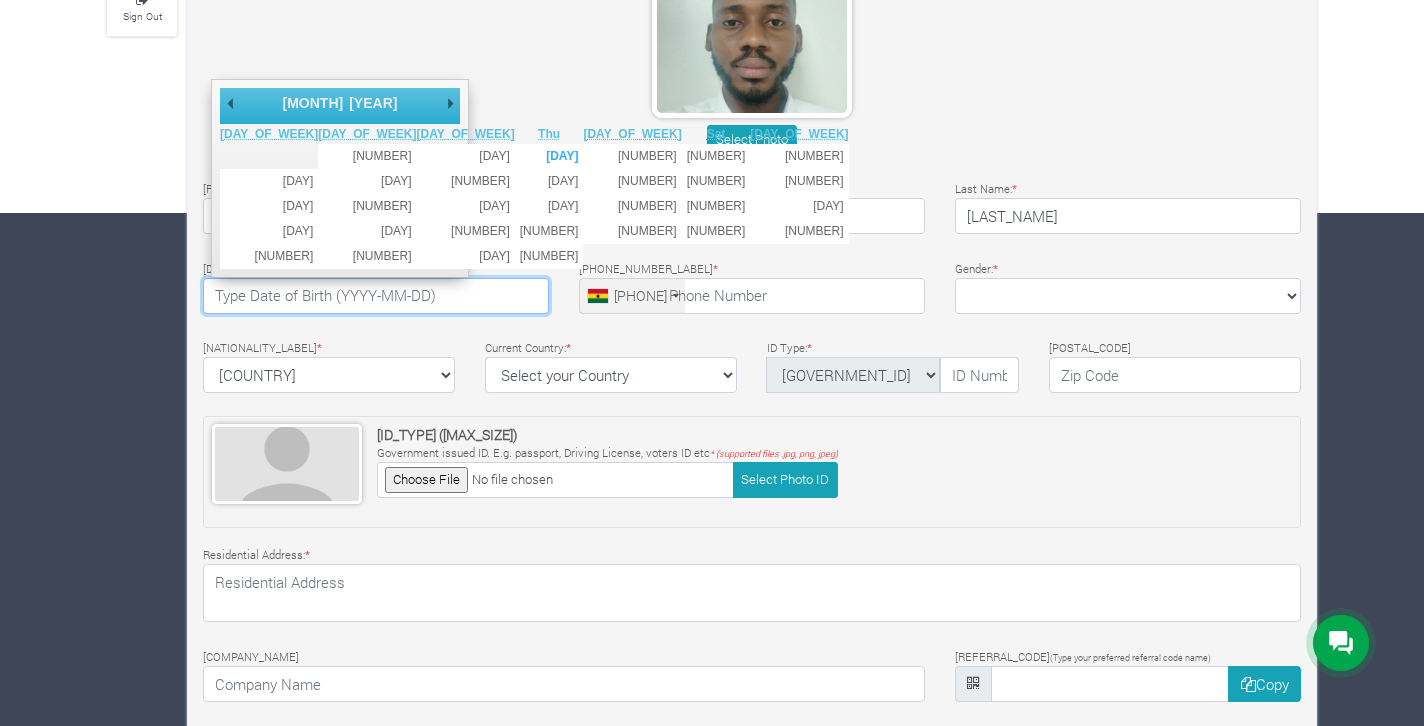 scroll, scrollTop: 486, scrollLeft: 0, axis: vertical 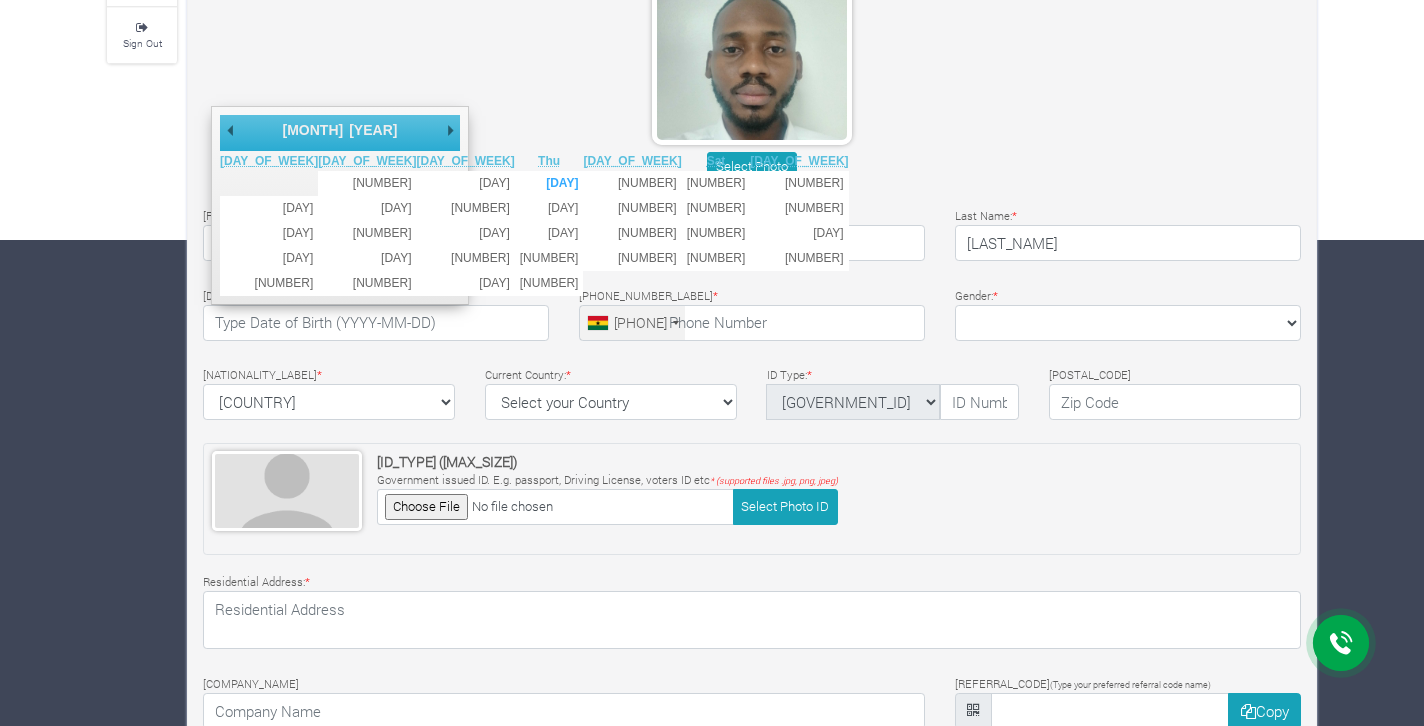 click on "1901 1902 1903 1904 1905 1906 1907 1908 1909 1910 1911 1912 1913 1914 1915 1916 1917 1918 1919 1920 1921 1922 1923 1924 1925 1926 1927 1928 1929 1930 1931 1932 1933 1934 1935 1936 1937 1938 1939 1940 1941 1942 1943 1944 1945 1946 1947 1948 1949 1950 1951 1952 1953 1954 1955 1956 1957 1958 1959 1960 1961 1962 1963 1964 1965 1966 1967 1968 1969 1970 1971 1972 1973 1974 1975 1976 1977 1978 1979 1980 1981 1982 1983 1984 1985 1986 1987 1988 1989 1990 1991 1992 1993 1994 1995 1996 1997 1998 1999 2000 2001 2002 2003 2004 2005 2006 2007 2008 2009 2010 2011 2012 2013 2014" at bounding box center [380, 130] 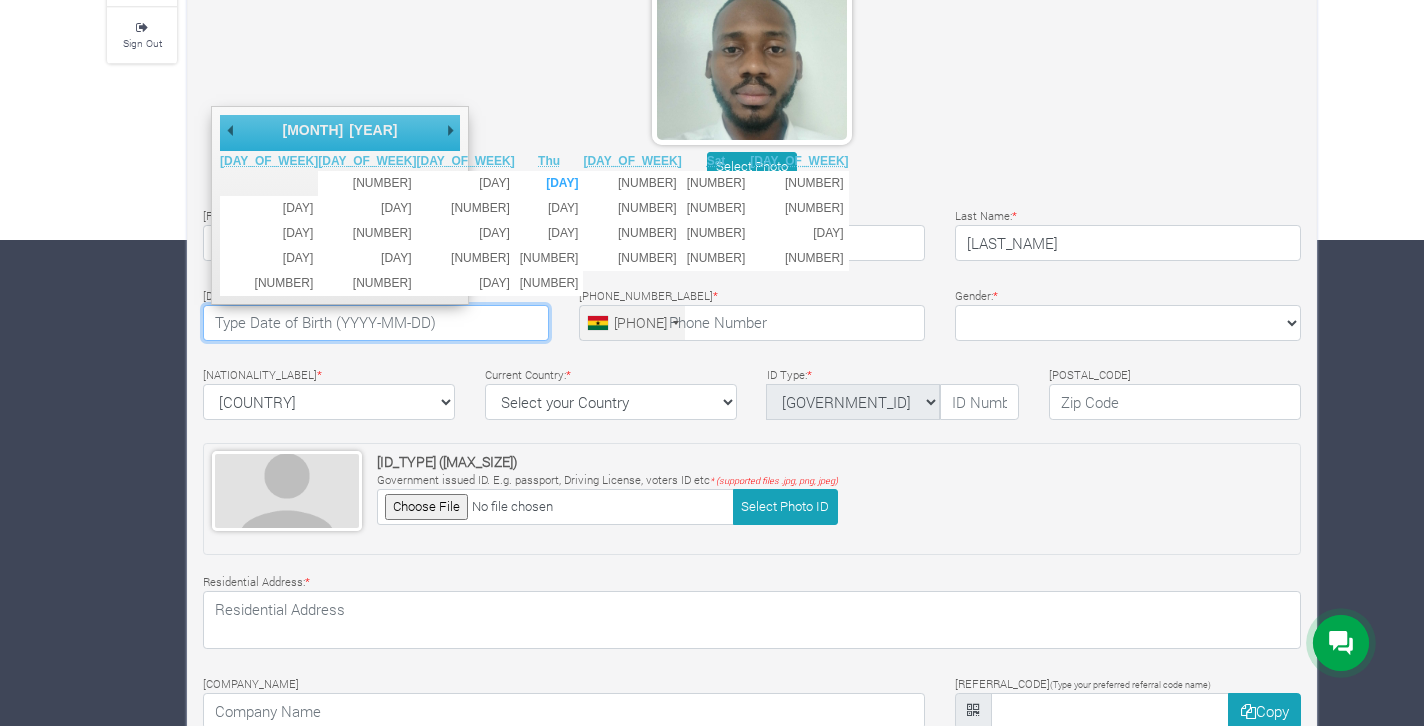 click at bounding box center (376, 323) 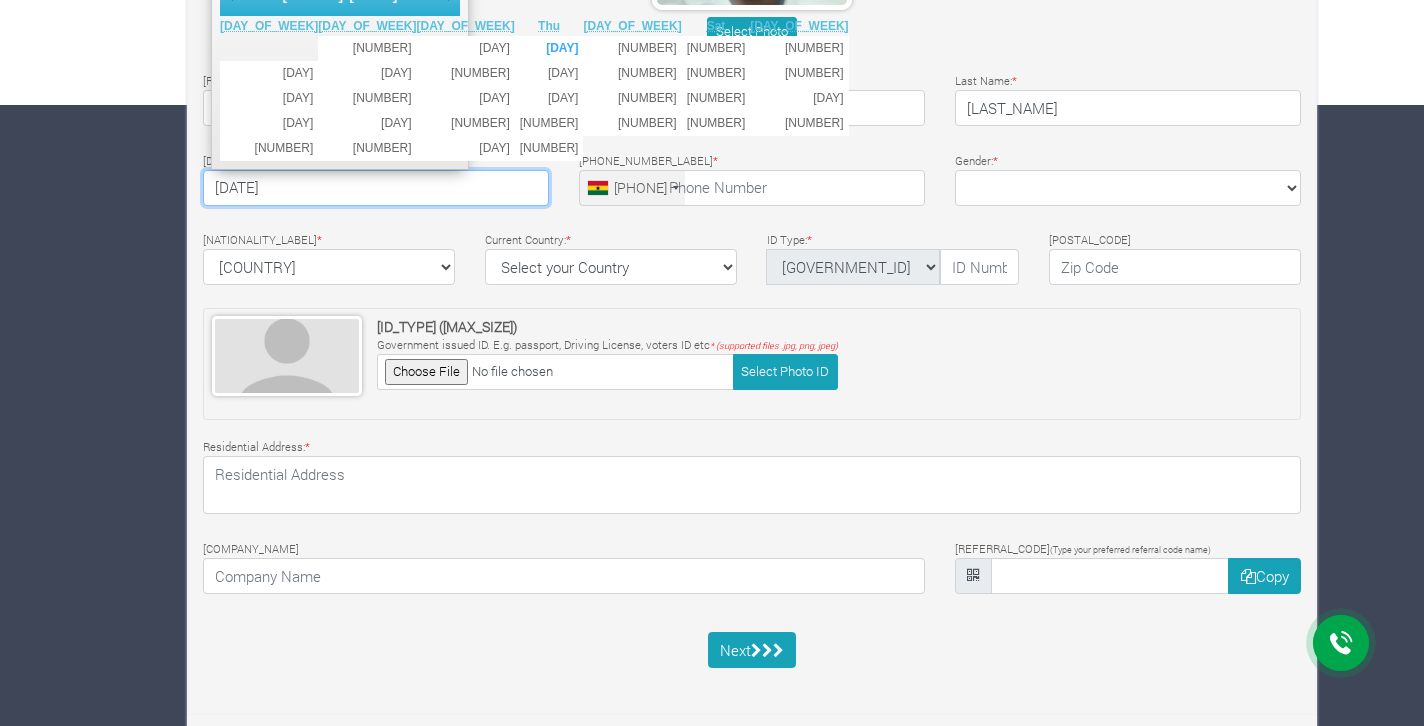 scroll, scrollTop: 625, scrollLeft: 0, axis: vertical 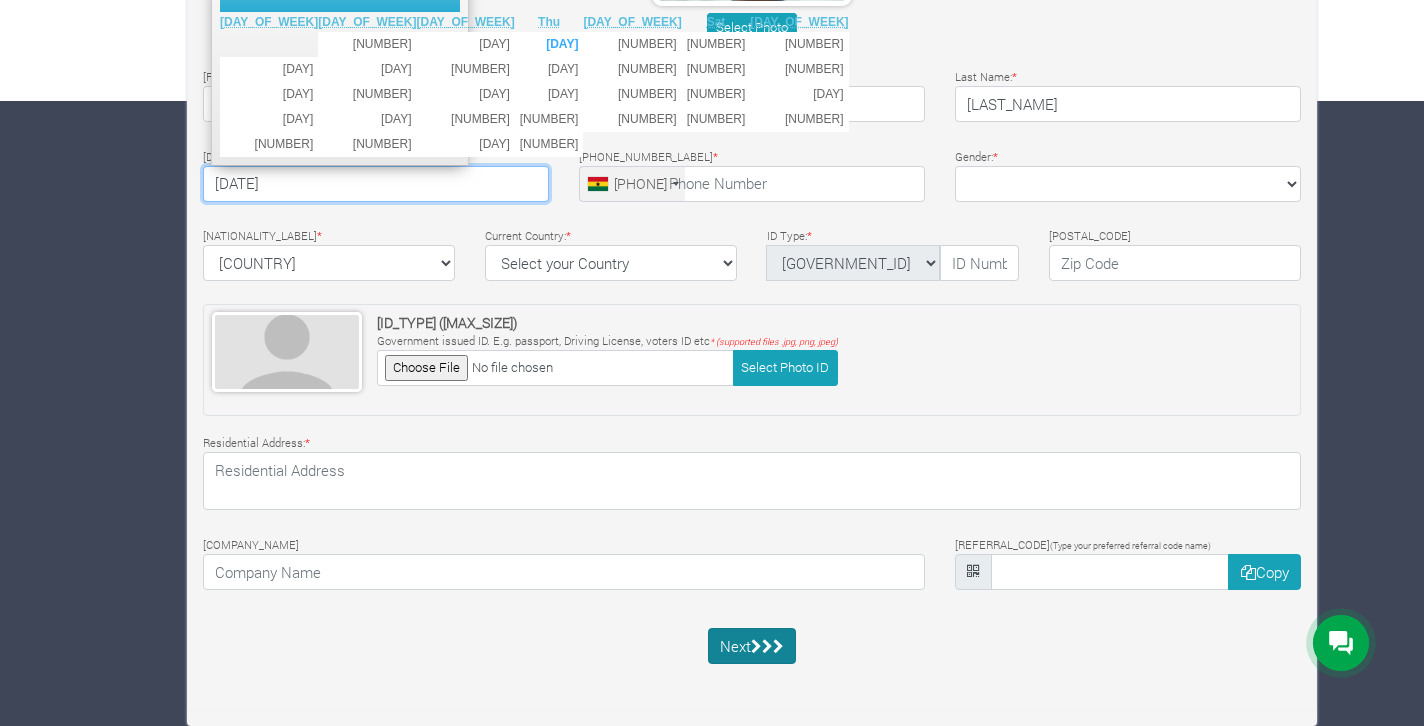 type on "1995-09-13" 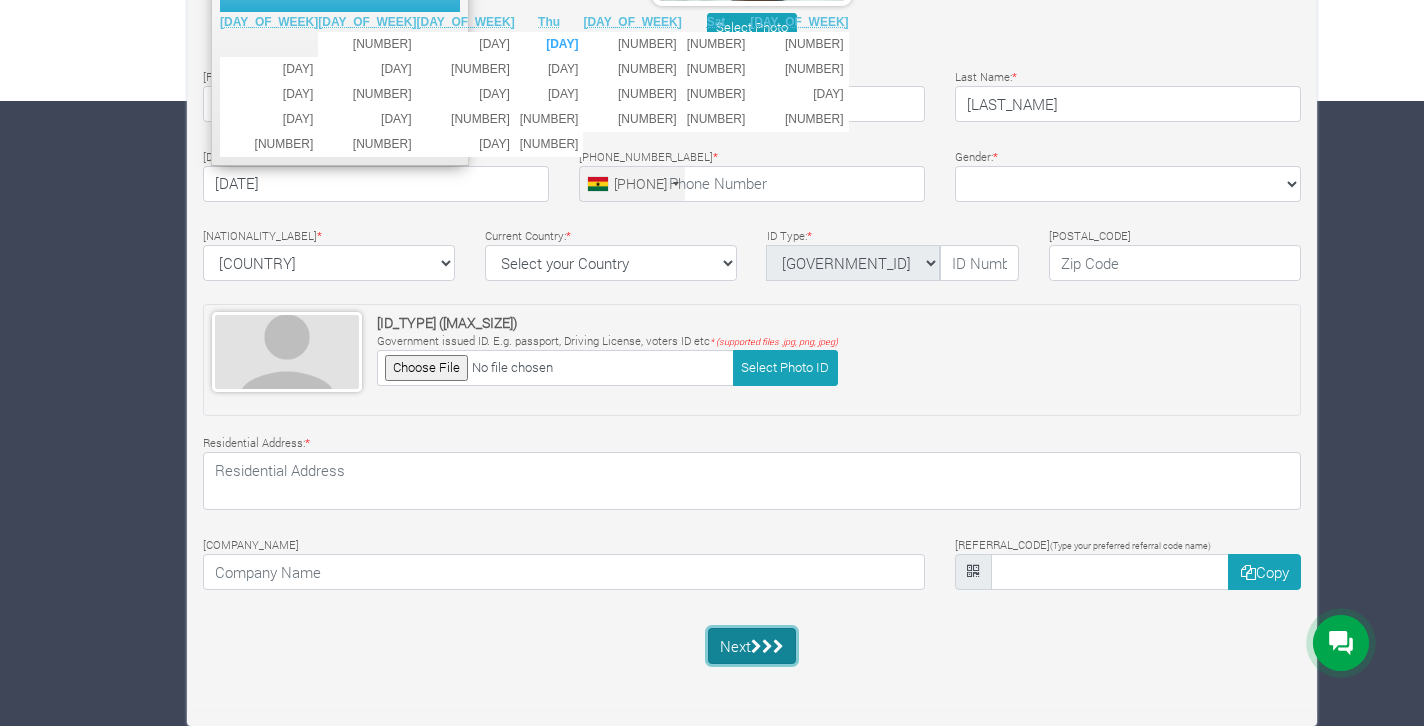 click on "Next" at bounding box center (752, 646) 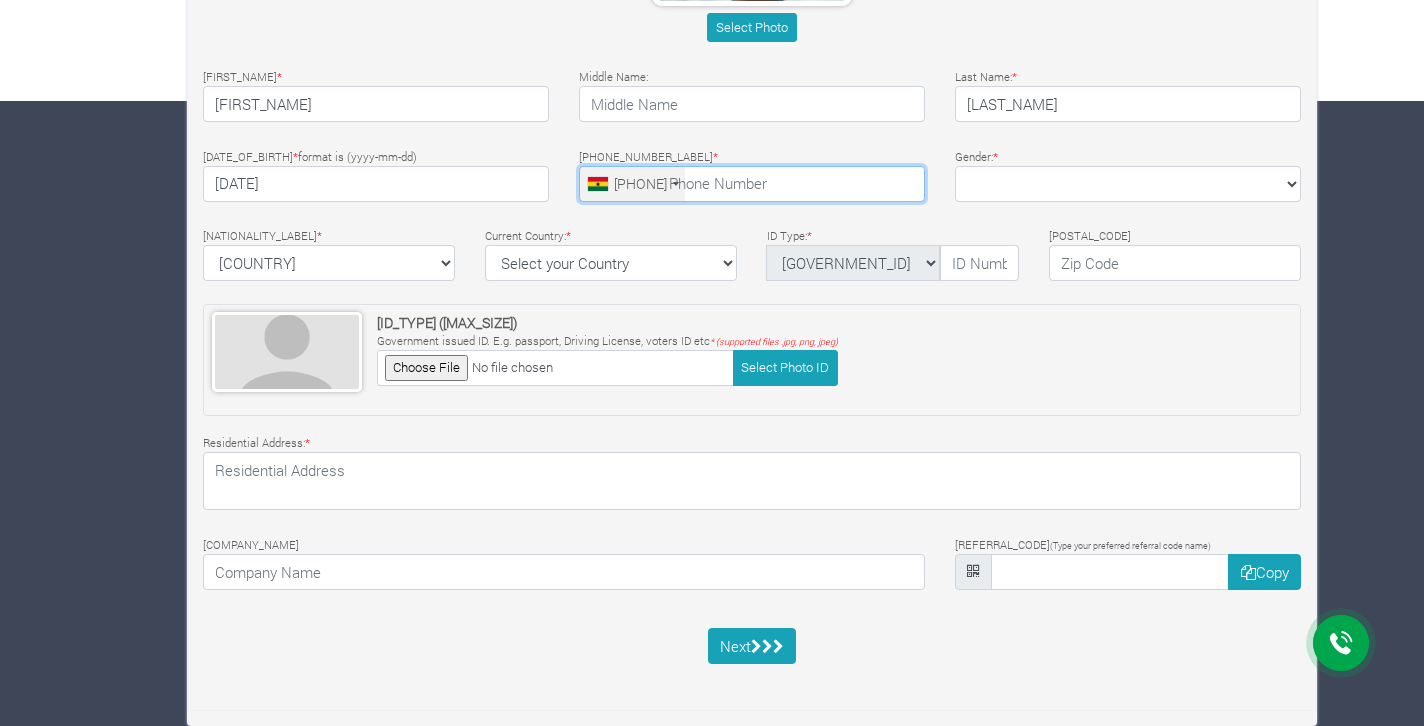 click at bounding box center [752, 184] 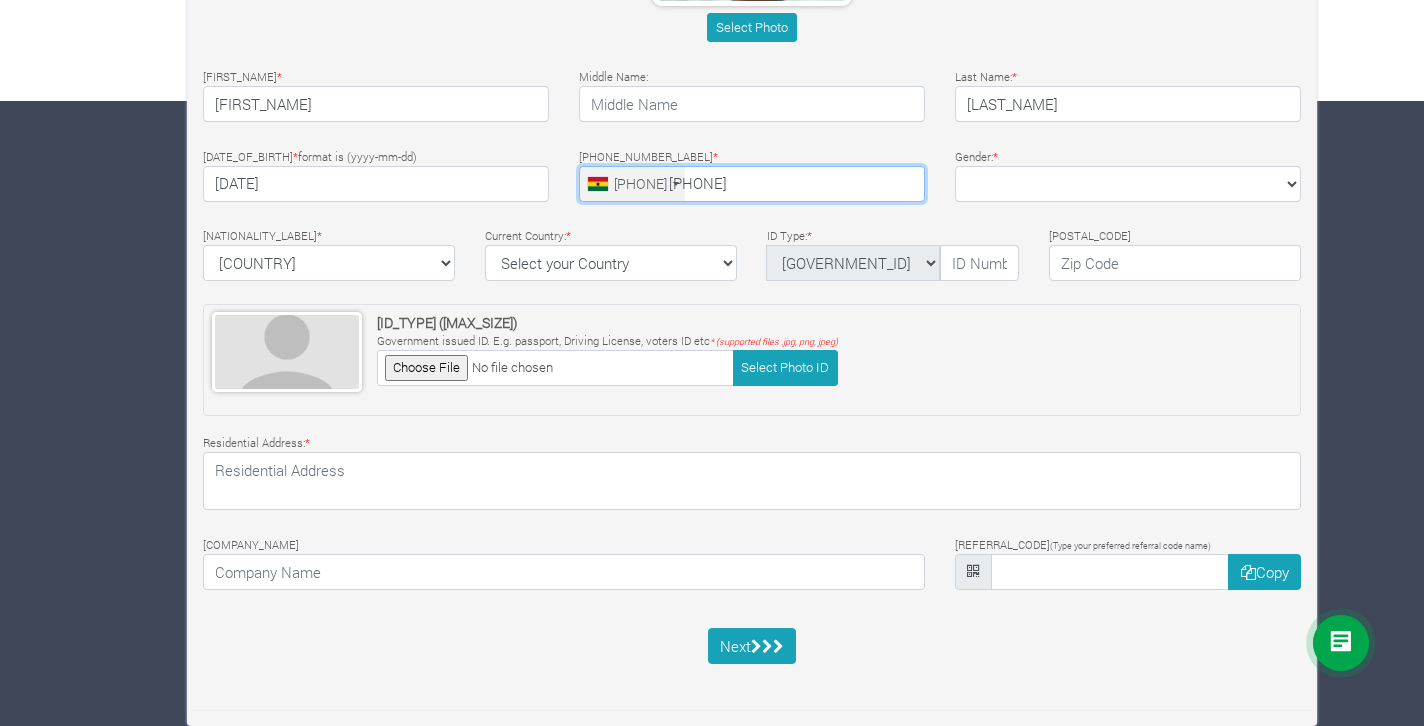 type on "57 103 8248" 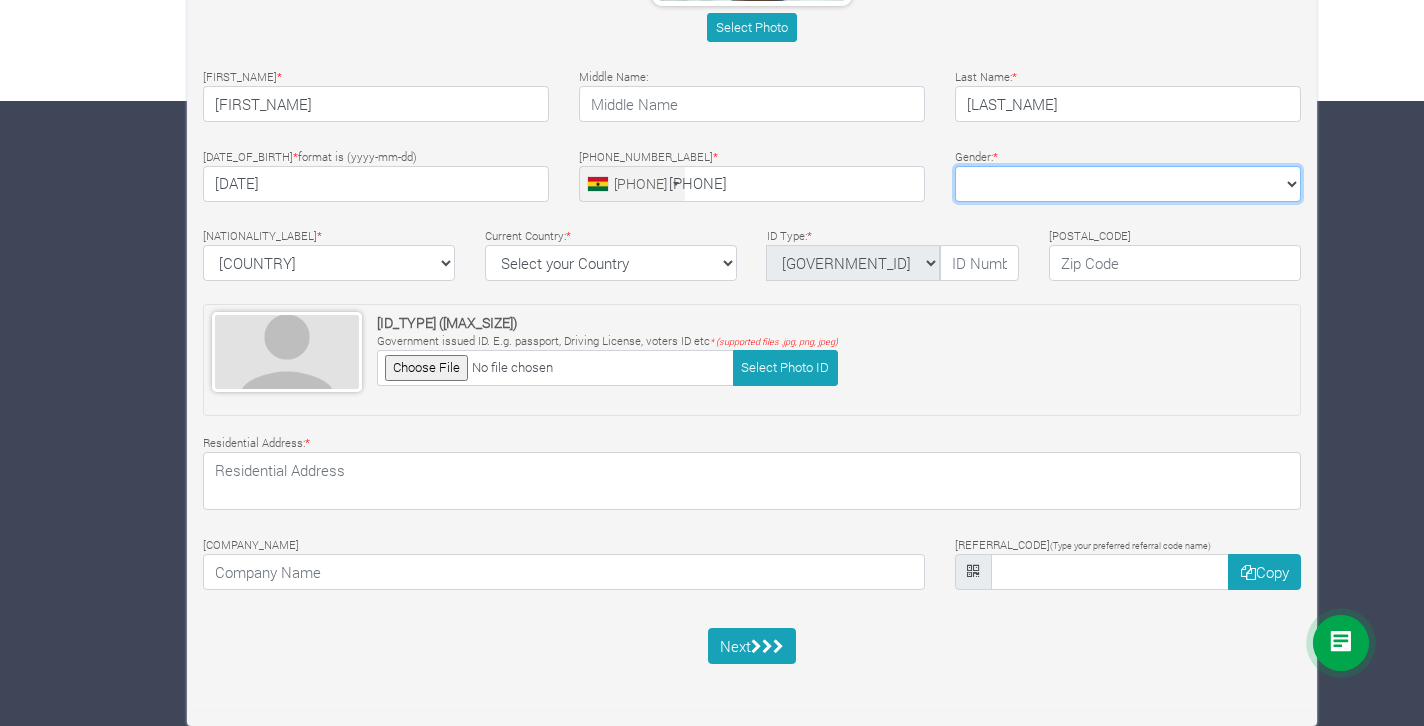 click on "Female
Male" at bounding box center [1128, 184] 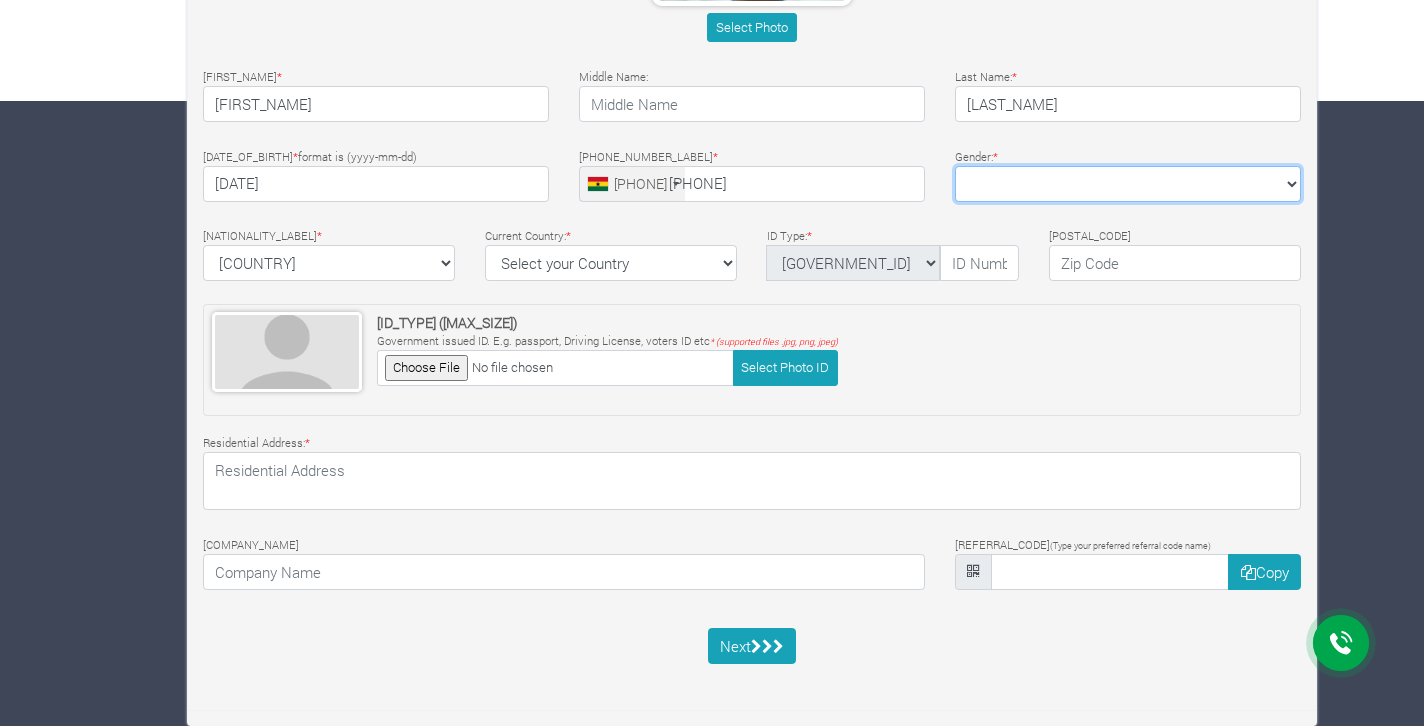 select on "Male" 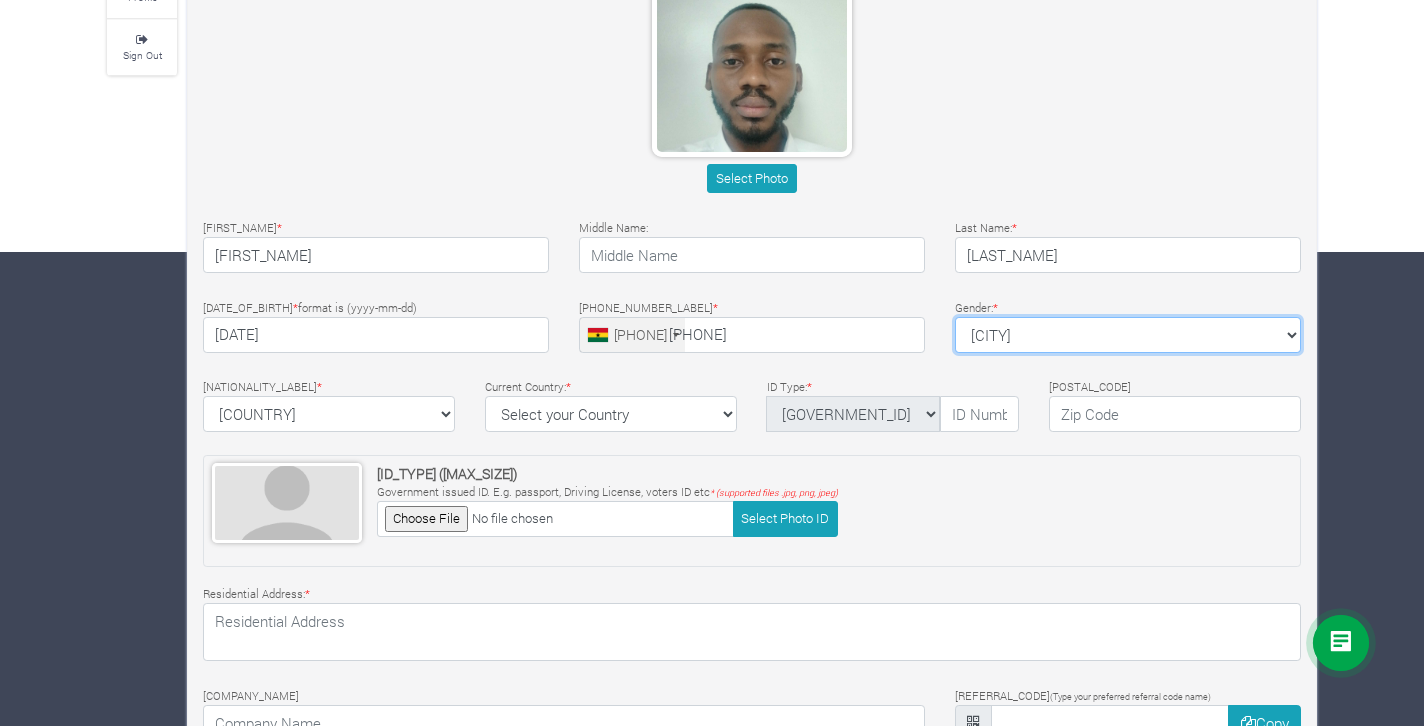 scroll, scrollTop: 477, scrollLeft: 0, axis: vertical 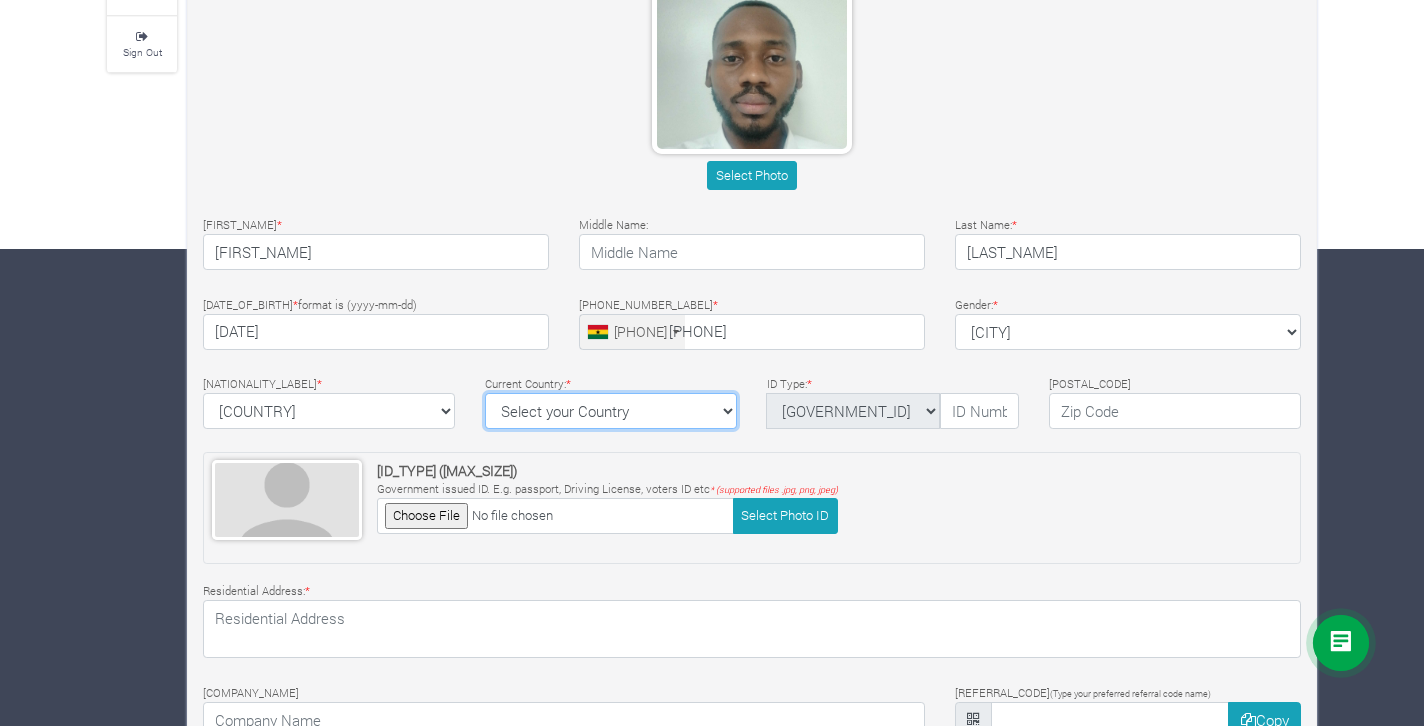 click on "Select your Country
Afghanistan
Albania
Algeria
American Samoa
Andorra
Angola
Anguilla
Antigua & Barbuda
Argentina
Armenia
Aruba
Australia
Austria
Azerbaijan
Bahamas
Bahrain
Barbados" at bounding box center [611, 411] 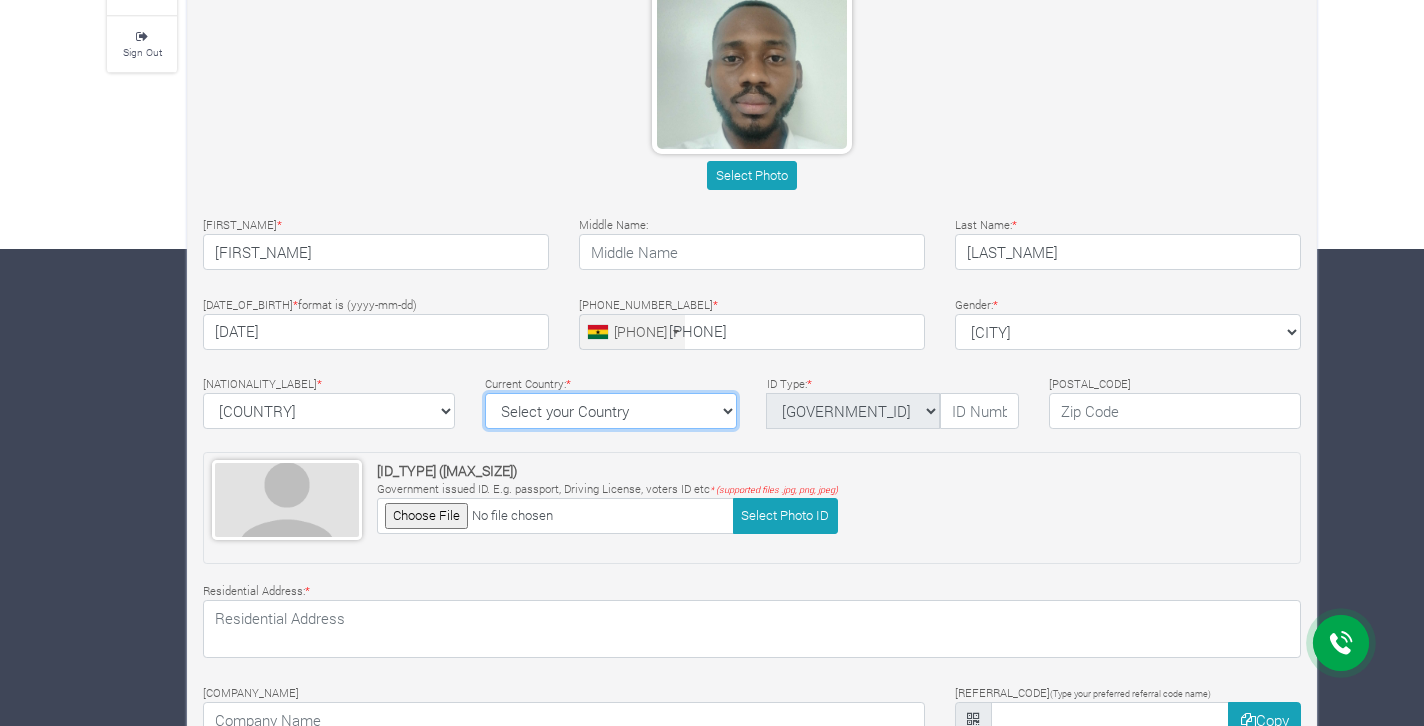 select on "Ghana" 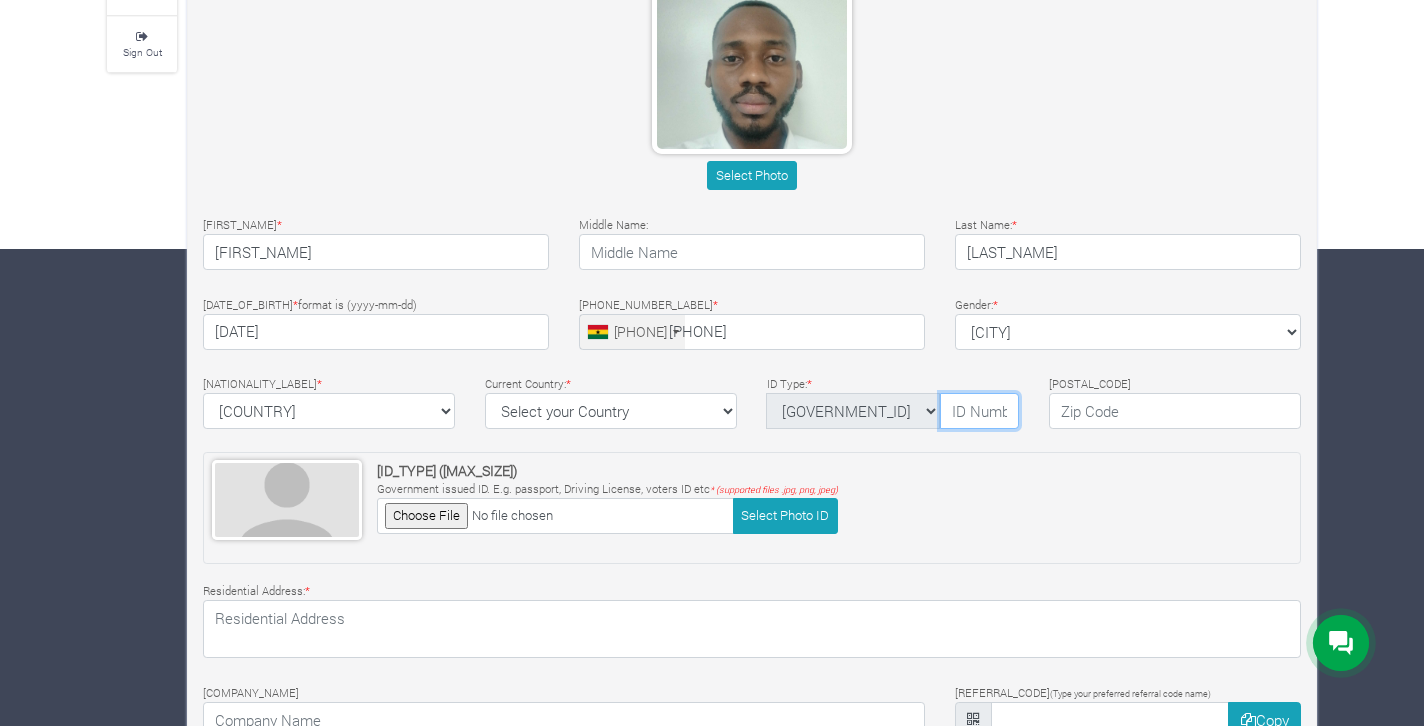 click at bounding box center [979, 411] 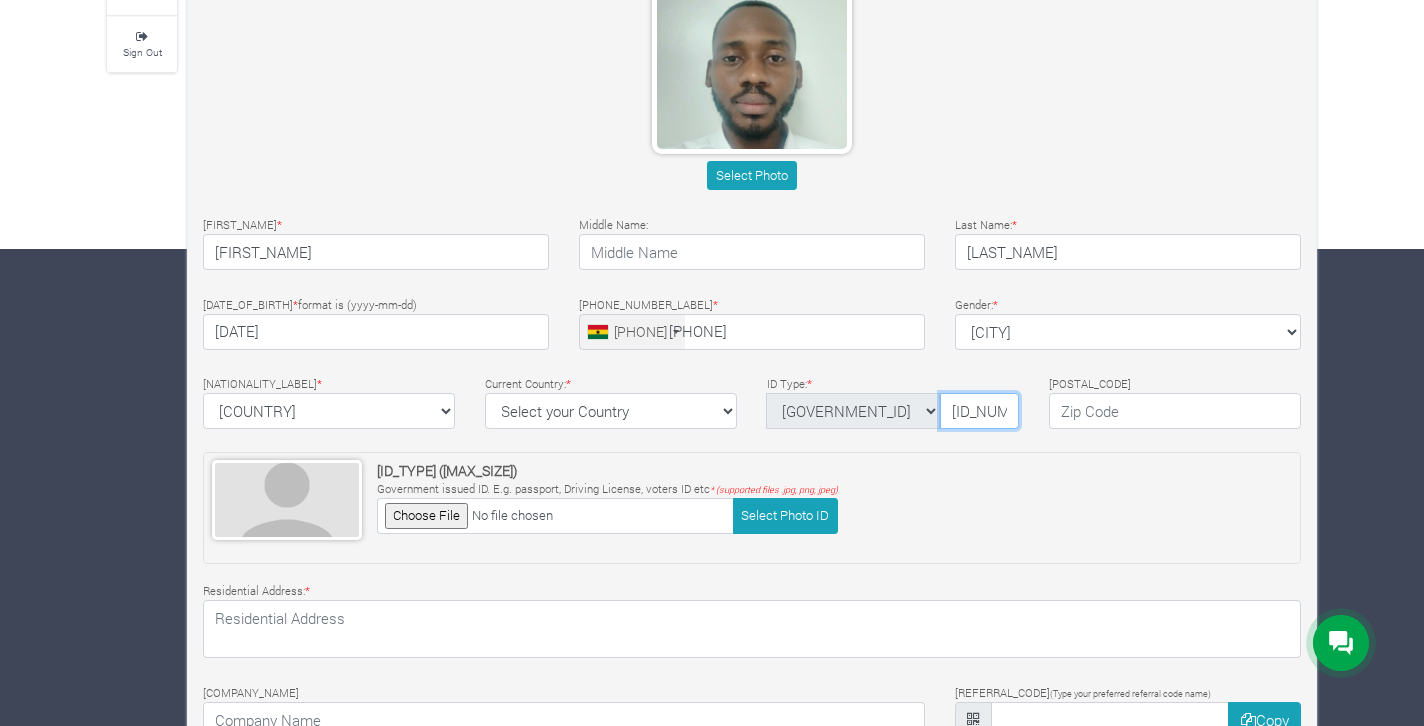 scroll, scrollTop: 0, scrollLeft: 8, axis: horizontal 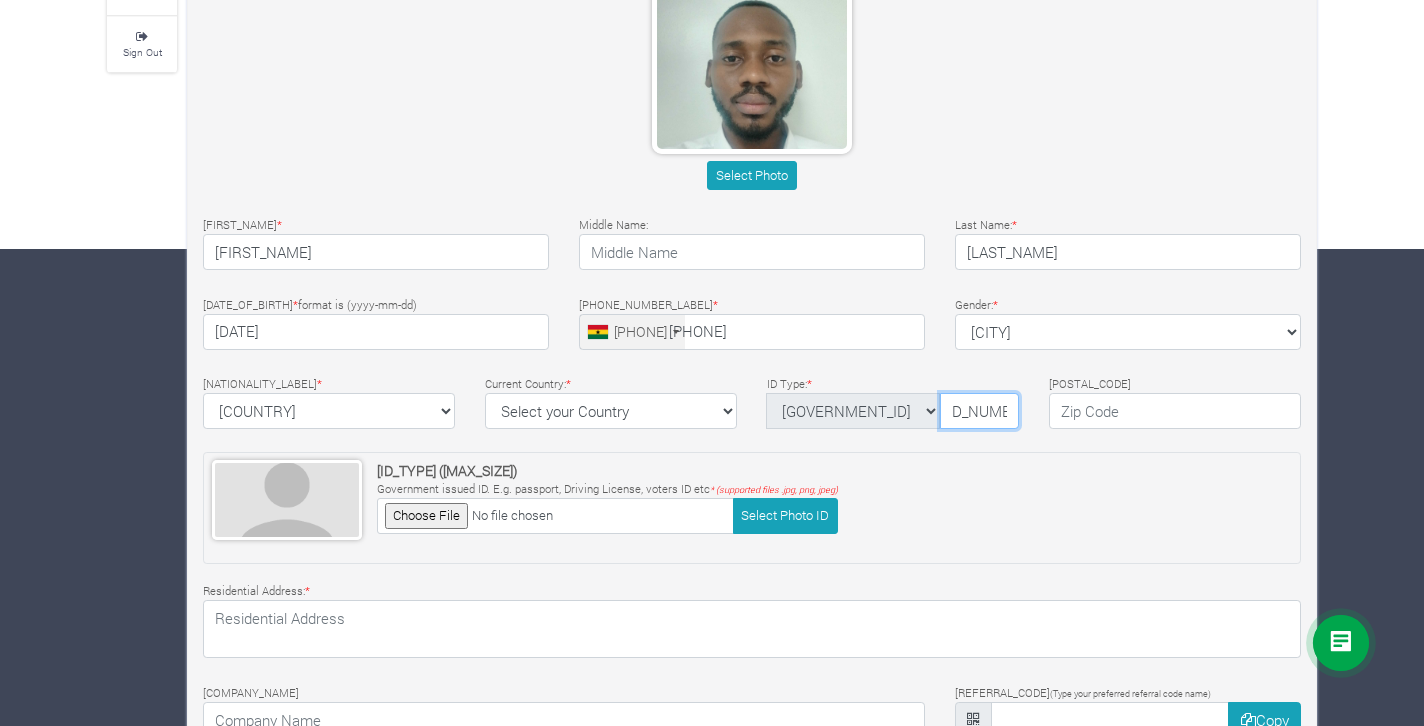 type on "GHA-0021711277" 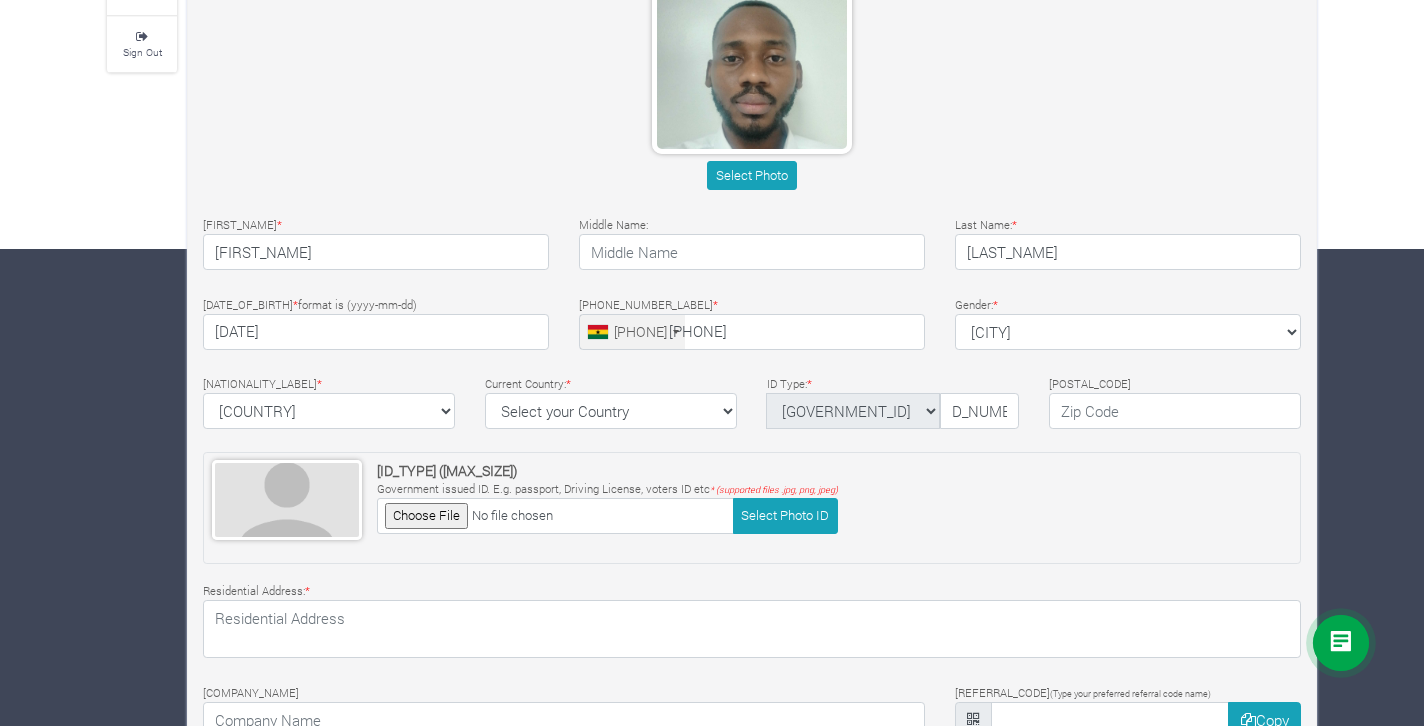 click on "Nationality: *
Ghana
Afghanistan
Albania
Algeria
American Samoa
Andorra
Angola
Anguilla
Antigua & Barbuda
Argentina
Armenia
Aruba
Australia
Austria Azerbaijan Bahamas Bahrain" at bounding box center (752, 245) 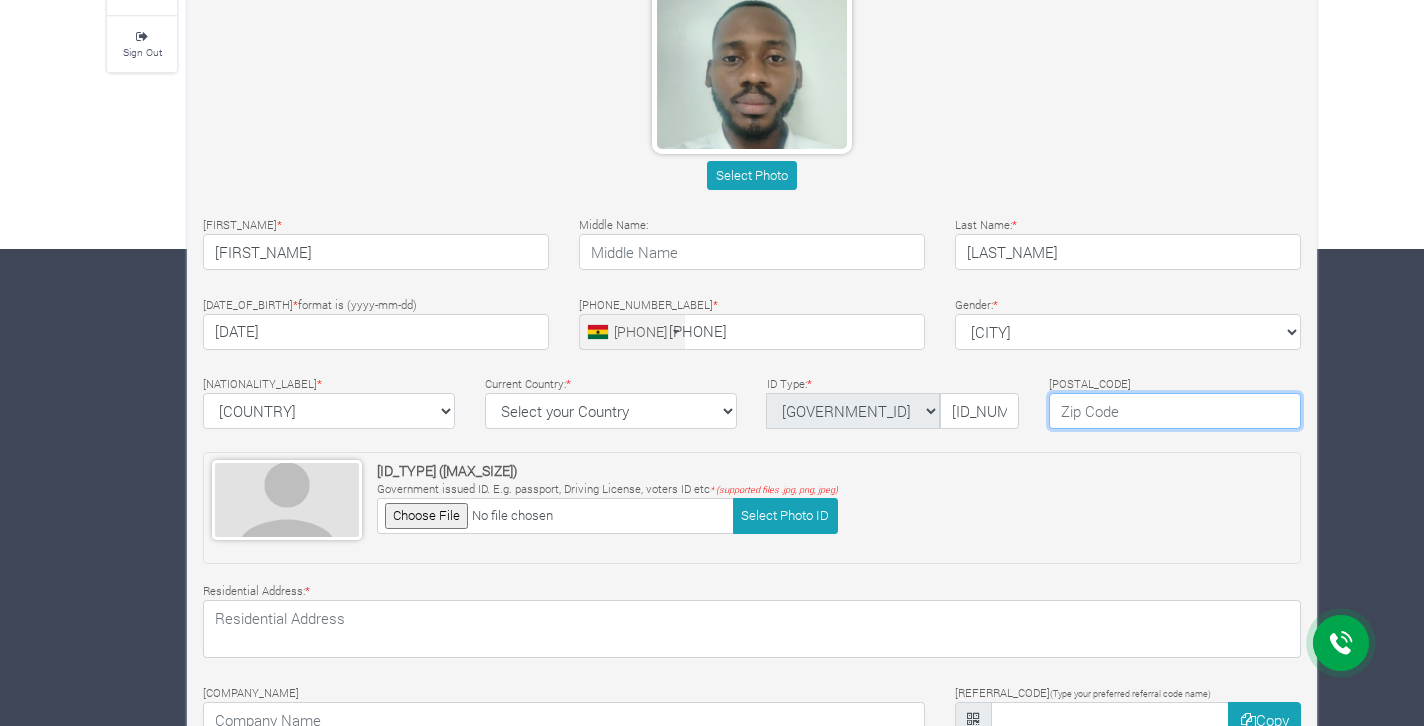 click at bounding box center [1175, 411] 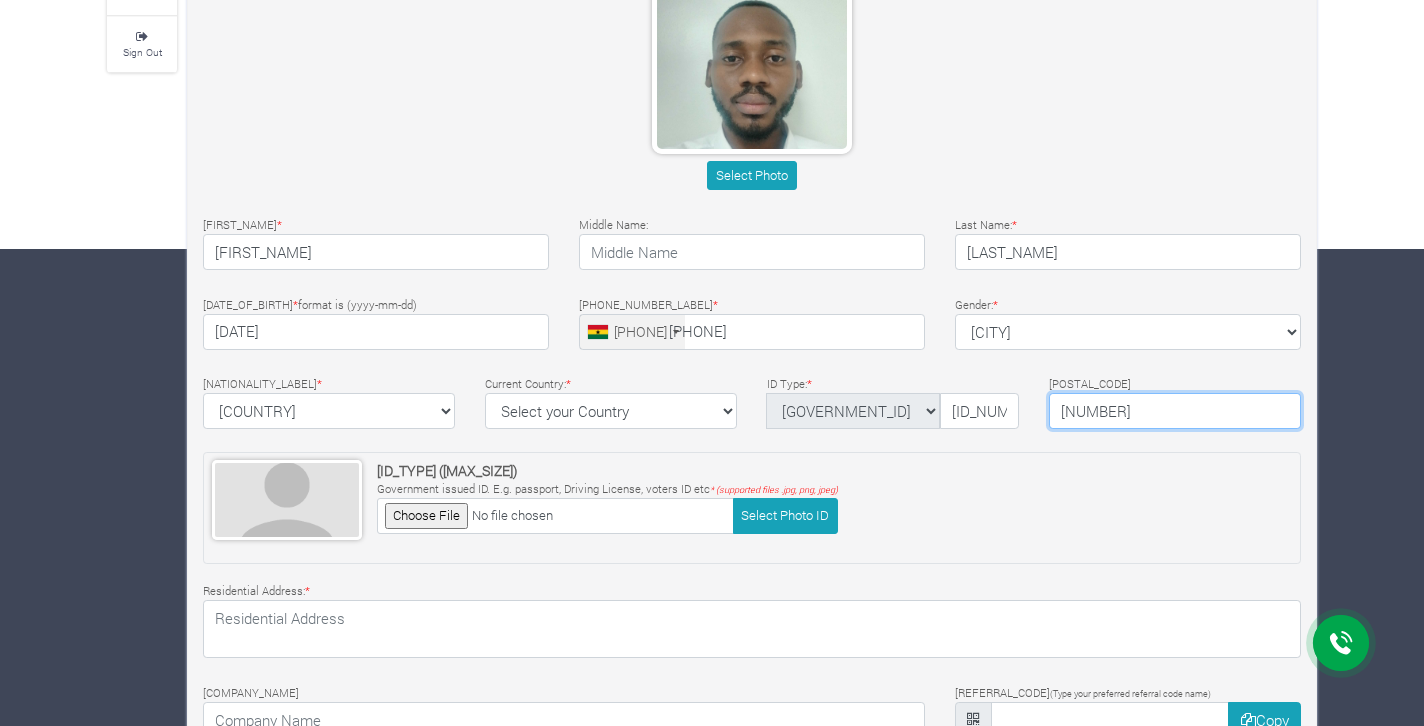 type on "[PHONE_CODE]" 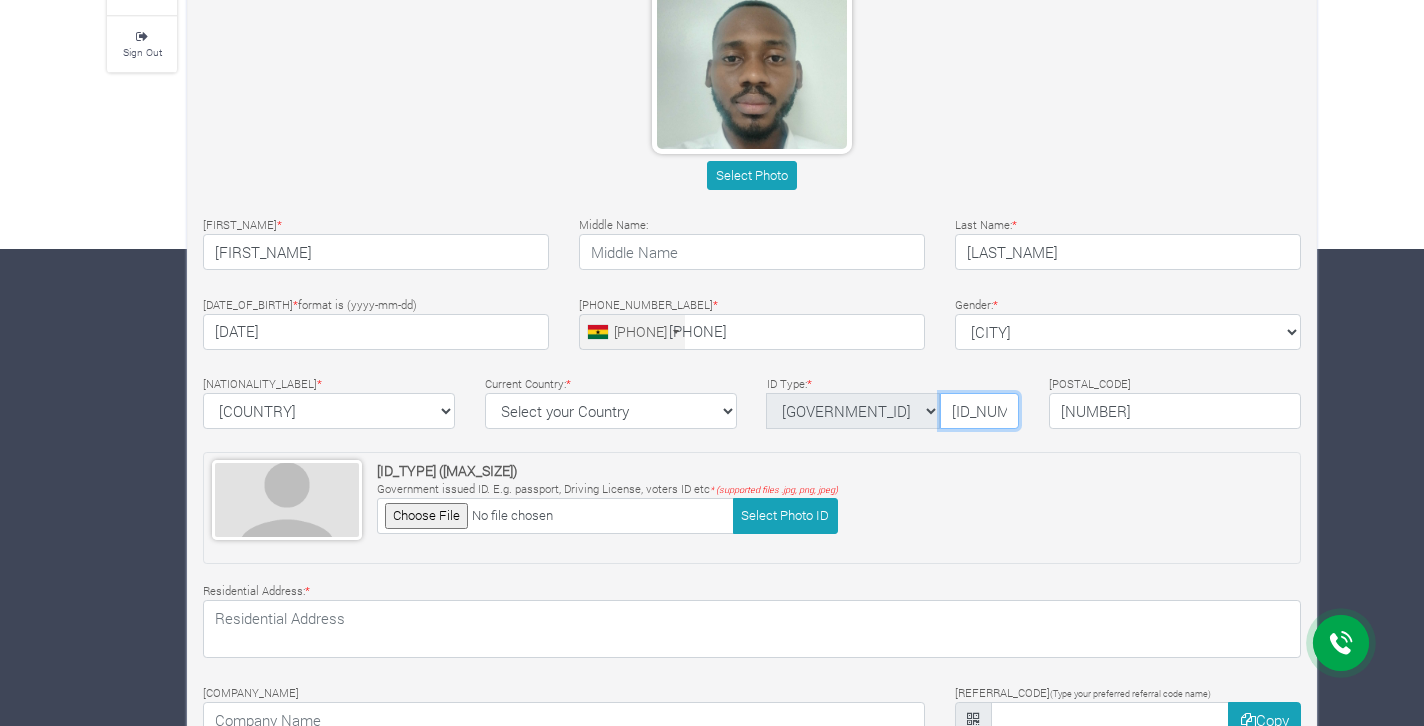 click on "[DOCUMENT_ID]" at bounding box center [979, 411] 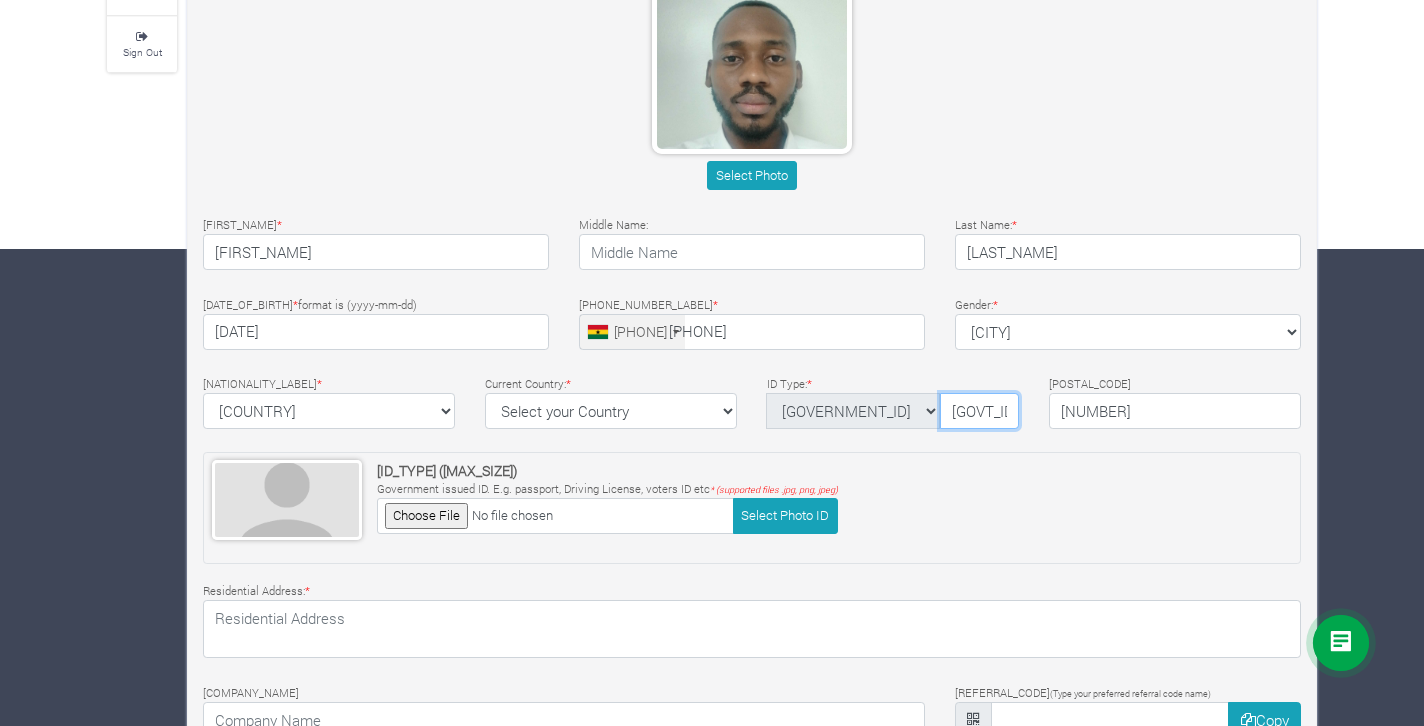 type on "GHA-00217112-77" 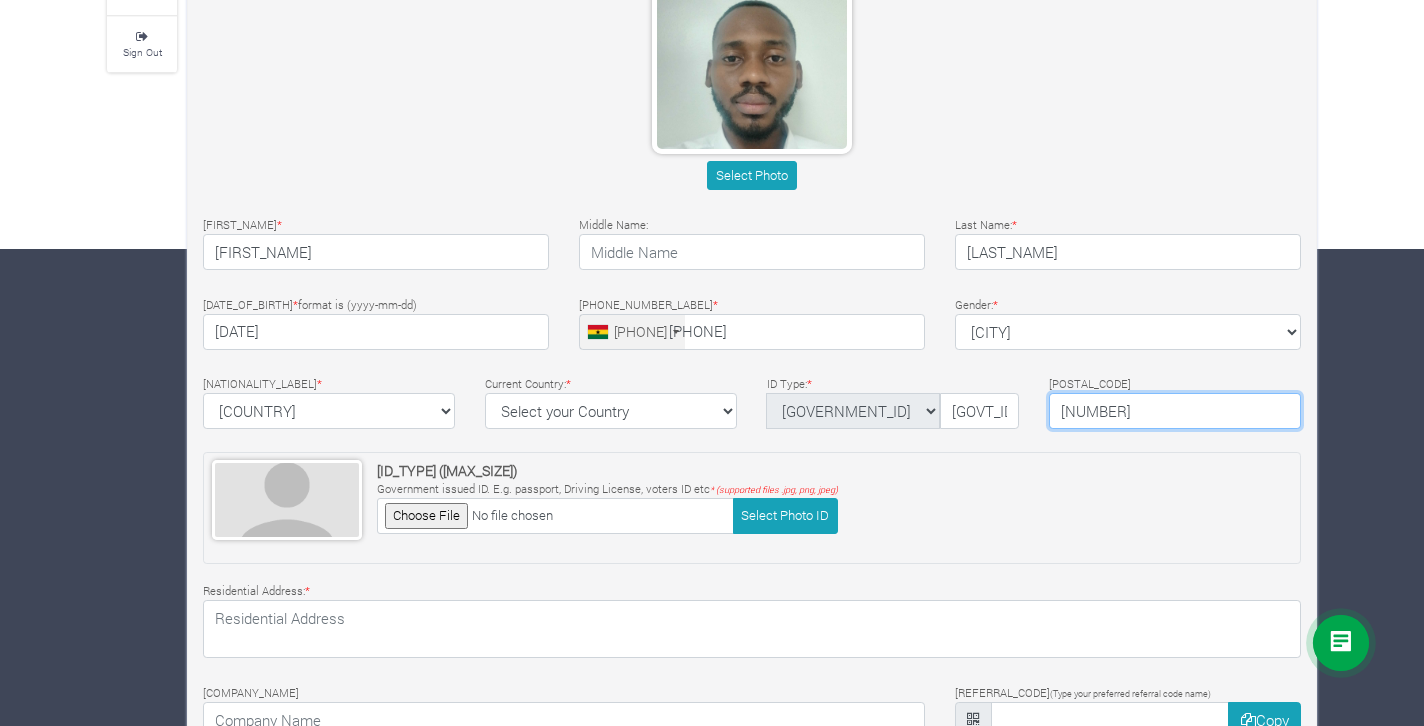 click on "[PHONE_CODE]" at bounding box center (1175, 411) 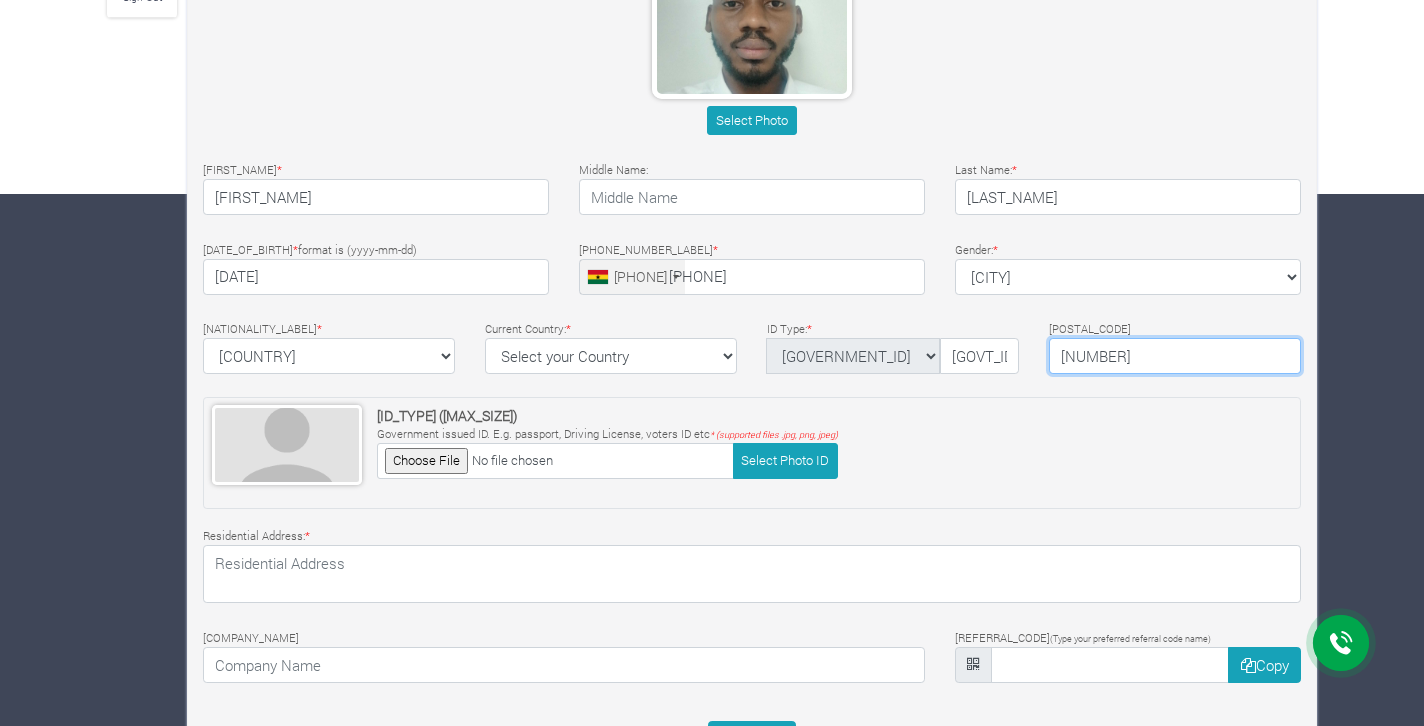scroll, scrollTop: 625, scrollLeft: 0, axis: vertical 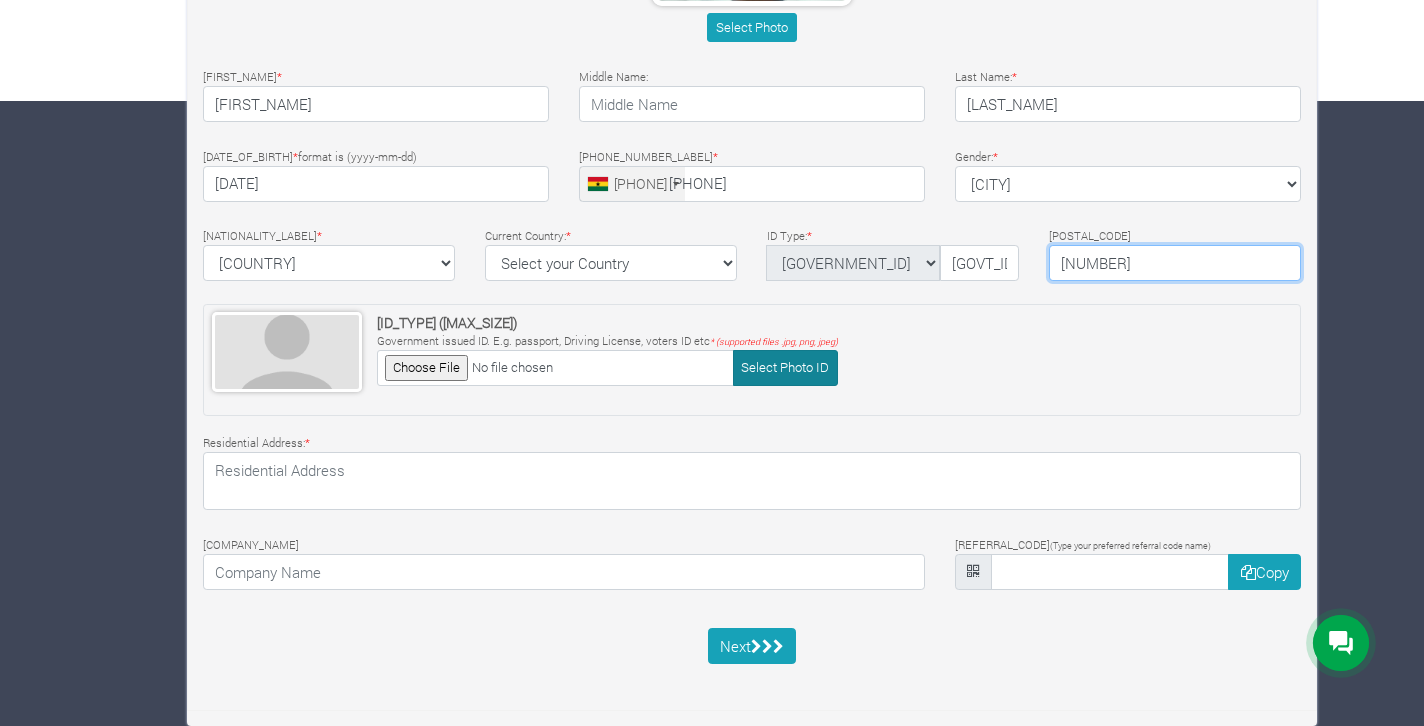 type on "2333" 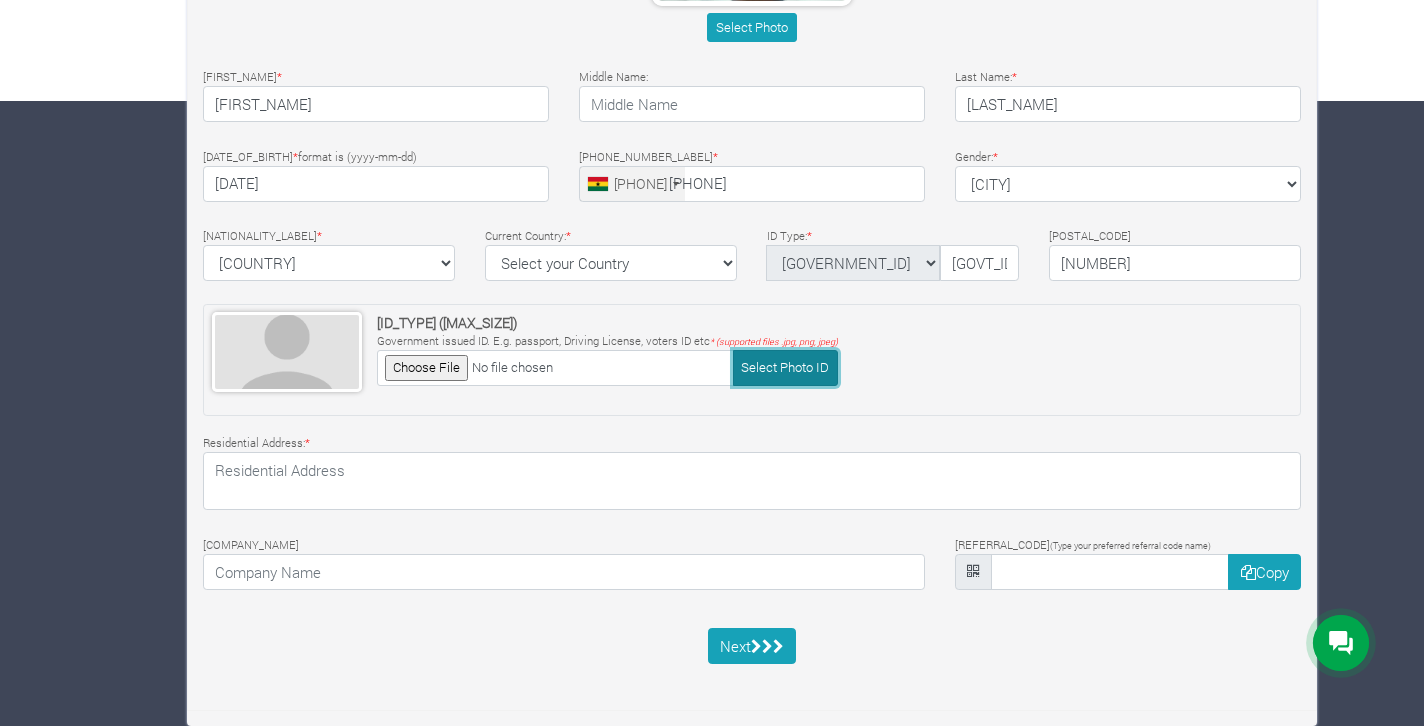 click on "•••••• ••••• ••" at bounding box center [785, 367] 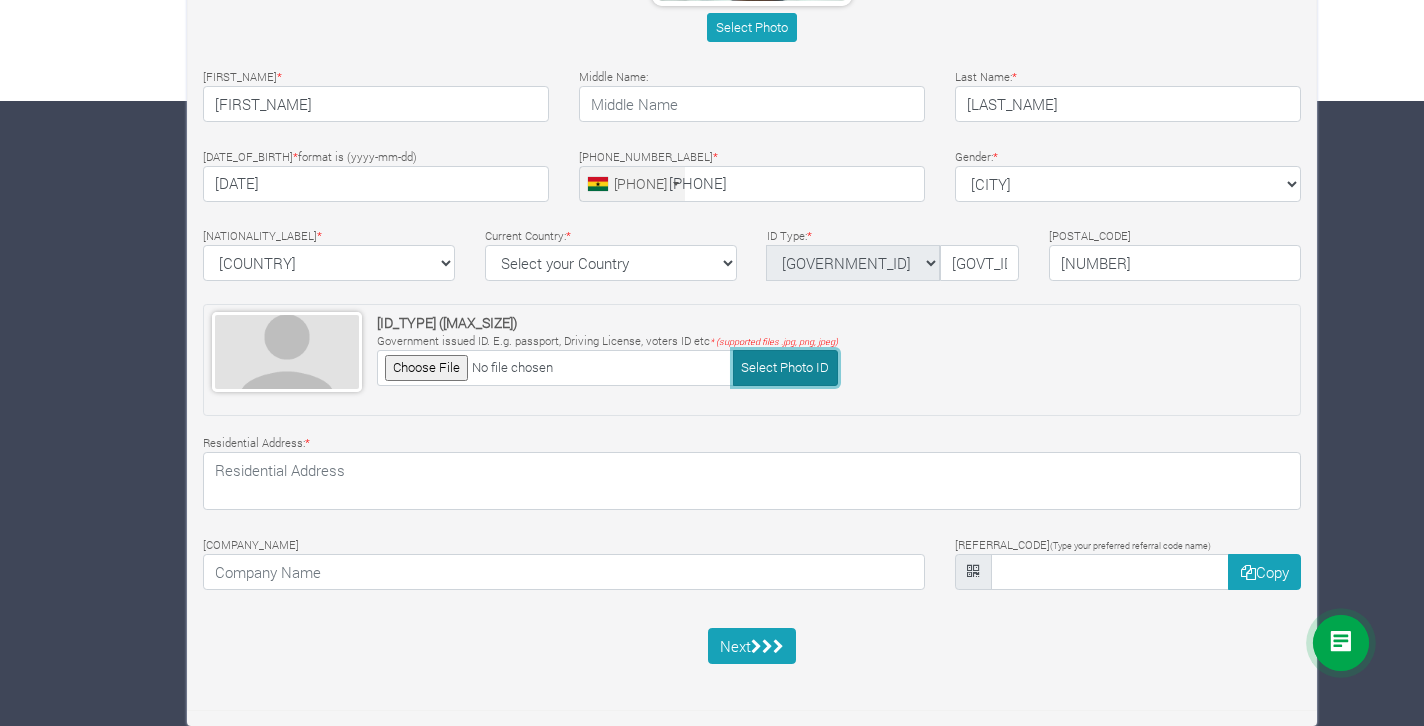 type on "C:\fakepath\IMG-20250403-WA0029 (1).jpg" 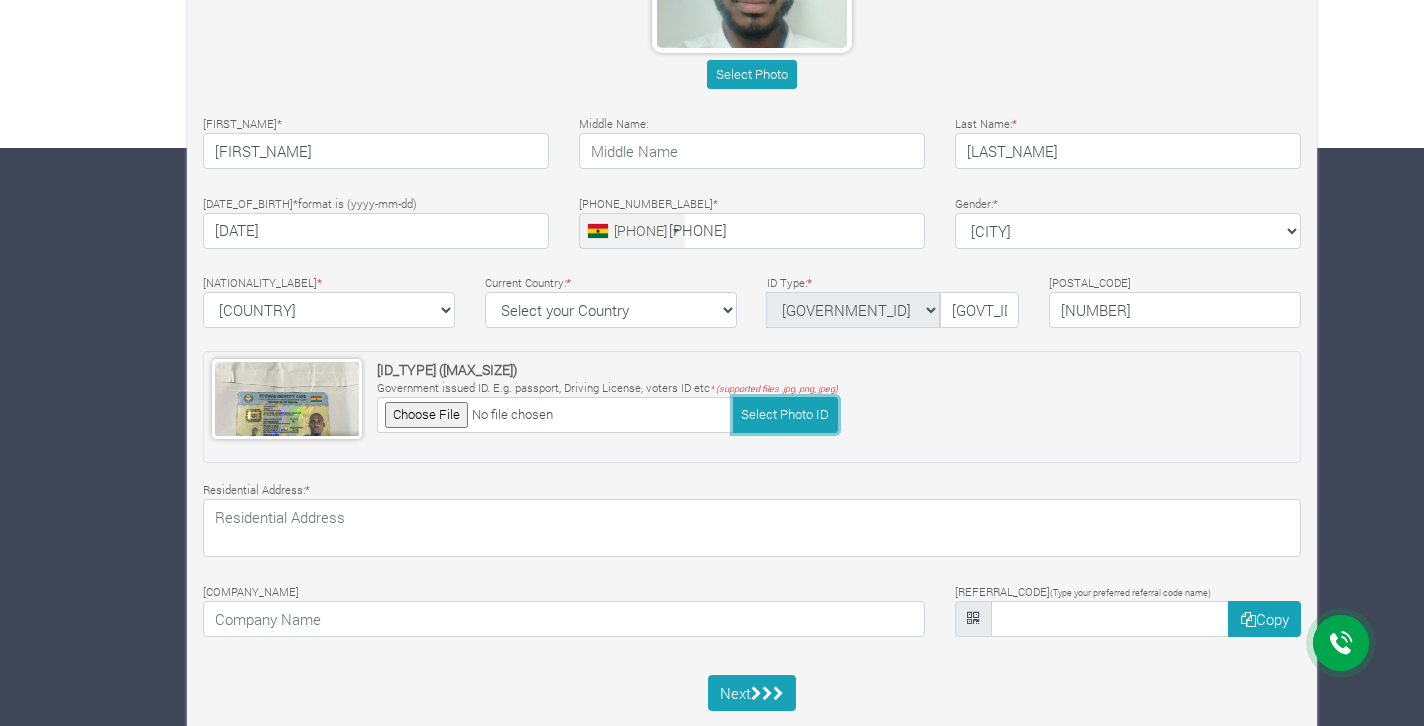 scroll, scrollTop: 625, scrollLeft: 0, axis: vertical 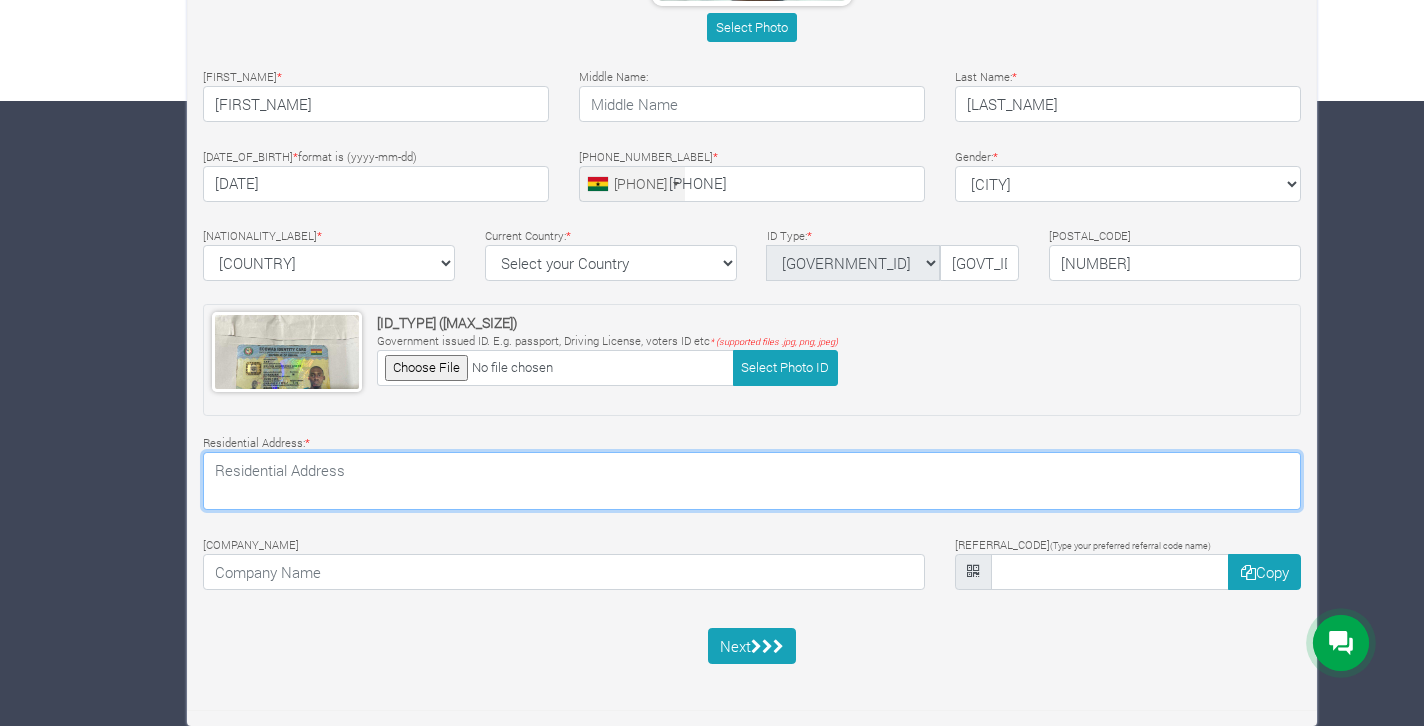 click at bounding box center [752, 481] 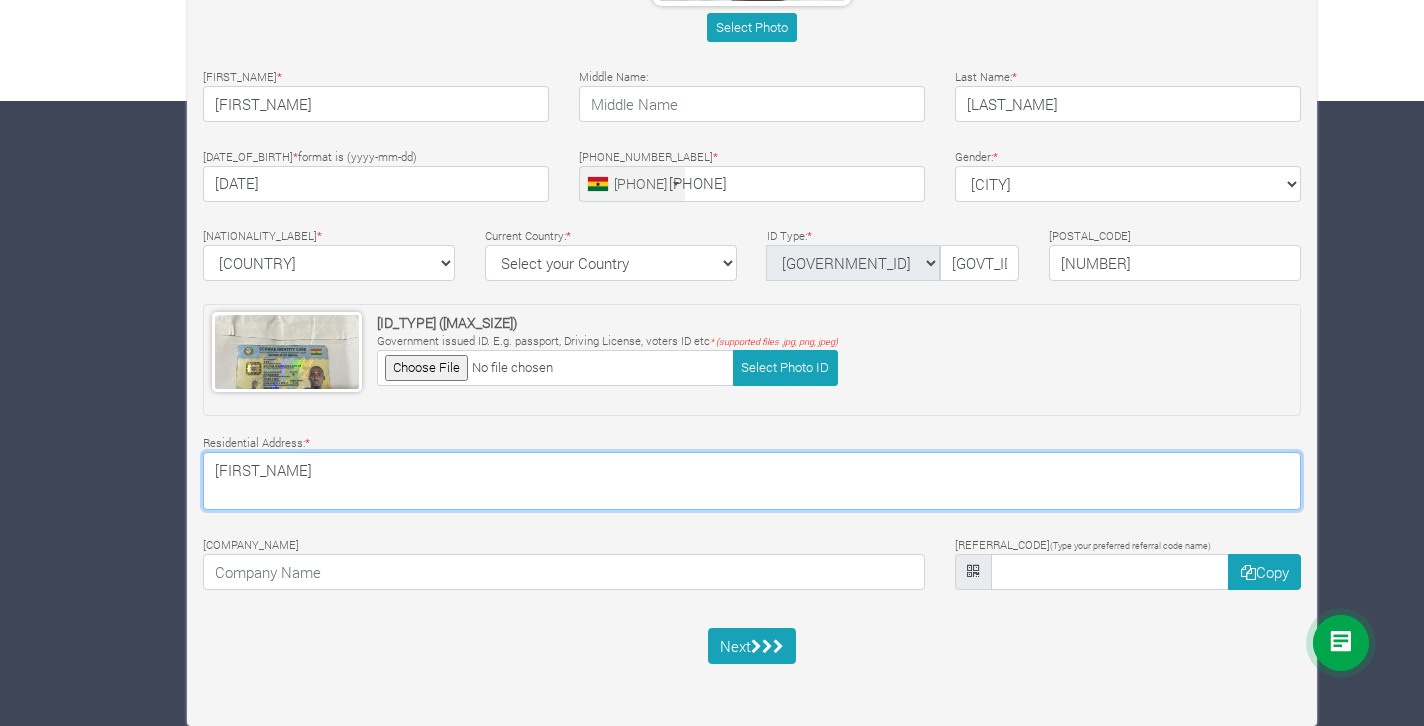 type on "[LOCATION]" 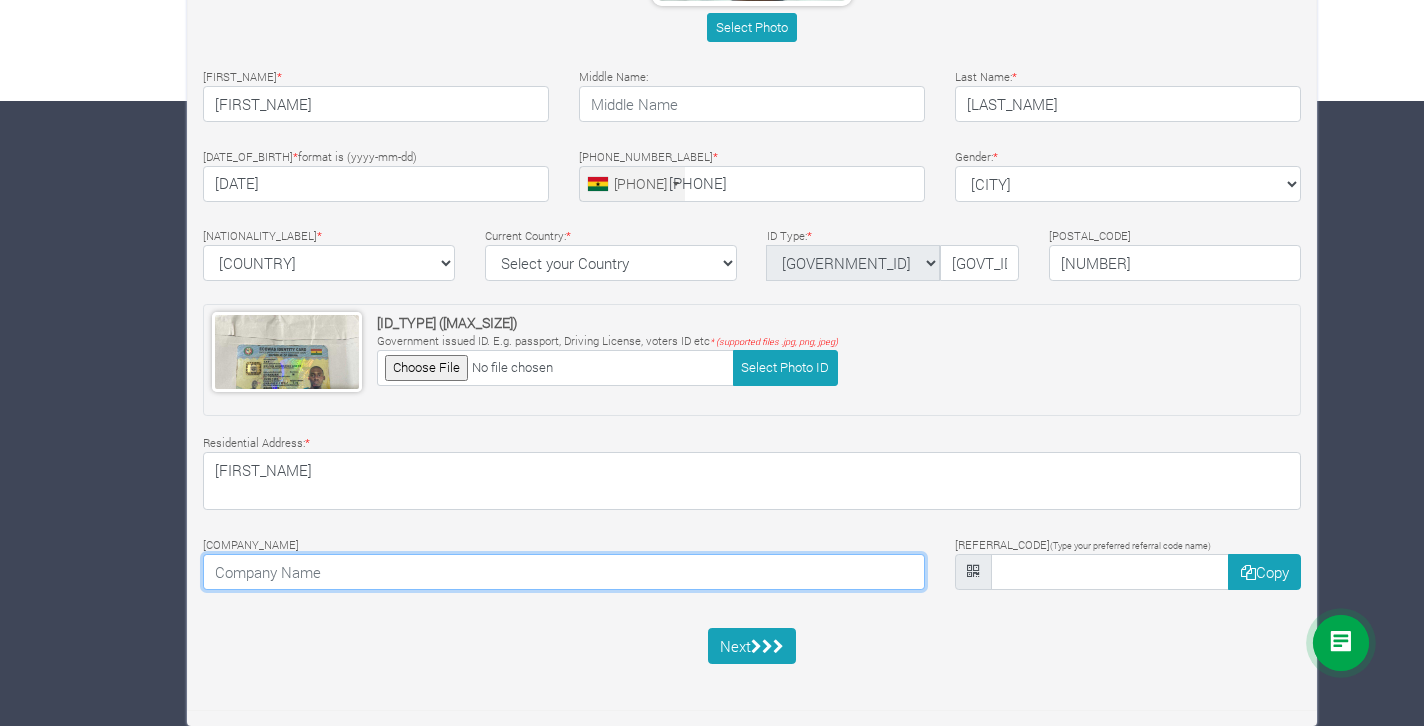 click at bounding box center [564, 572] 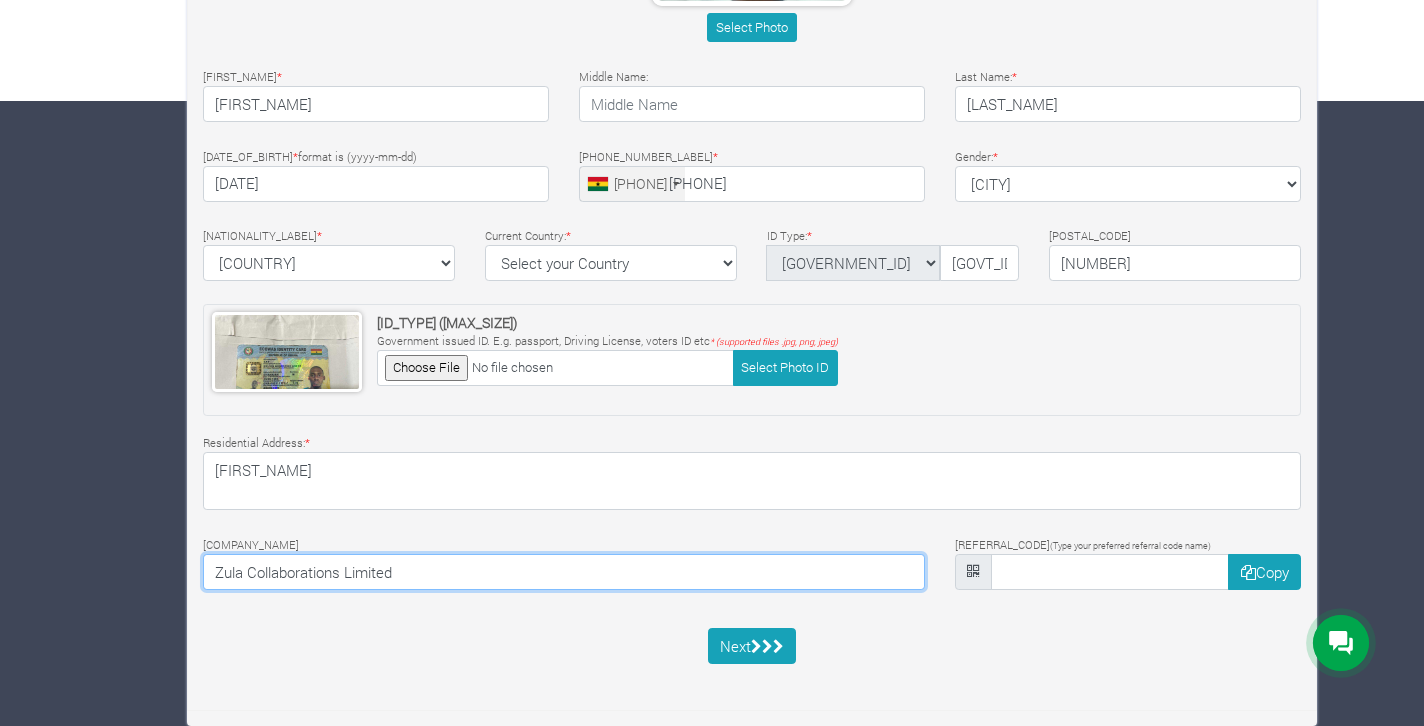 type on "[COMPANY_NAME]" 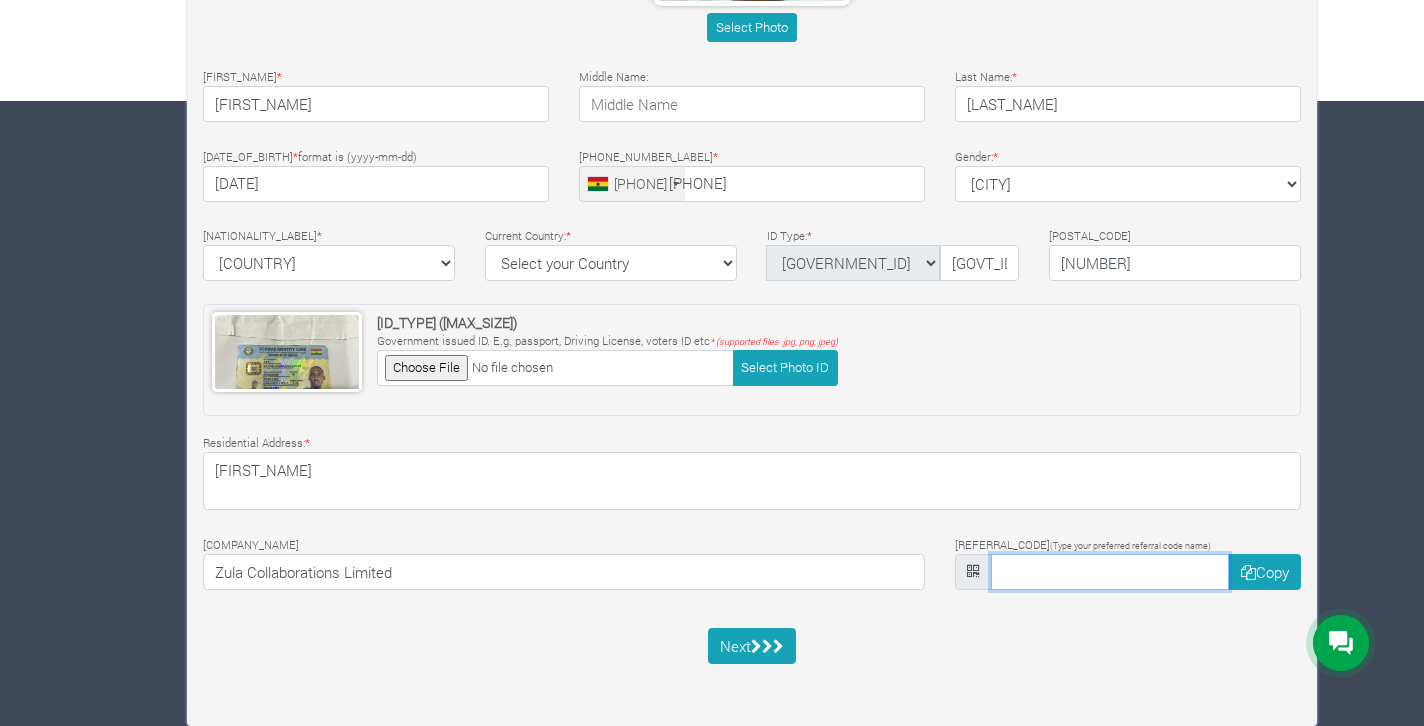 click at bounding box center (1110, 572) 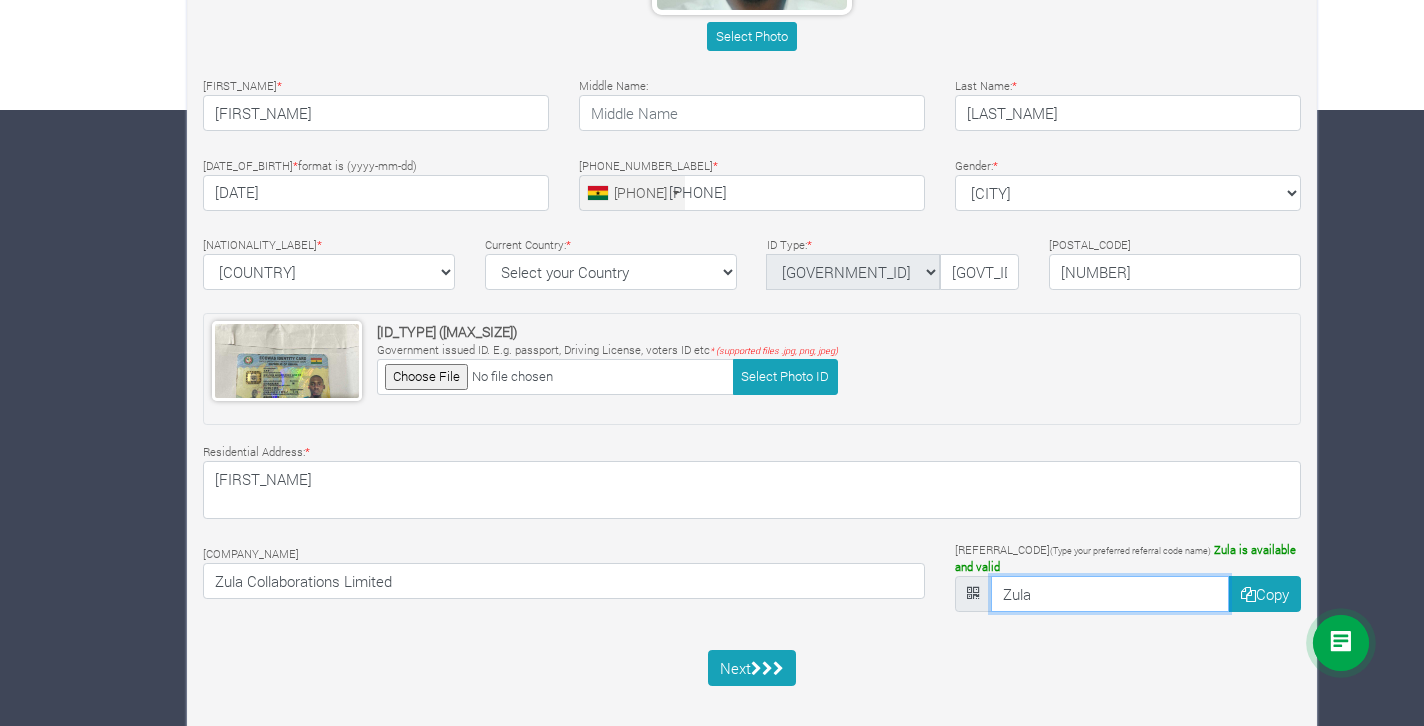 scroll, scrollTop: 638, scrollLeft: 0, axis: vertical 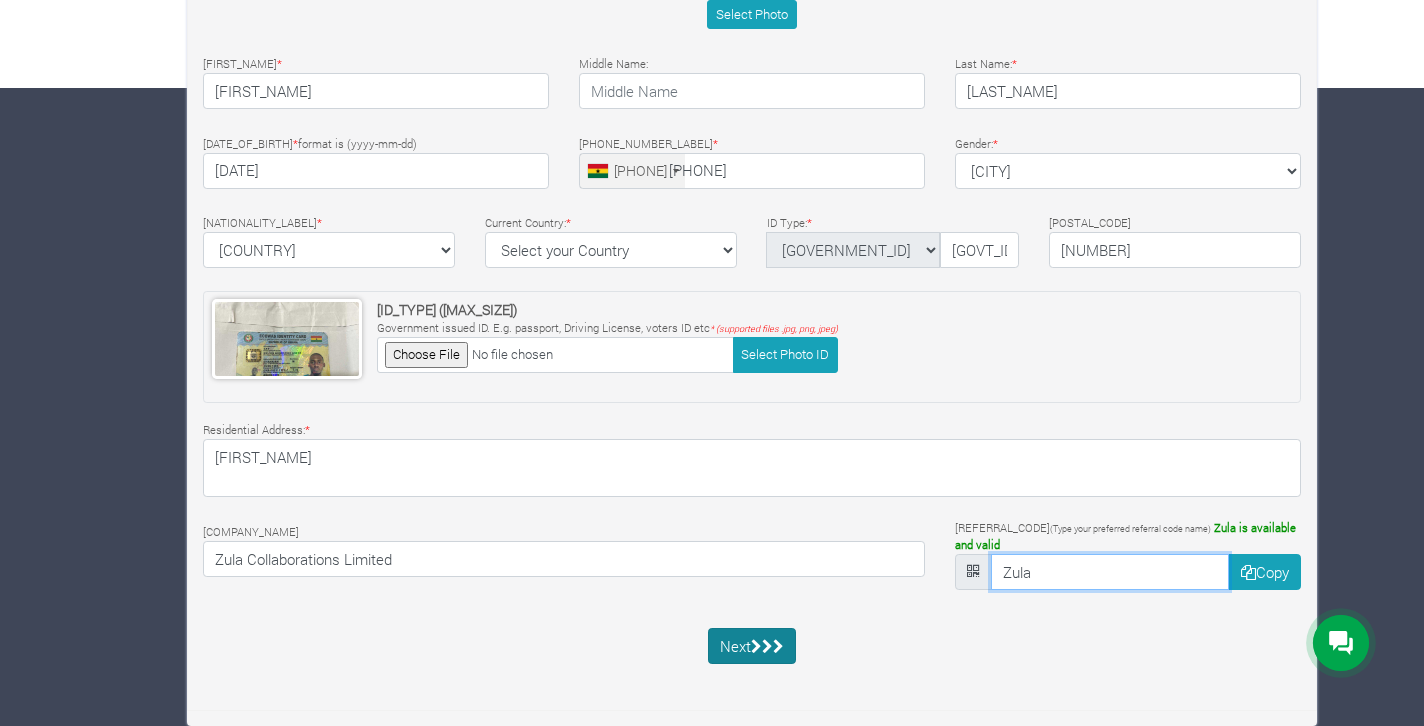 type on "[COMPANY]" 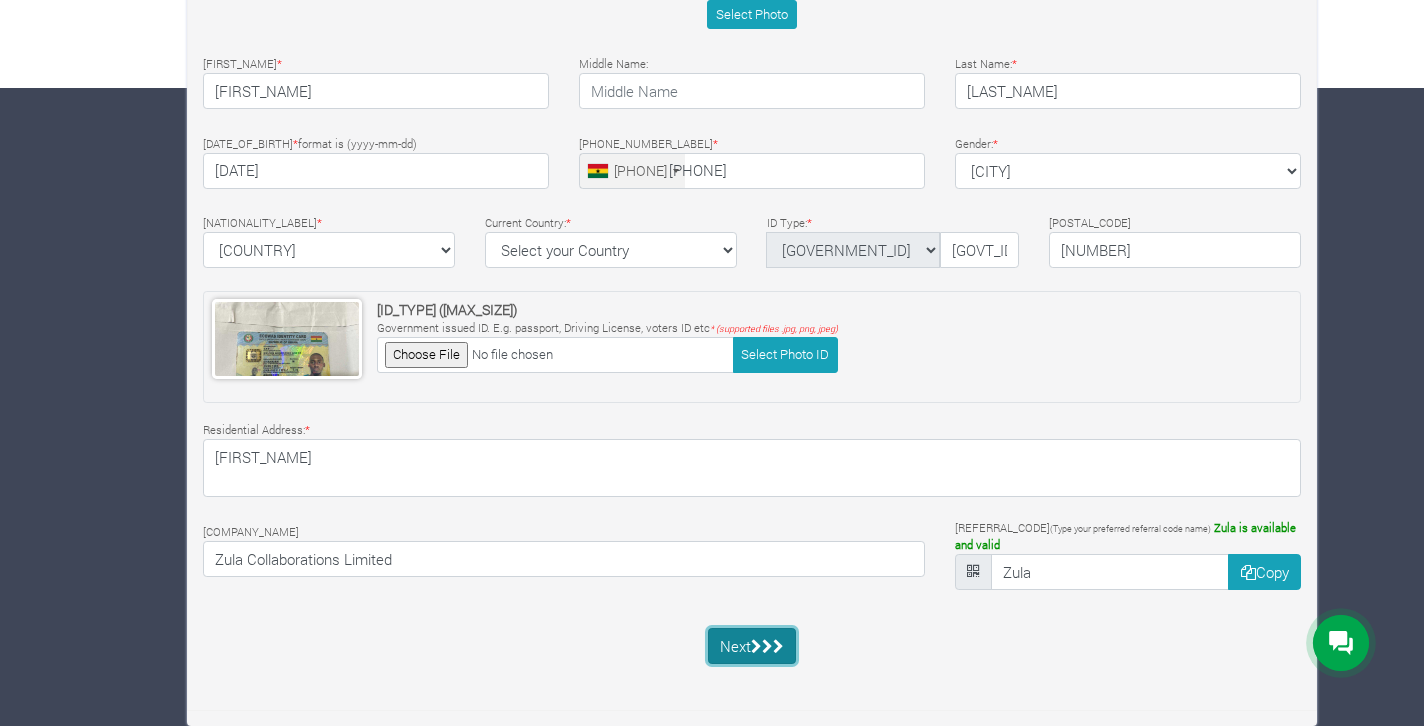 click on "••••" at bounding box center (752, 646) 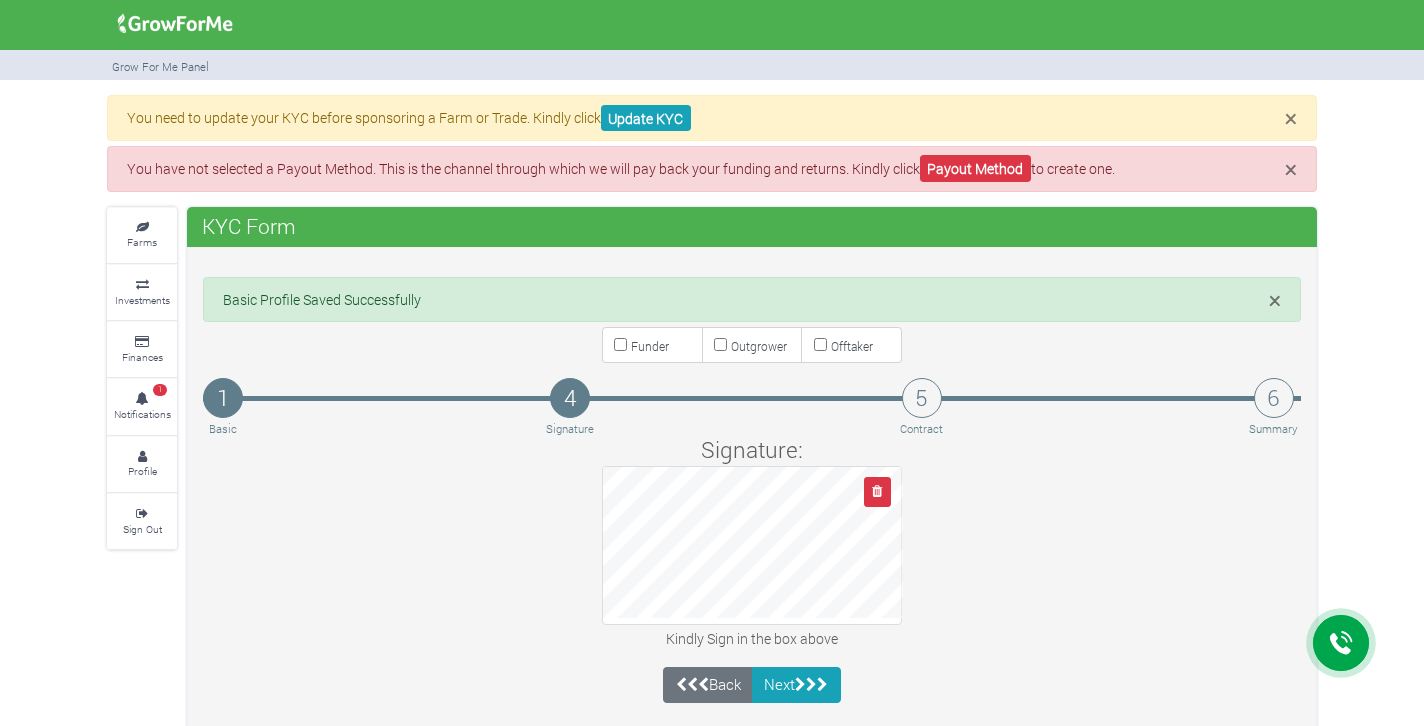 scroll, scrollTop: 0, scrollLeft: 0, axis: both 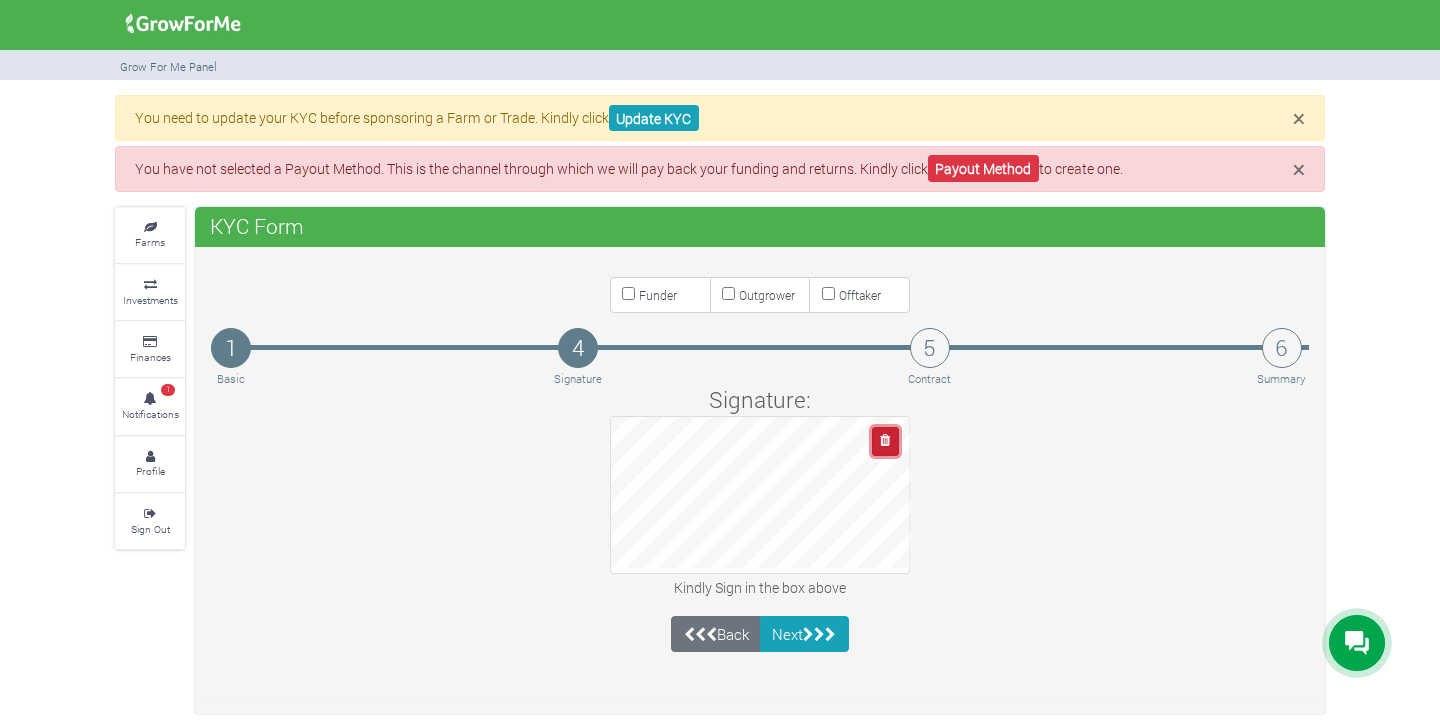 click at bounding box center (885, 441) 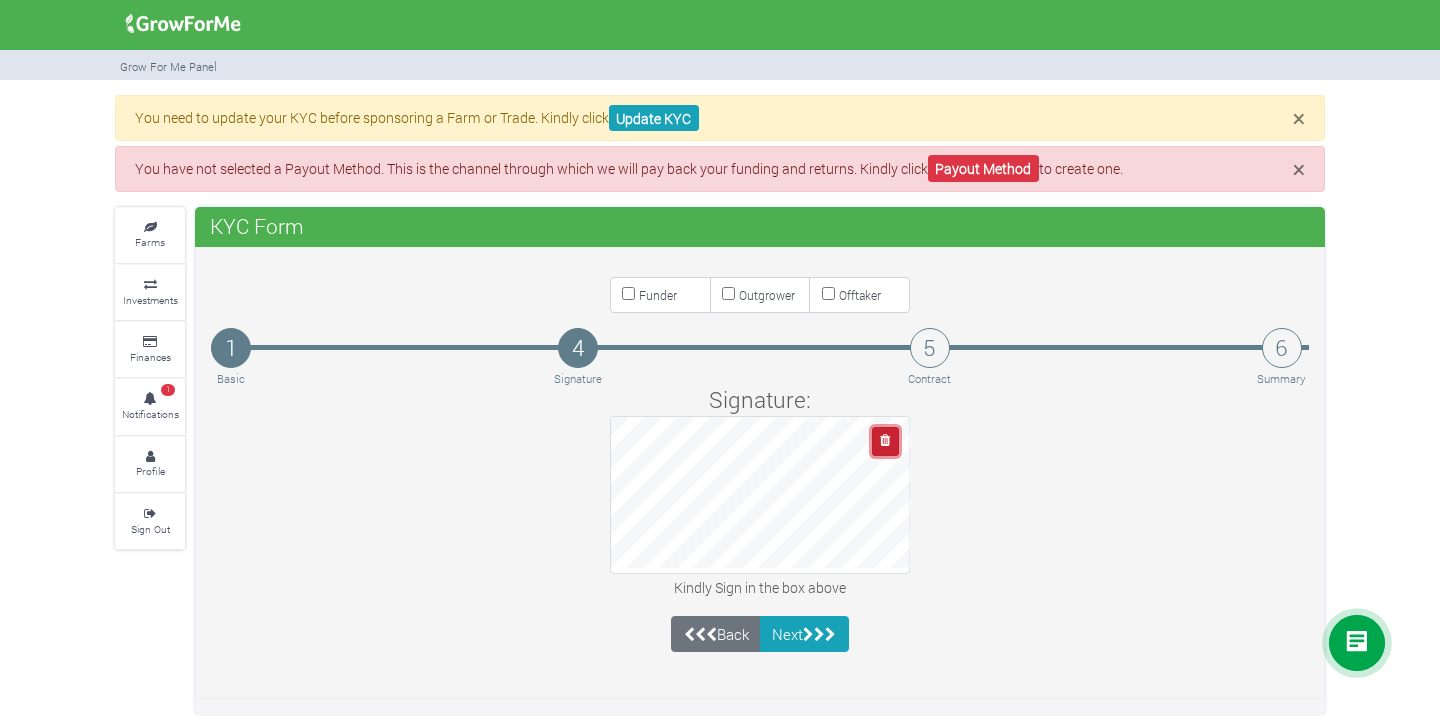click at bounding box center [885, 440] 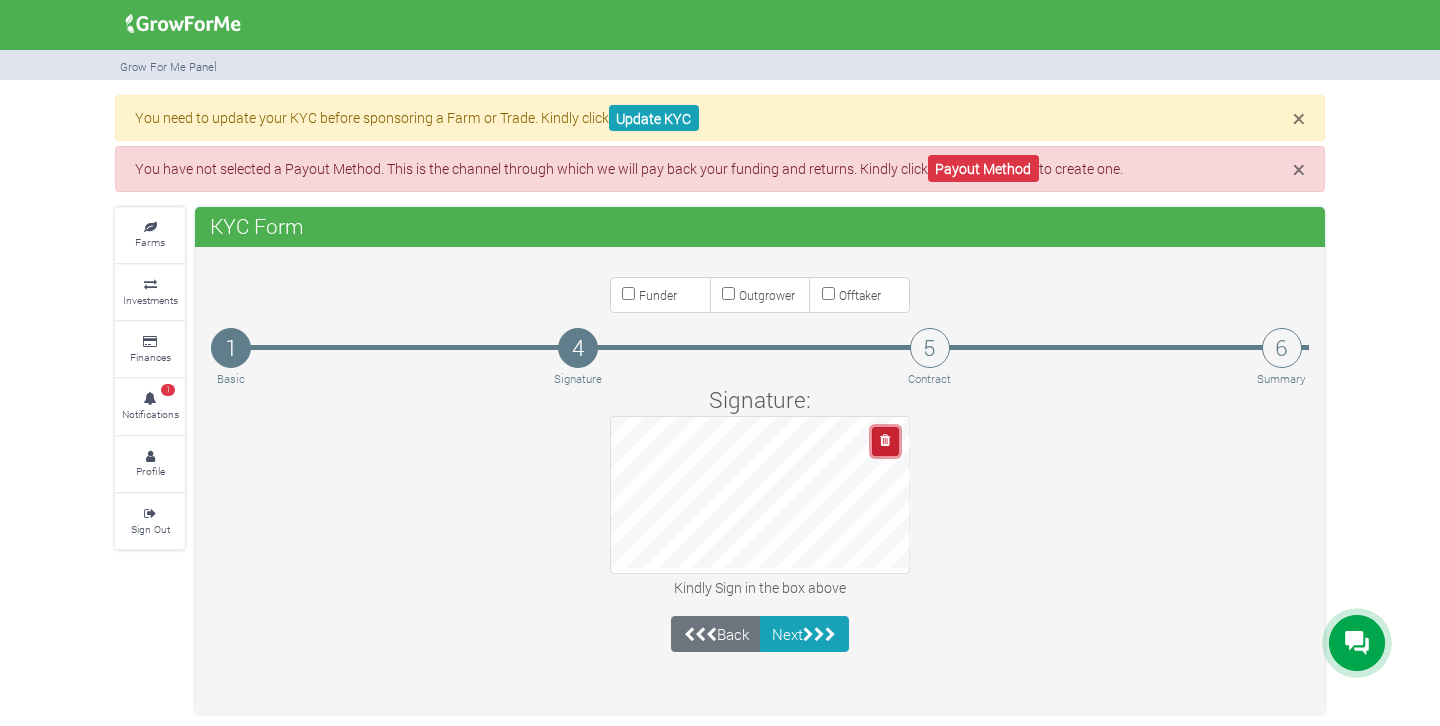 click at bounding box center (885, 440) 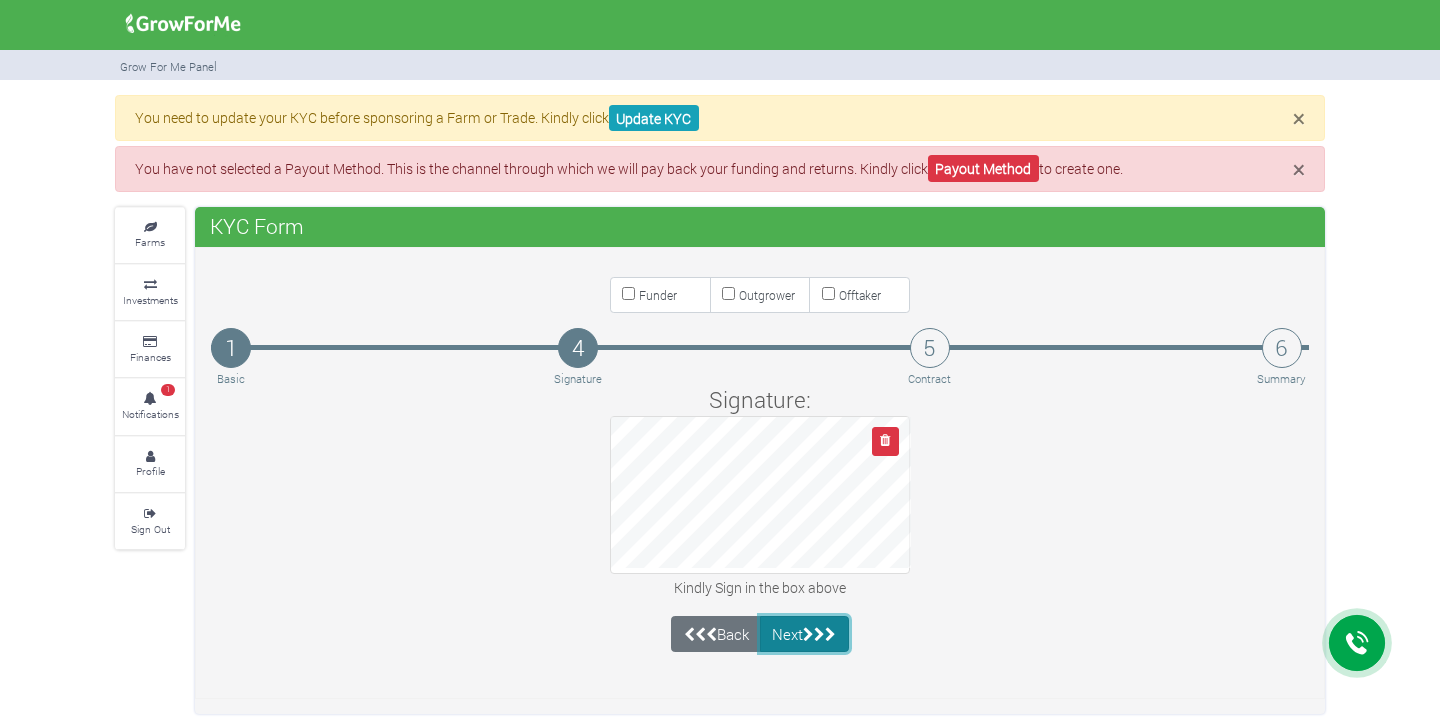 click at bounding box center (830, 634) 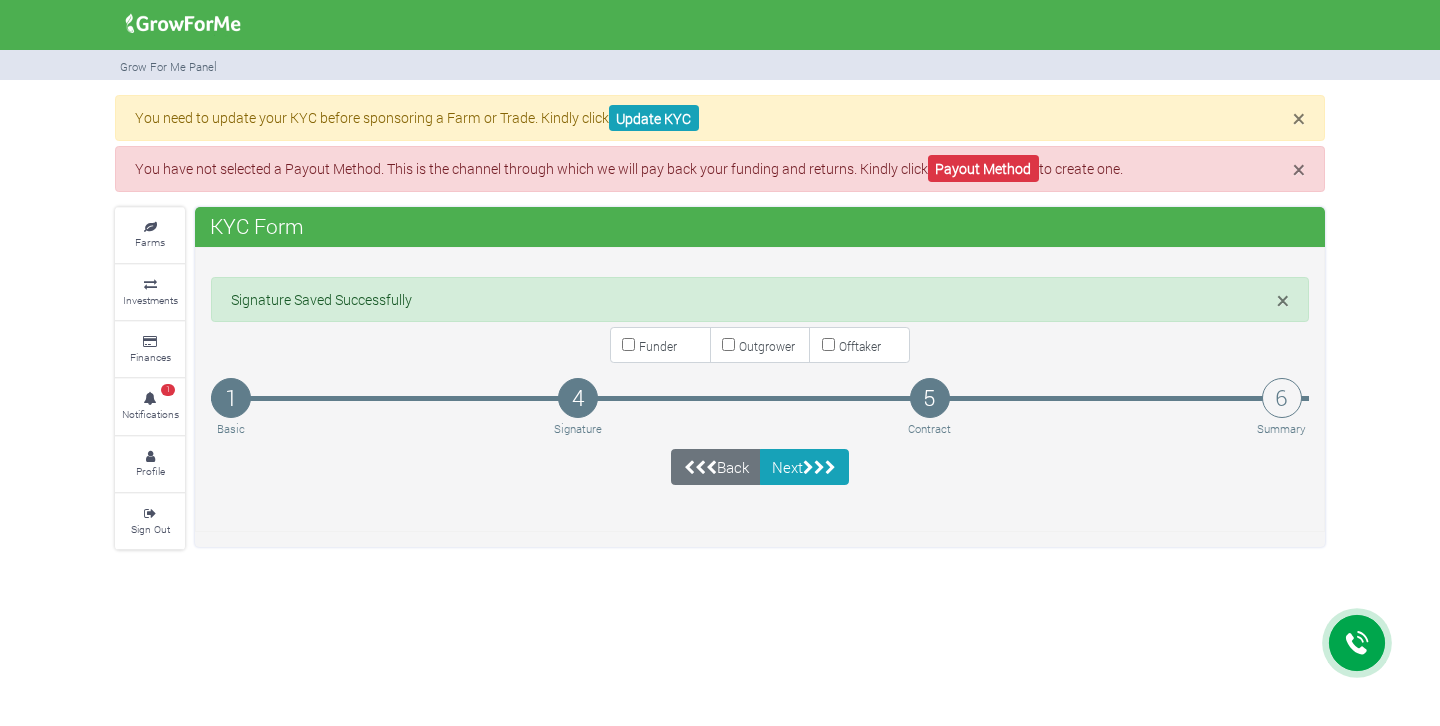 scroll, scrollTop: 0, scrollLeft: 0, axis: both 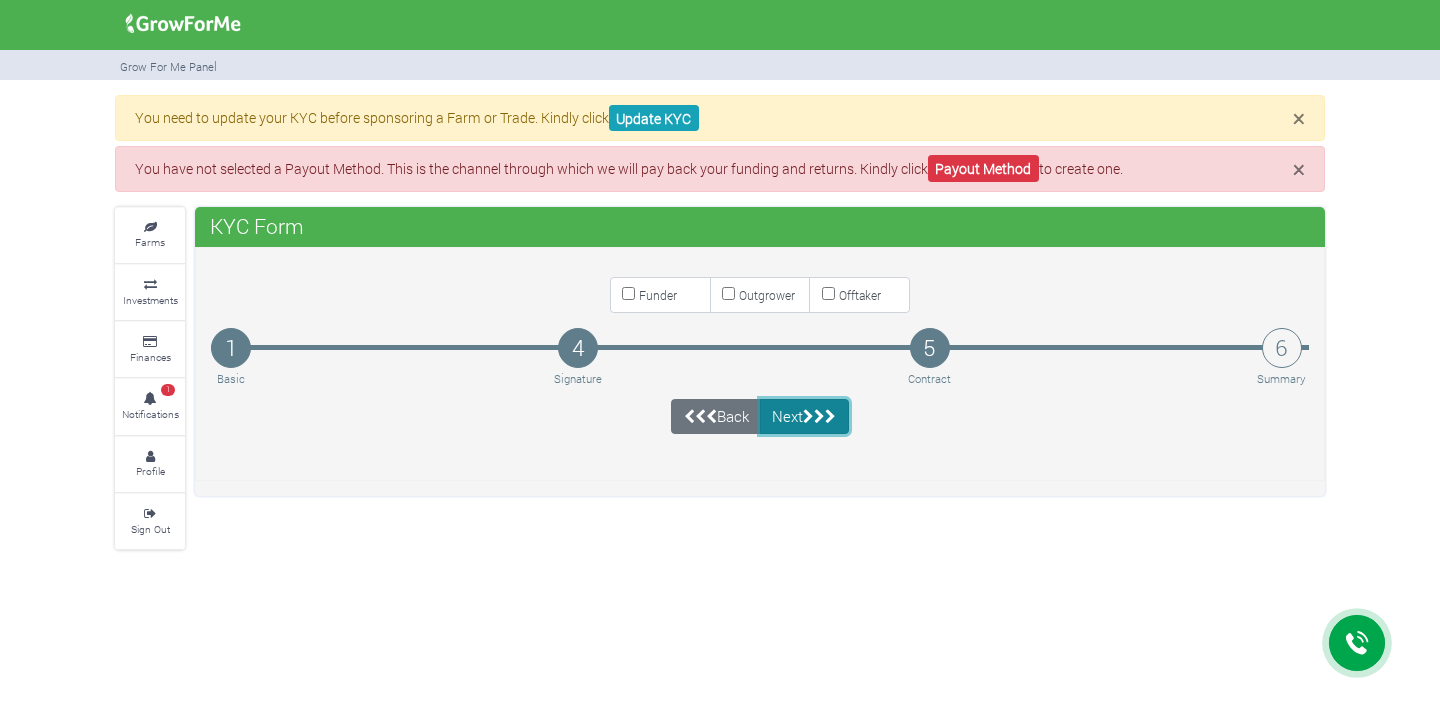 click on "Next" at bounding box center (804, 417) 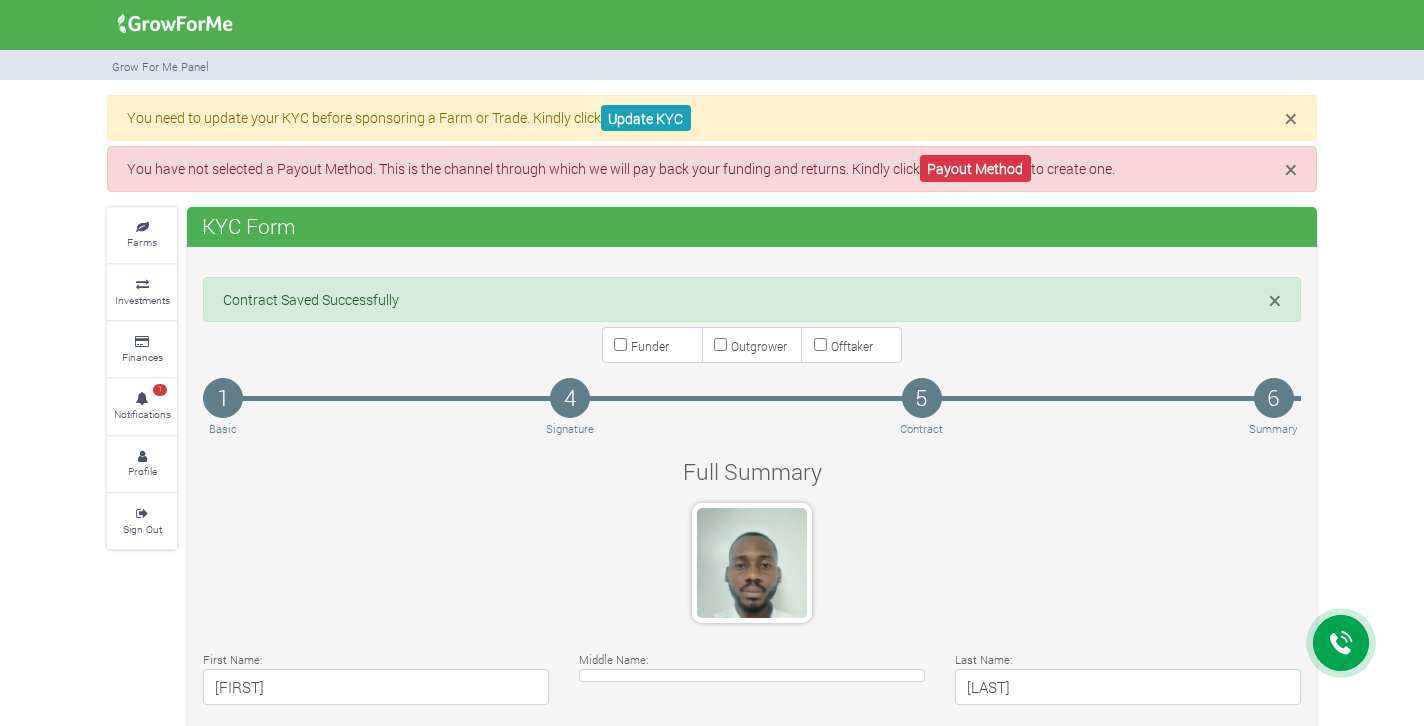 scroll, scrollTop: 0, scrollLeft: 0, axis: both 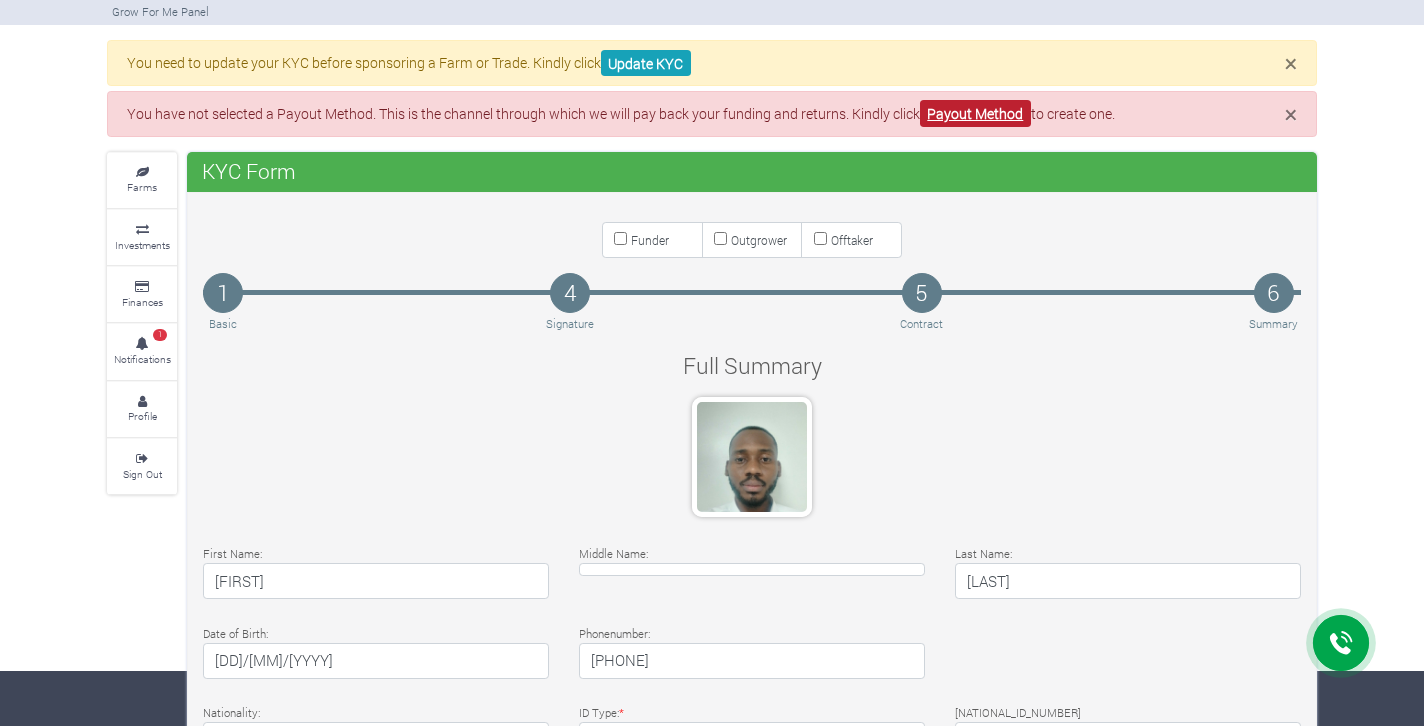click on "Payout Method" at bounding box center [975, 113] 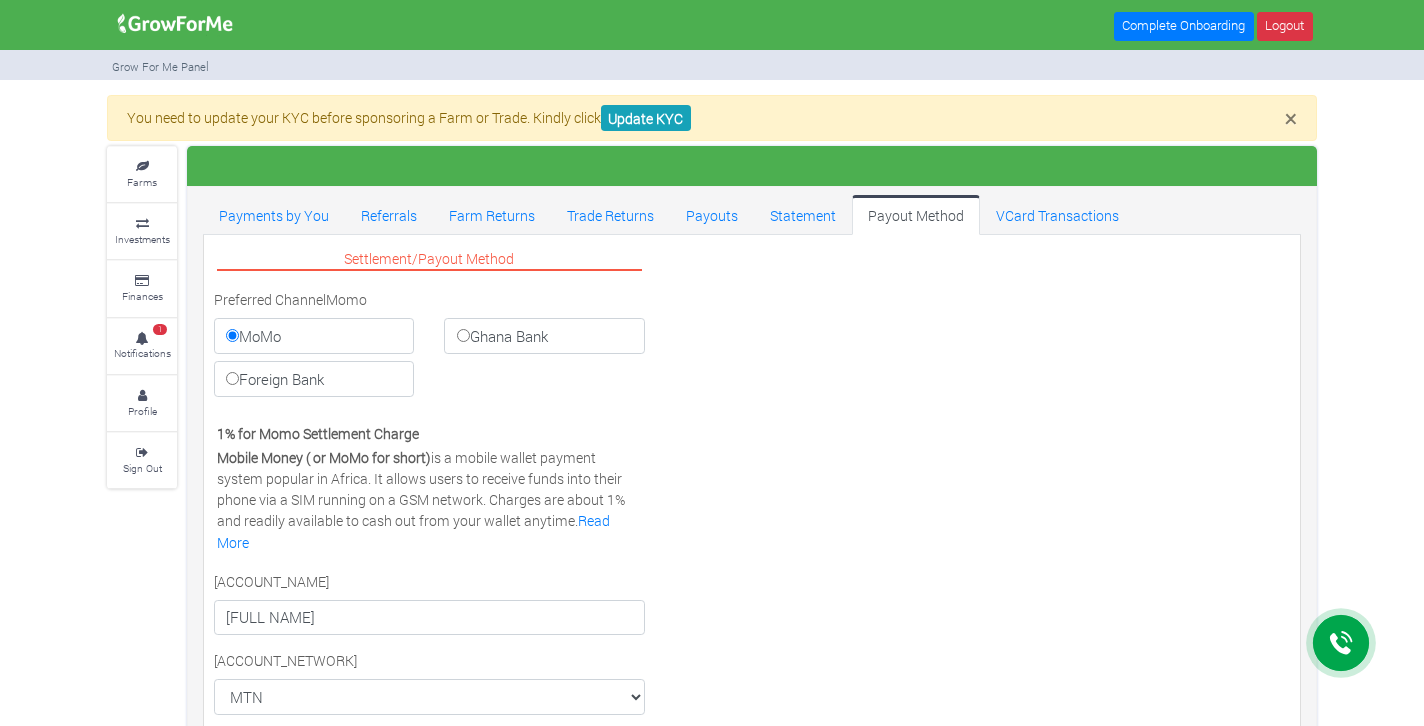 scroll, scrollTop: 0, scrollLeft: 0, axis: both 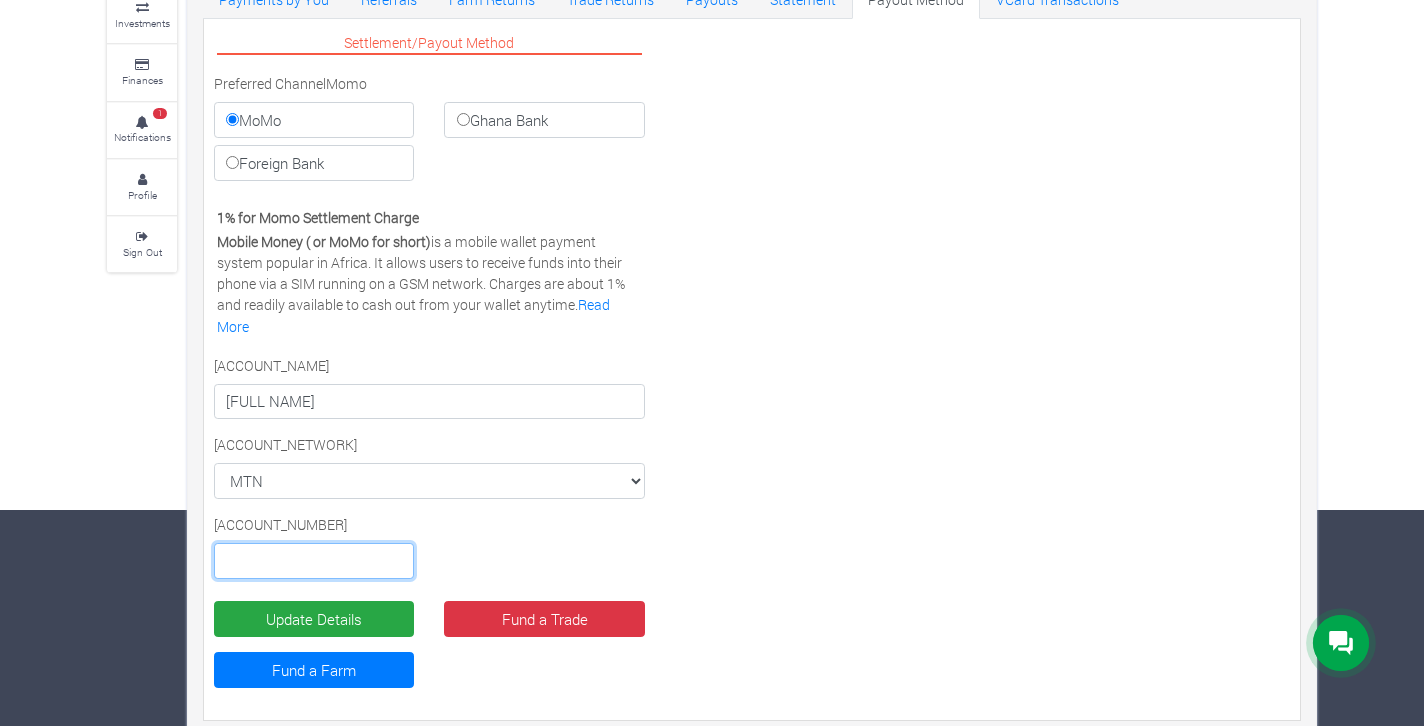 click at bounding box center (314, 561) 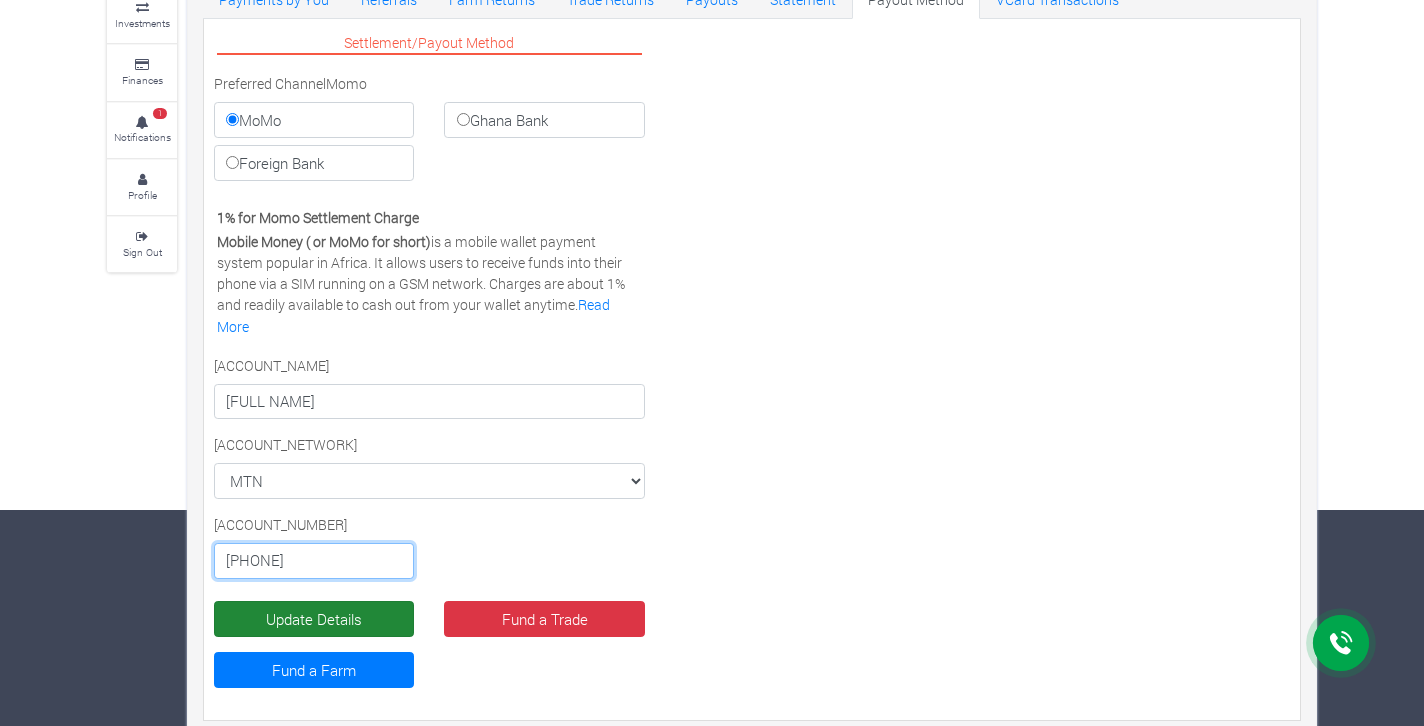 type on "0553665962" 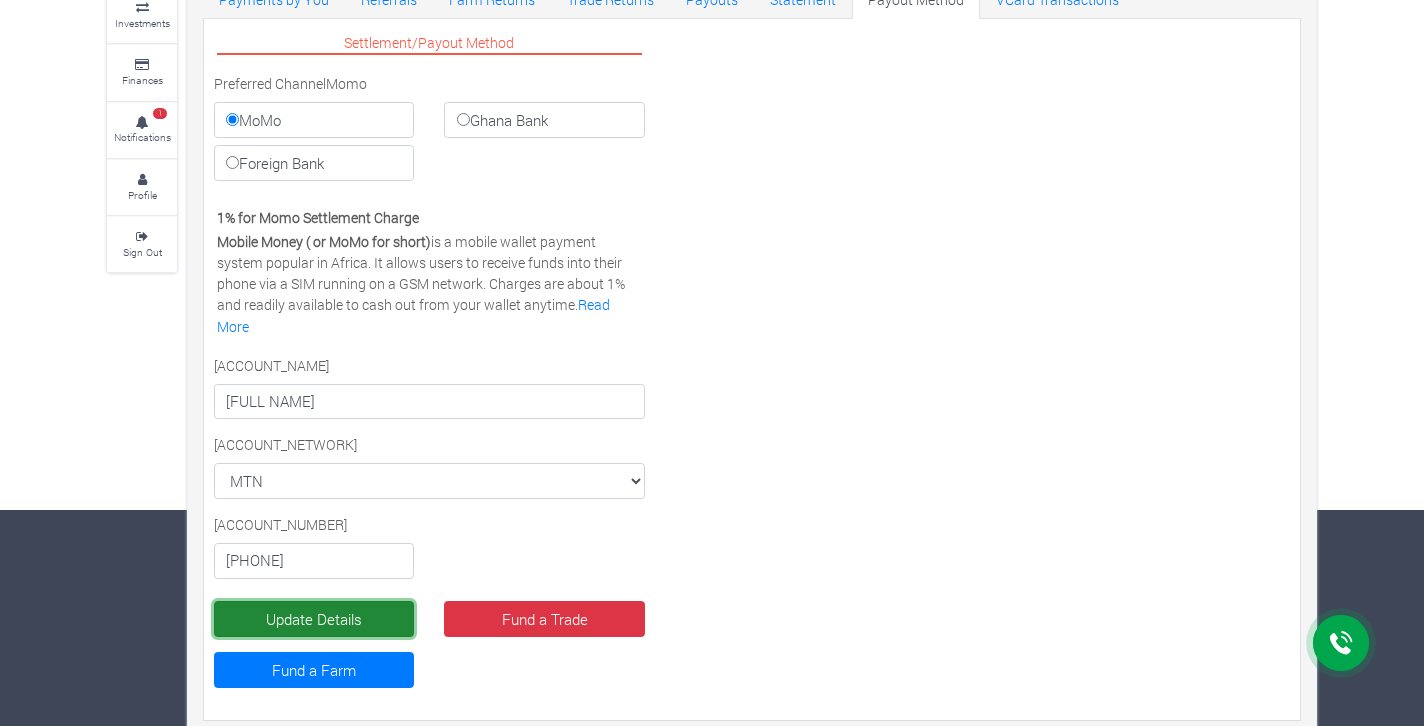 click on "Update Details" at bounding box center (314, 619) 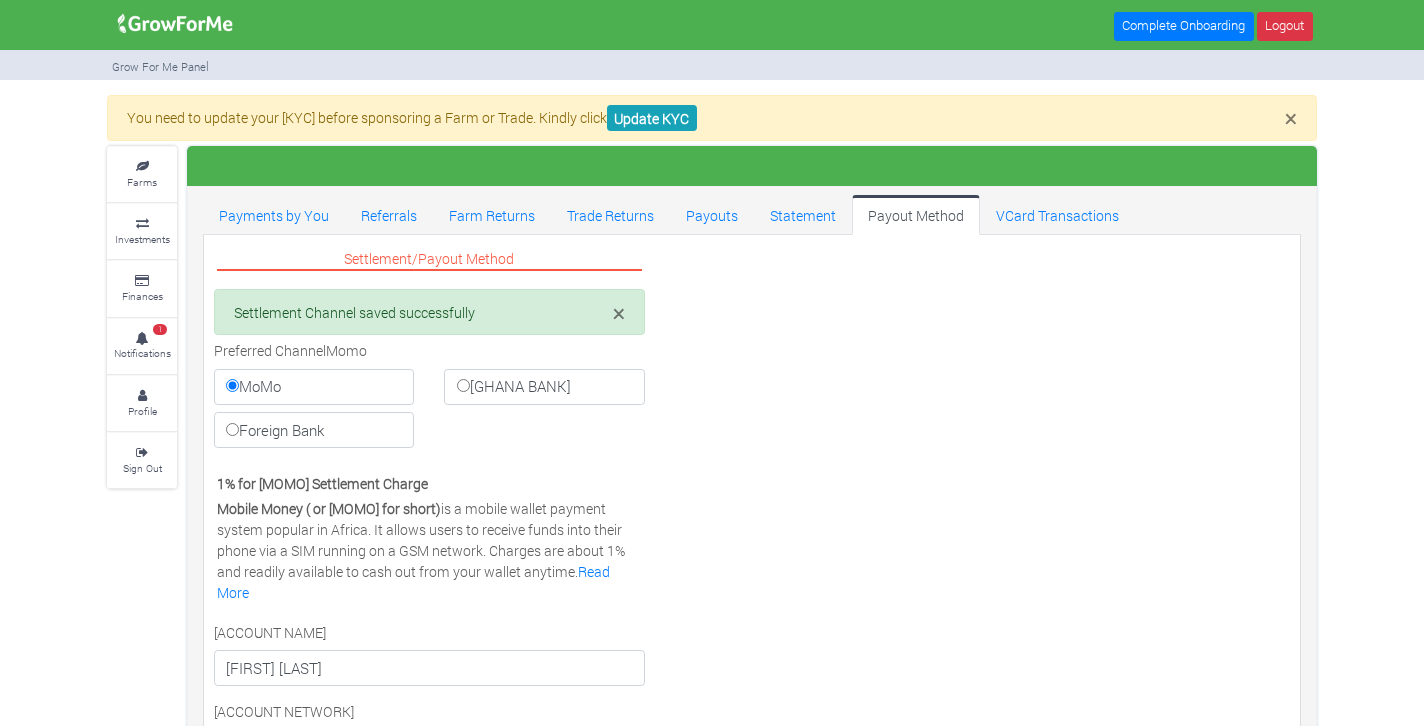 scroll, scrollTop: 0, scrollLeft: 0, axis: both 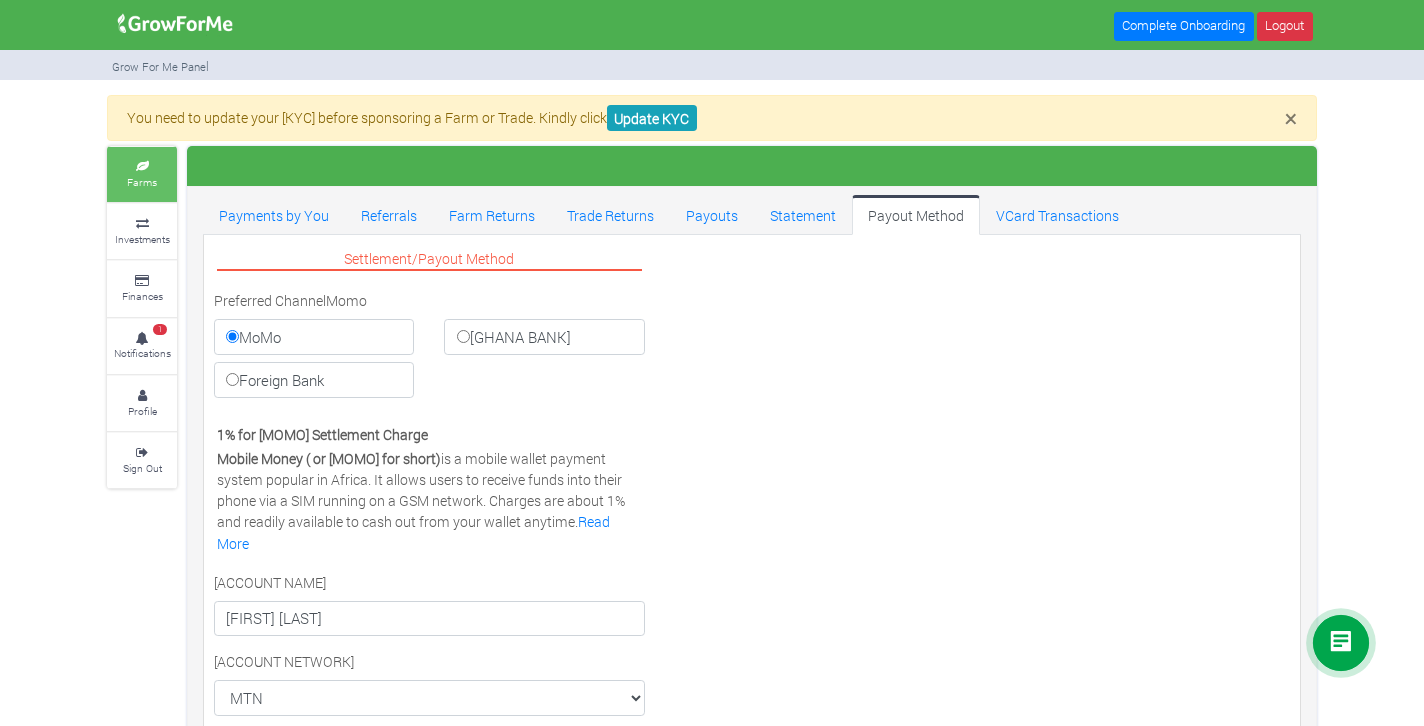 click on "Farms" at bounding box center (142, 182) 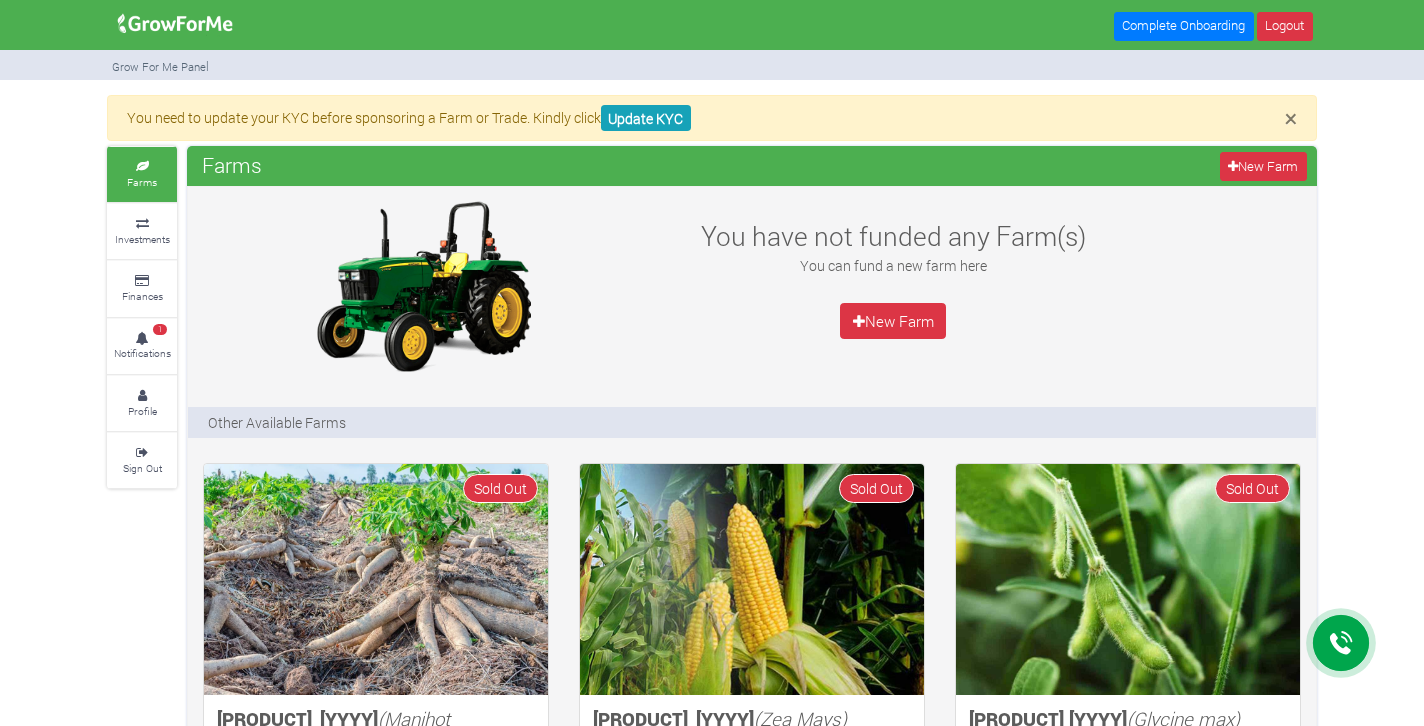 scroll, scrollTop: 0, scrollLeft: 0, axis: both 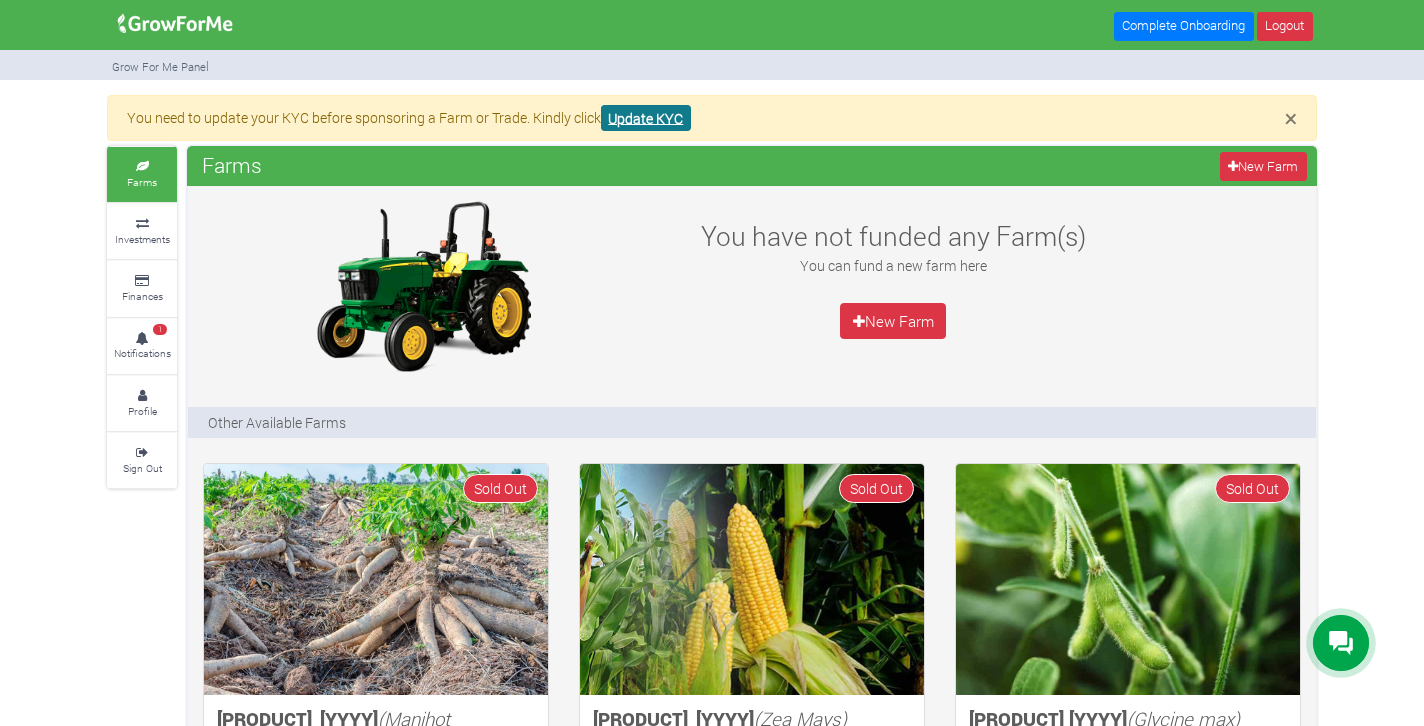 click on "Update KYC" at bounding box center [646, 118] 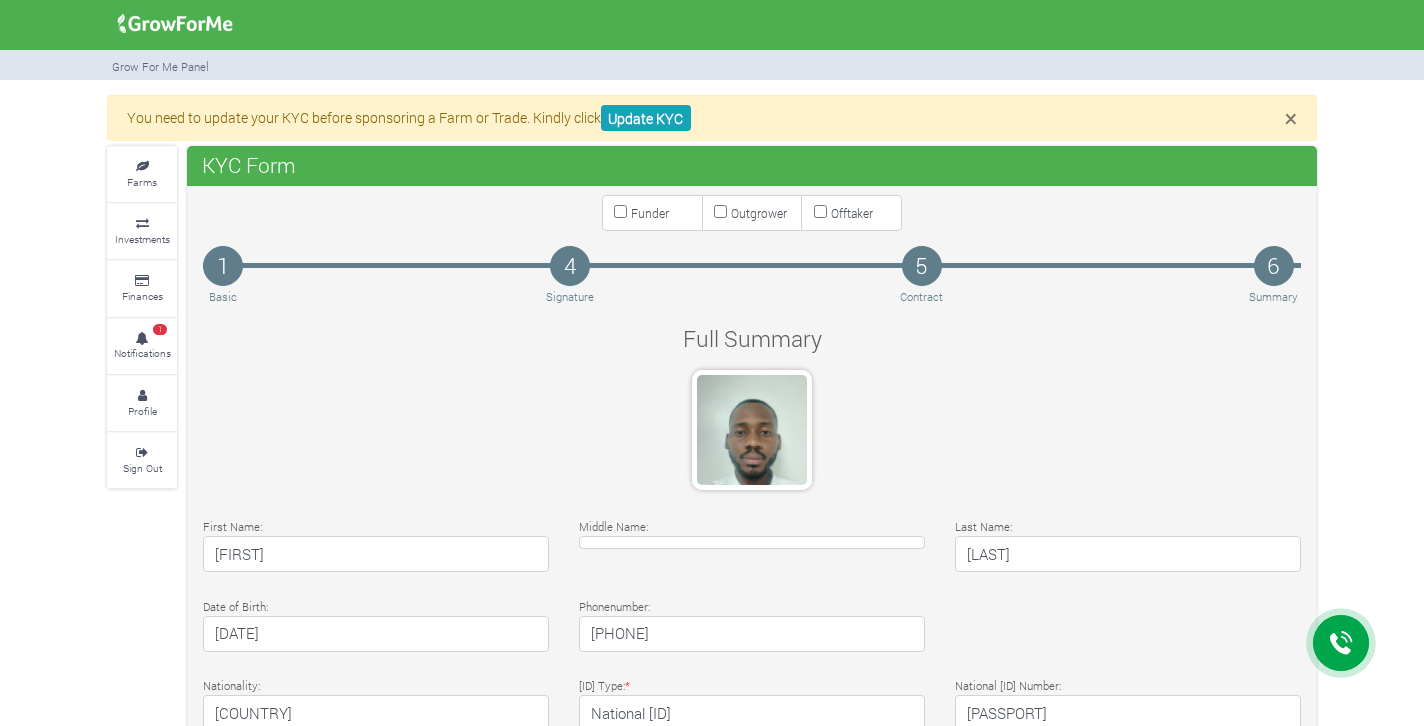 scroll, scrollTop: 0, scrollLeft: 0, axis: both 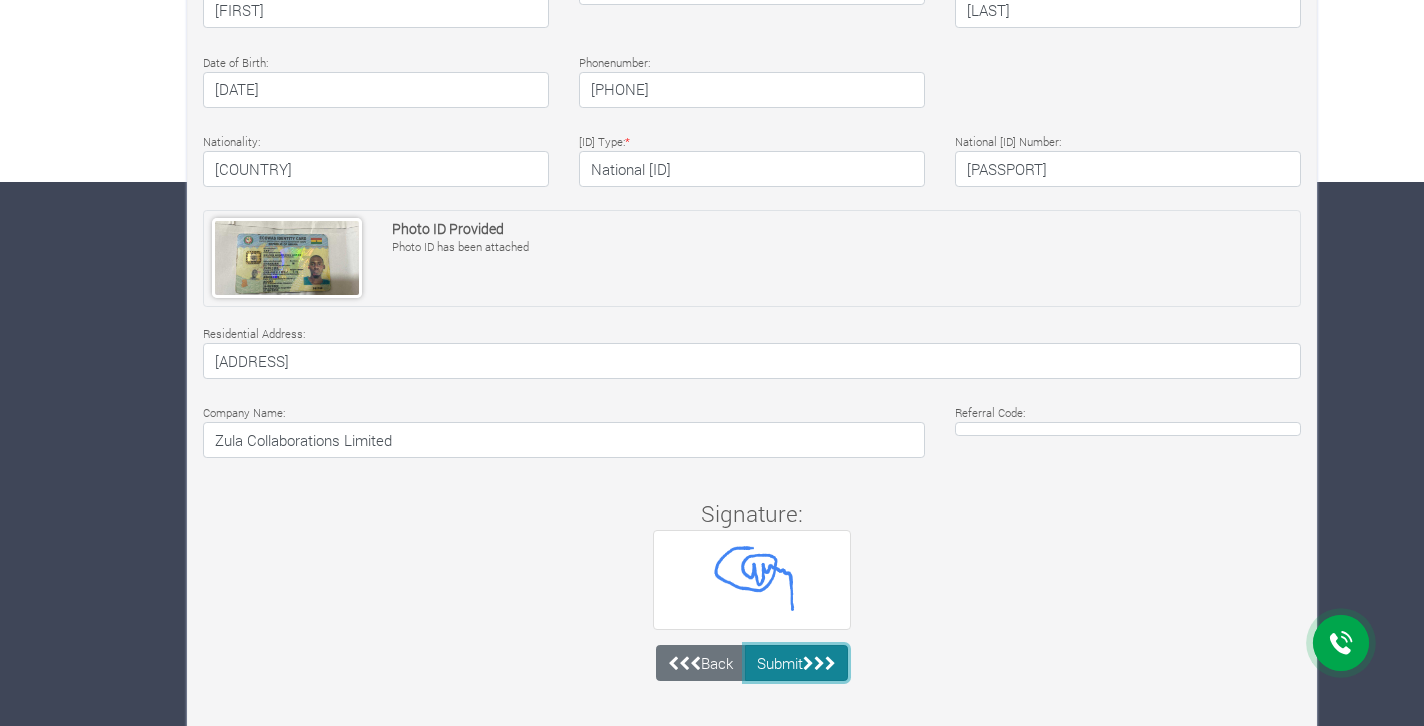 click on "Submit" at bounding box center (797, 663) 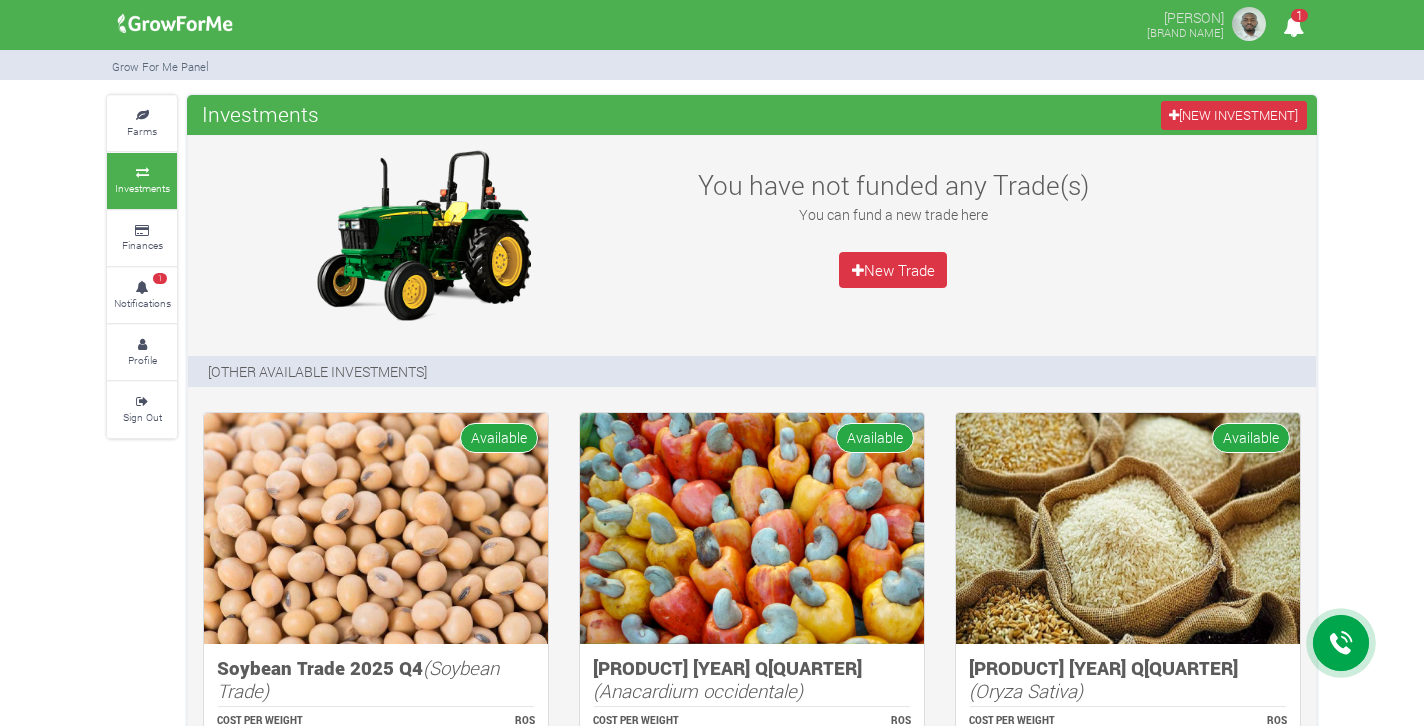 scroll, scrollTop: 0, scrollLeft: 0, axis: both 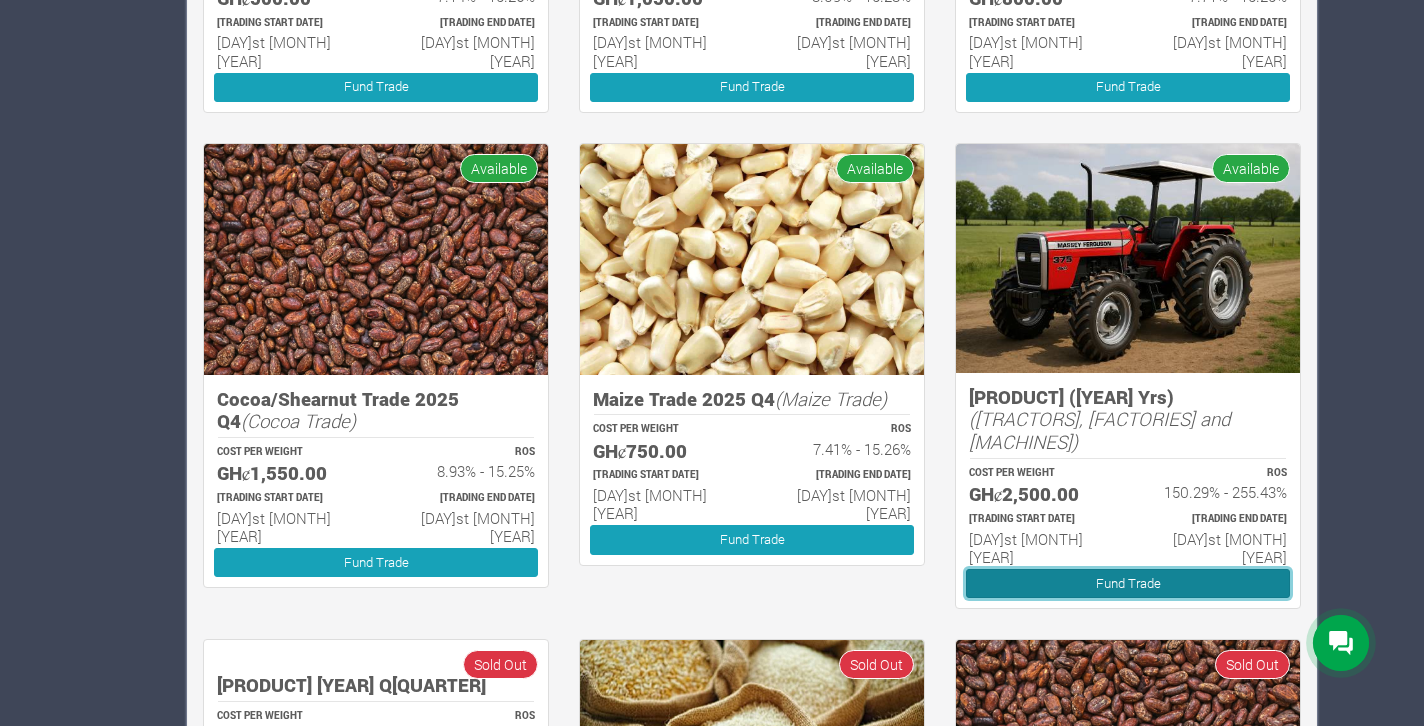 click on "Fund Trade" at bounding box center [1128, 583] 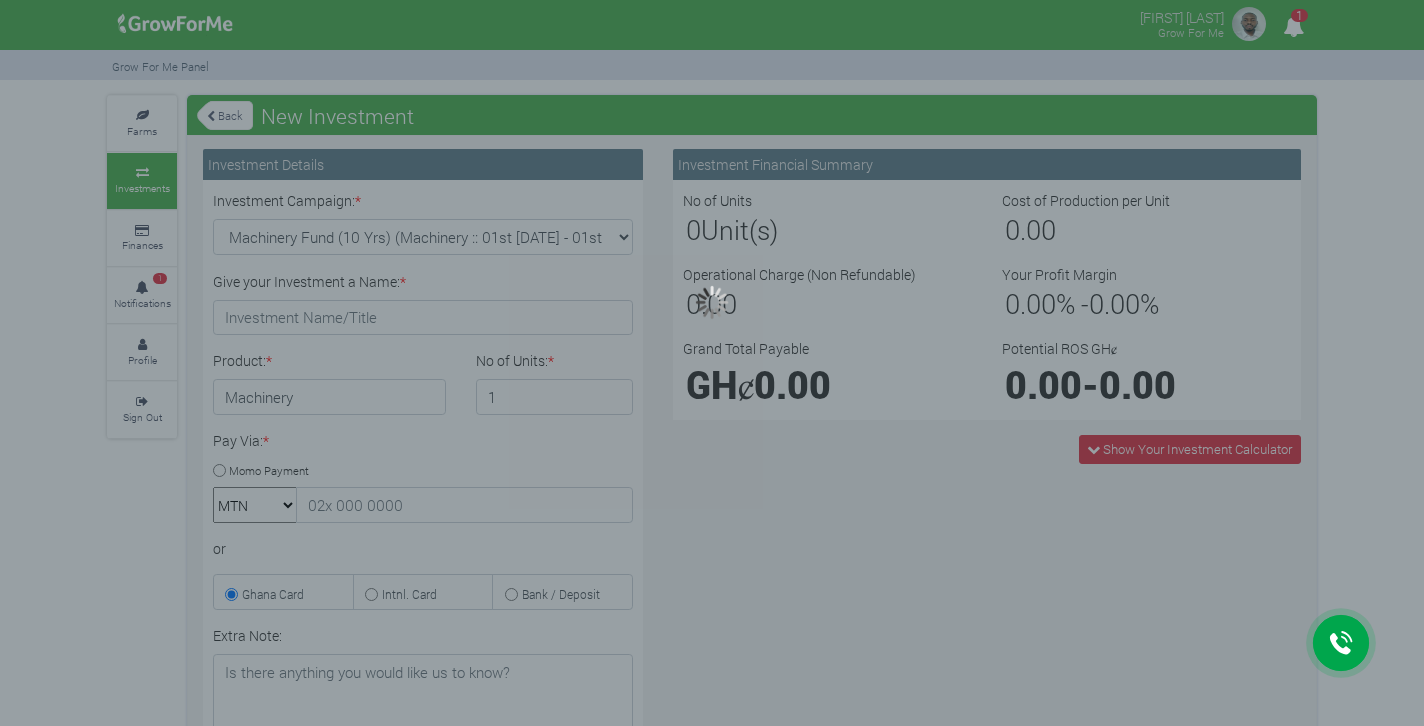 scroll, scrollTop: 0, scrollLeft: 0, axis: both 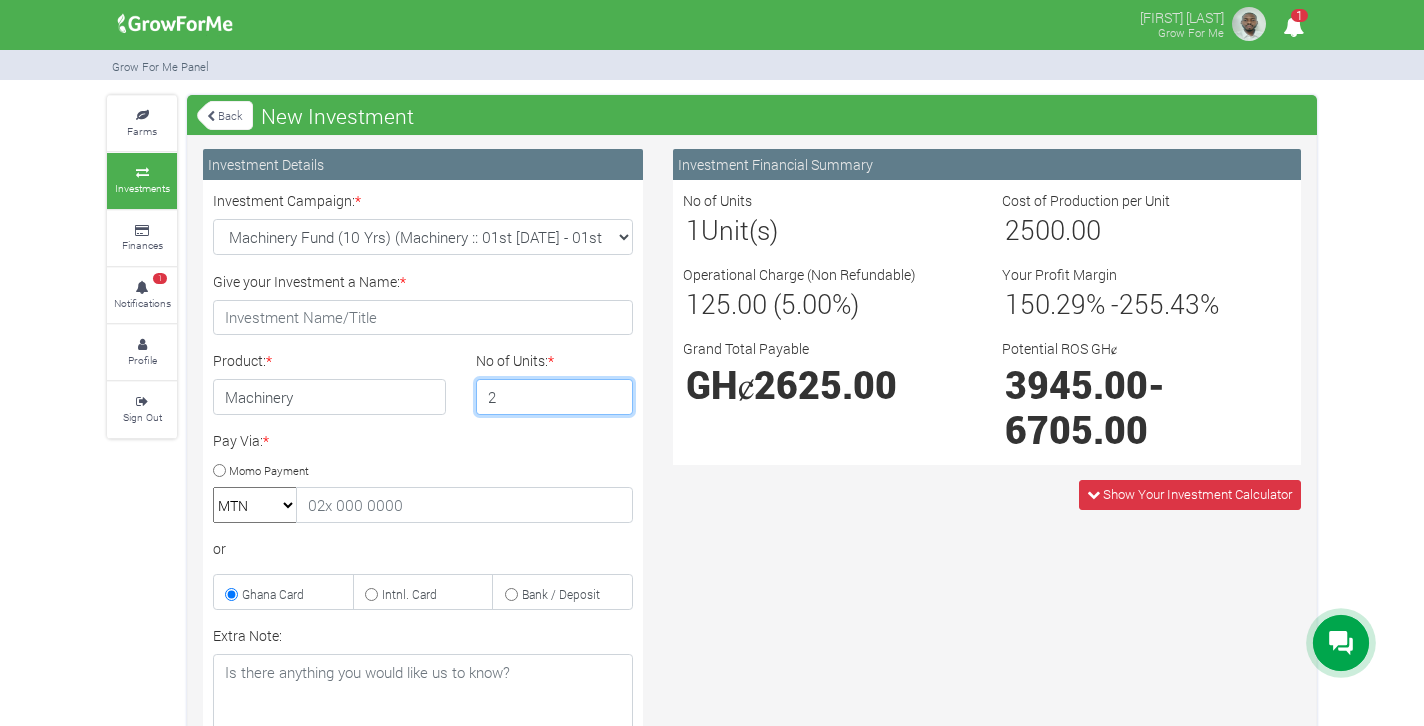 click on "2" at bounding box center [555, 397] 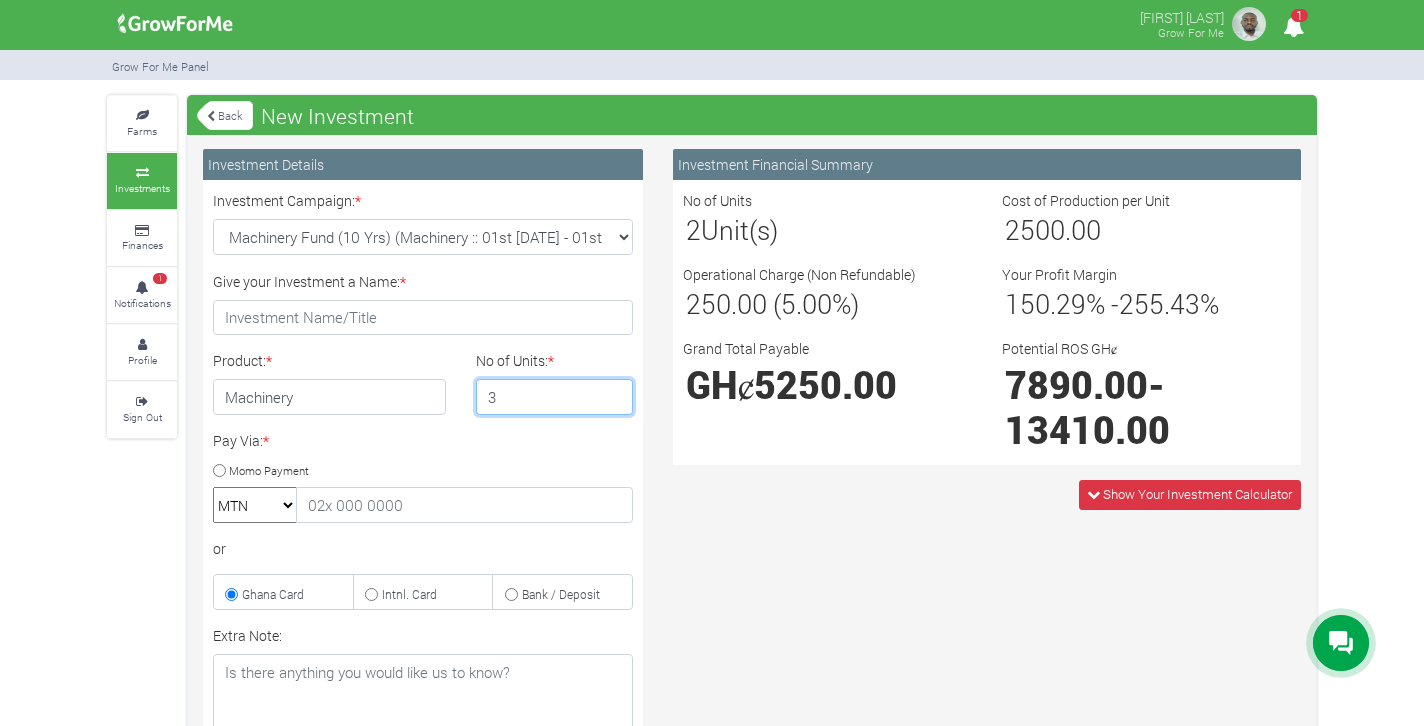 click on "3" at bounding box center (555, 397) 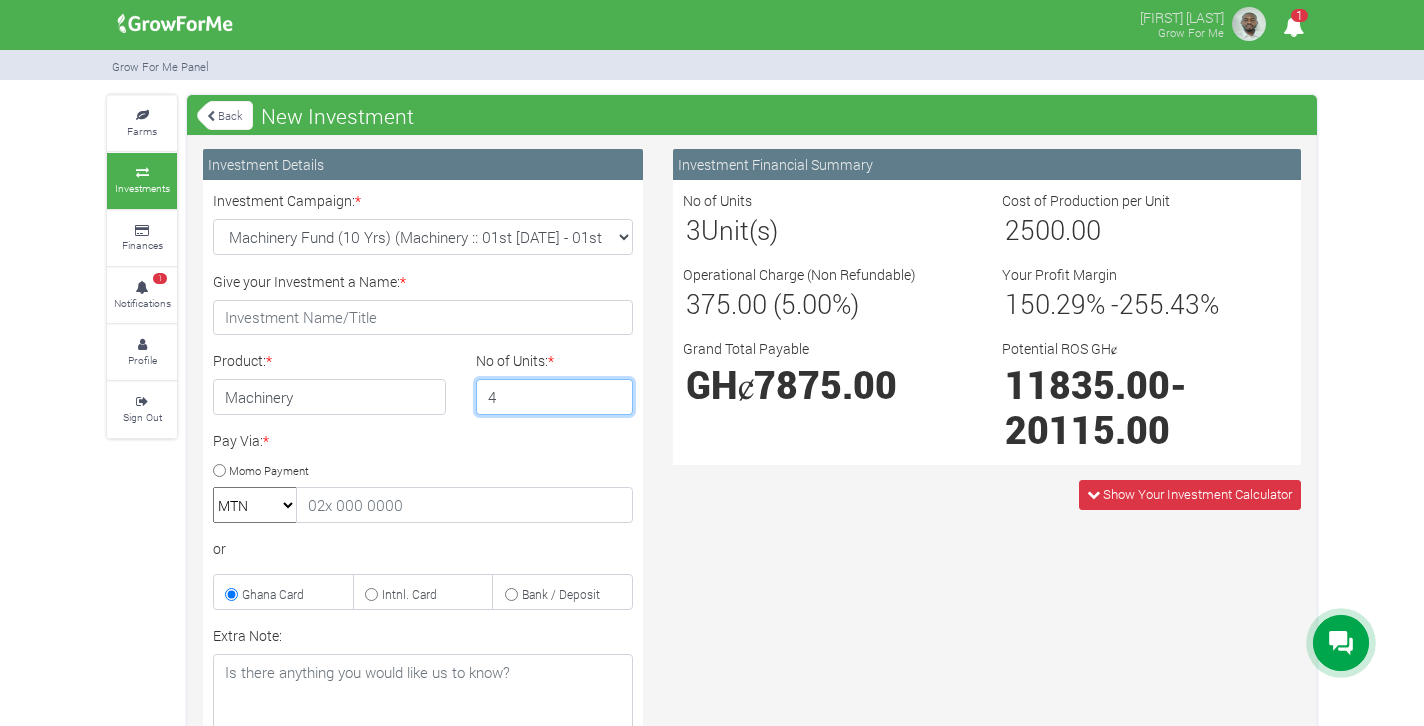 click on "4" at bounding box center (555, 397) 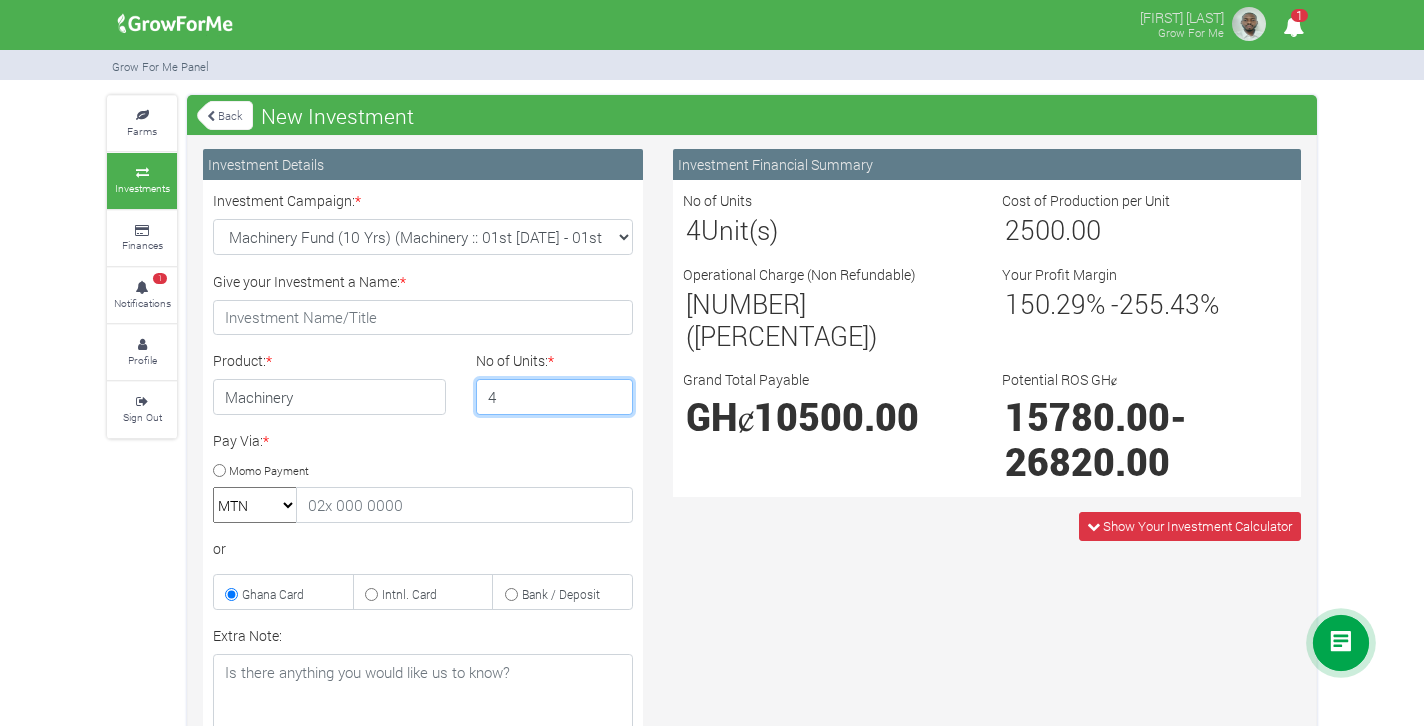 click on "5" at bounding box center (555, 397) 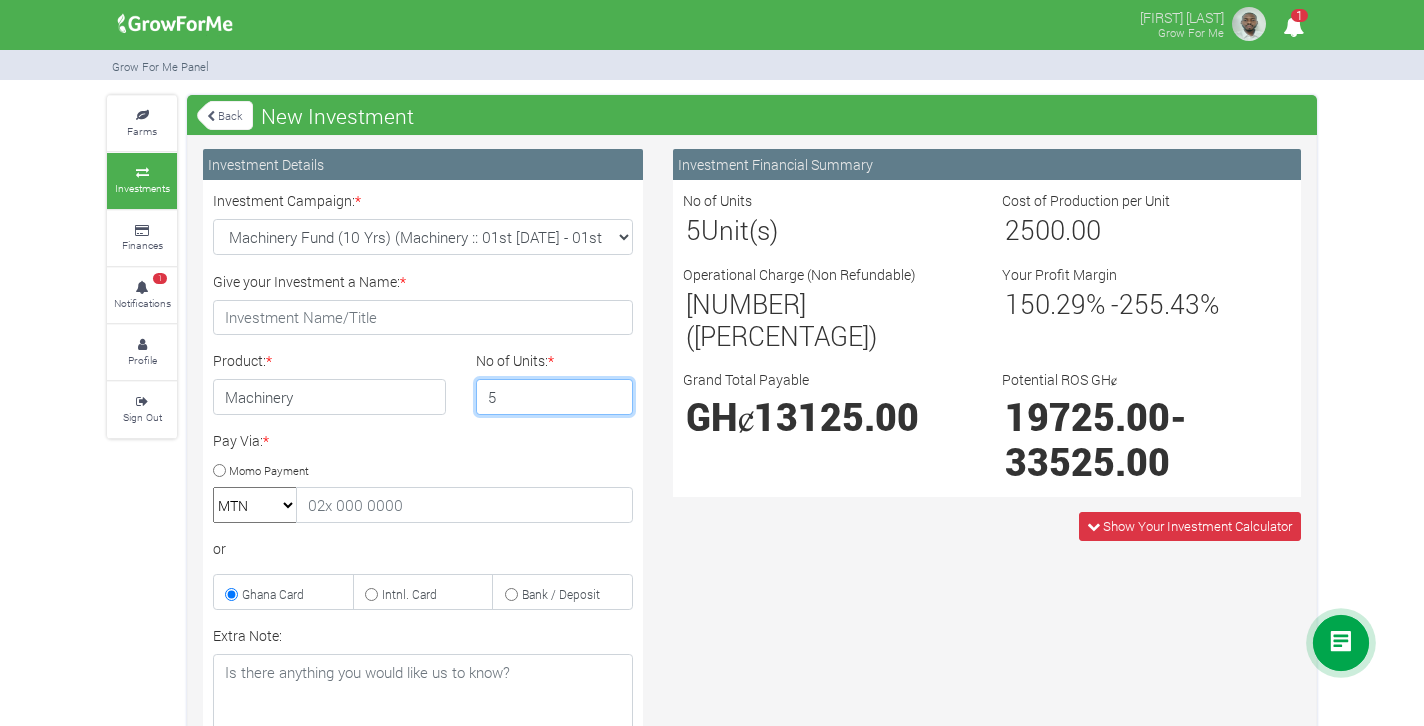 click on "6" at bounding box center [555, 397] 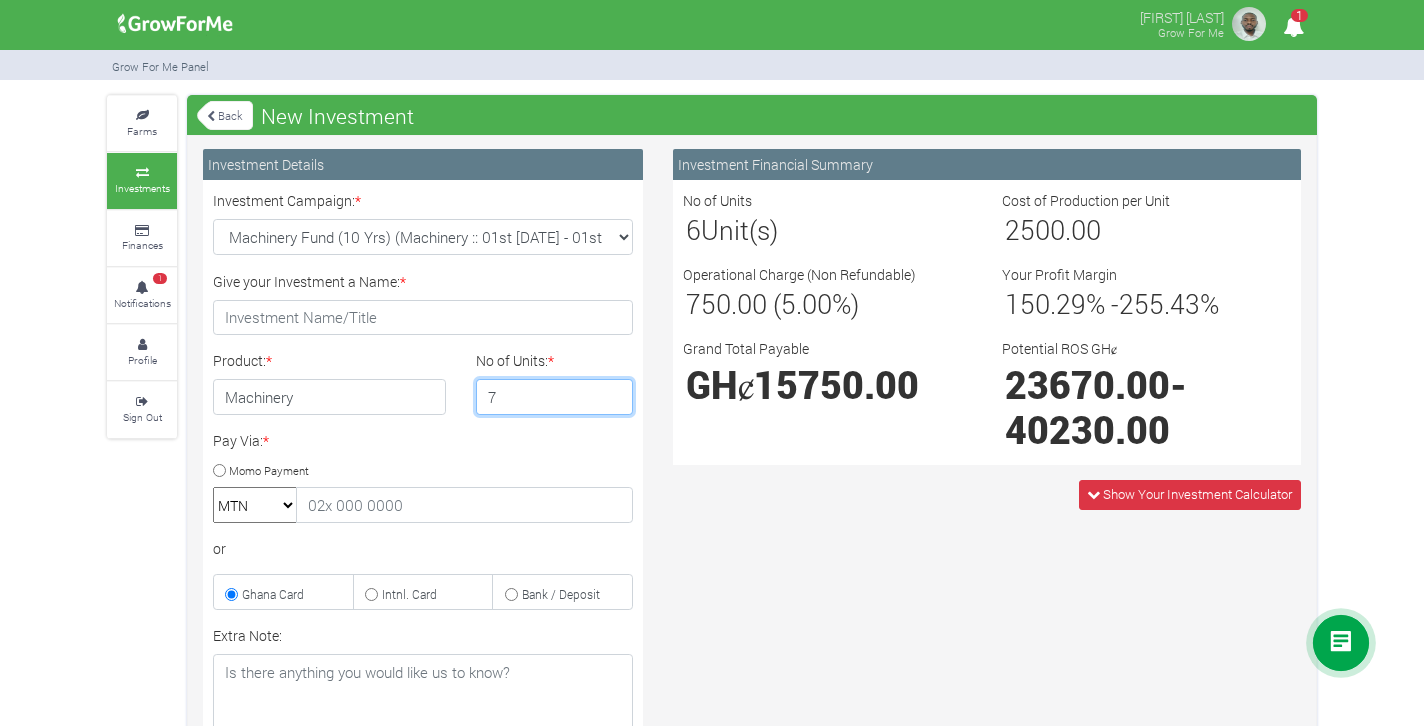 click on "7" at bounding box center [555, 397] 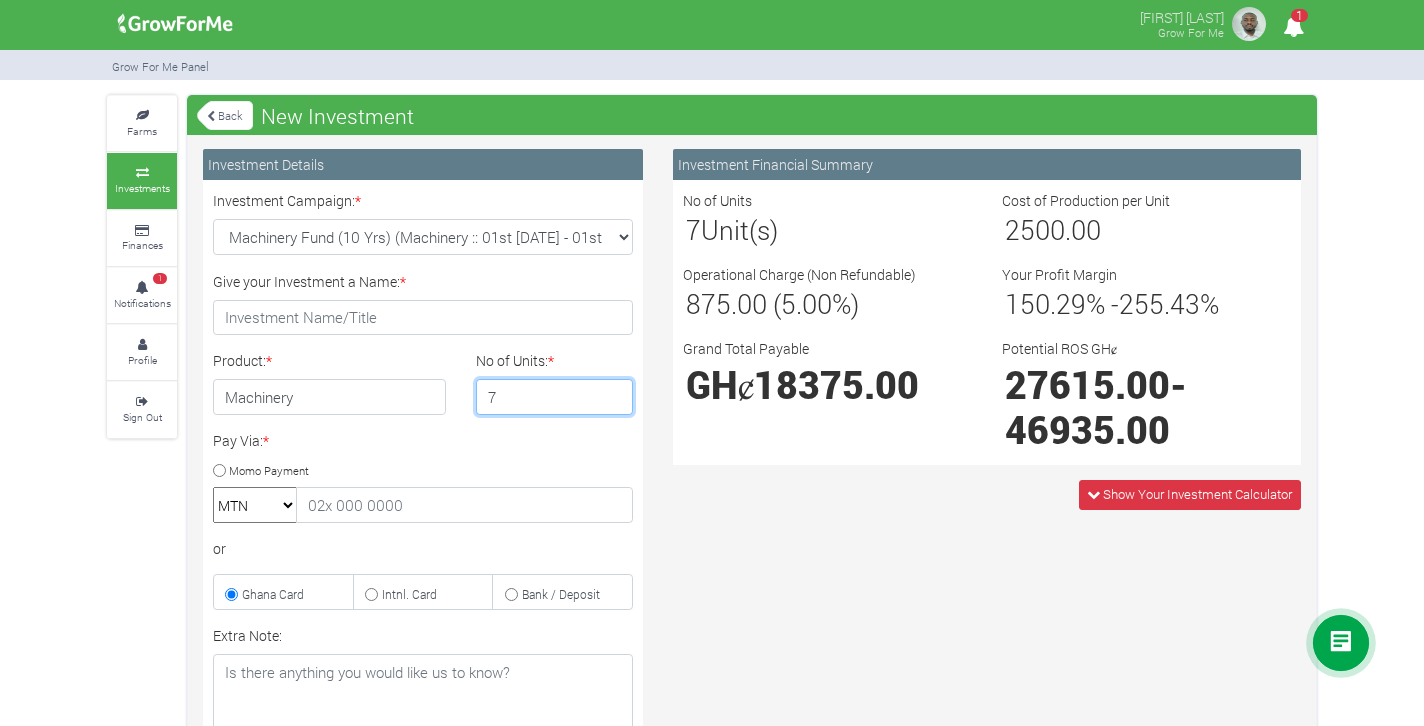 click on "8" at bounding box center [555, 397] 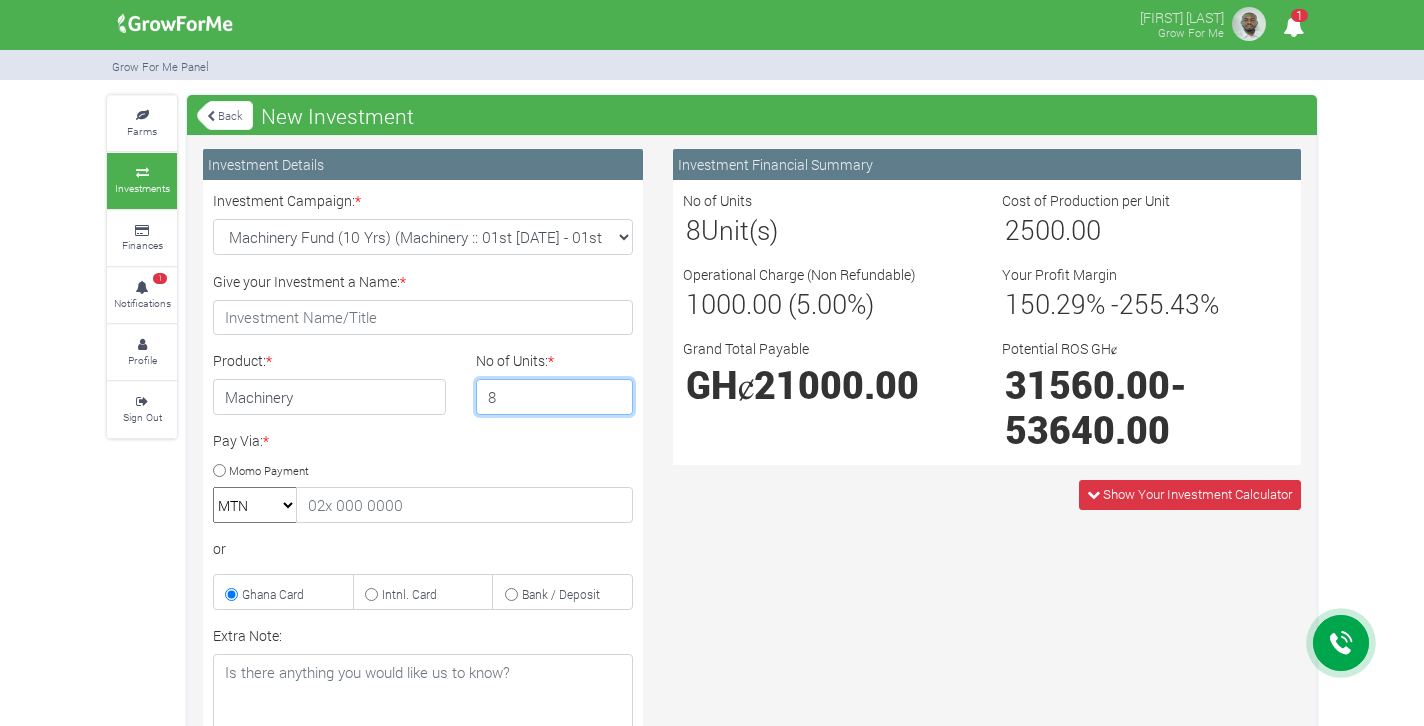 click on "9" at bounding box center [555, 397] 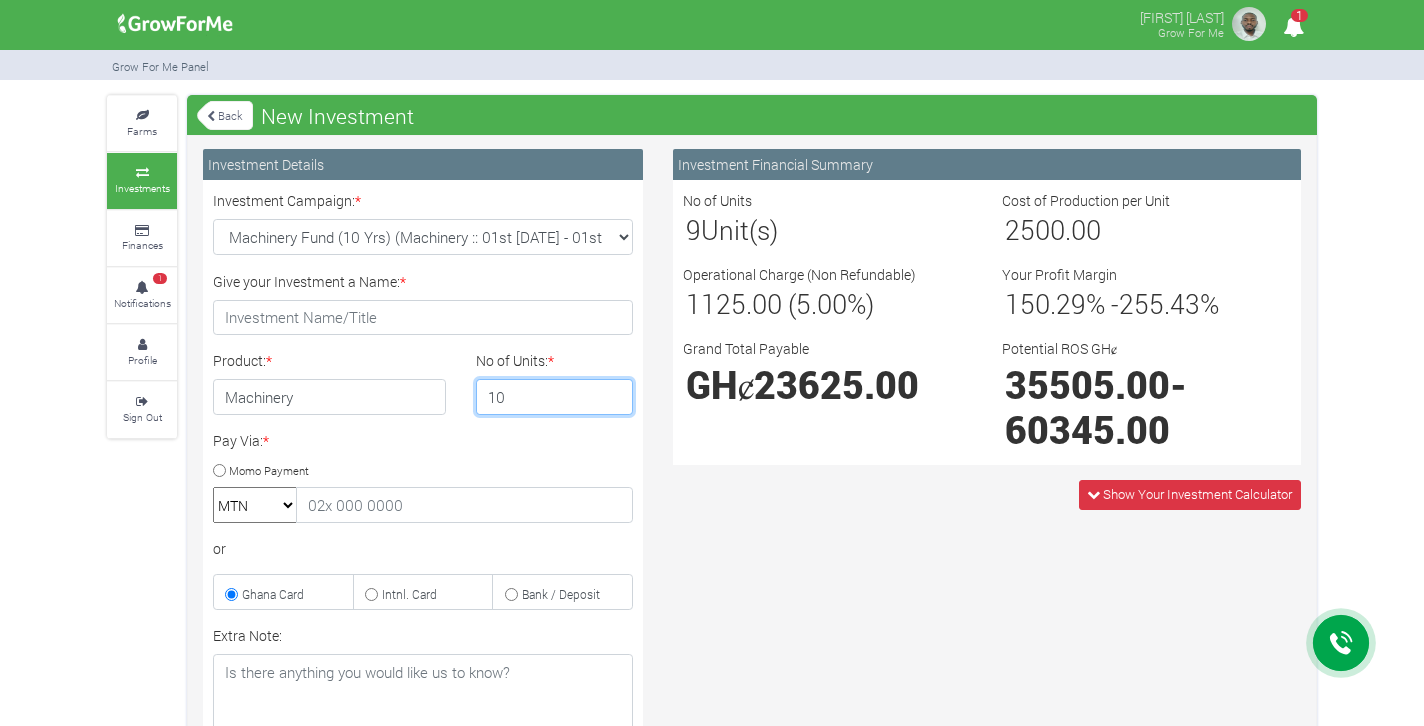 click on "10" at bounding box center [555, 397] 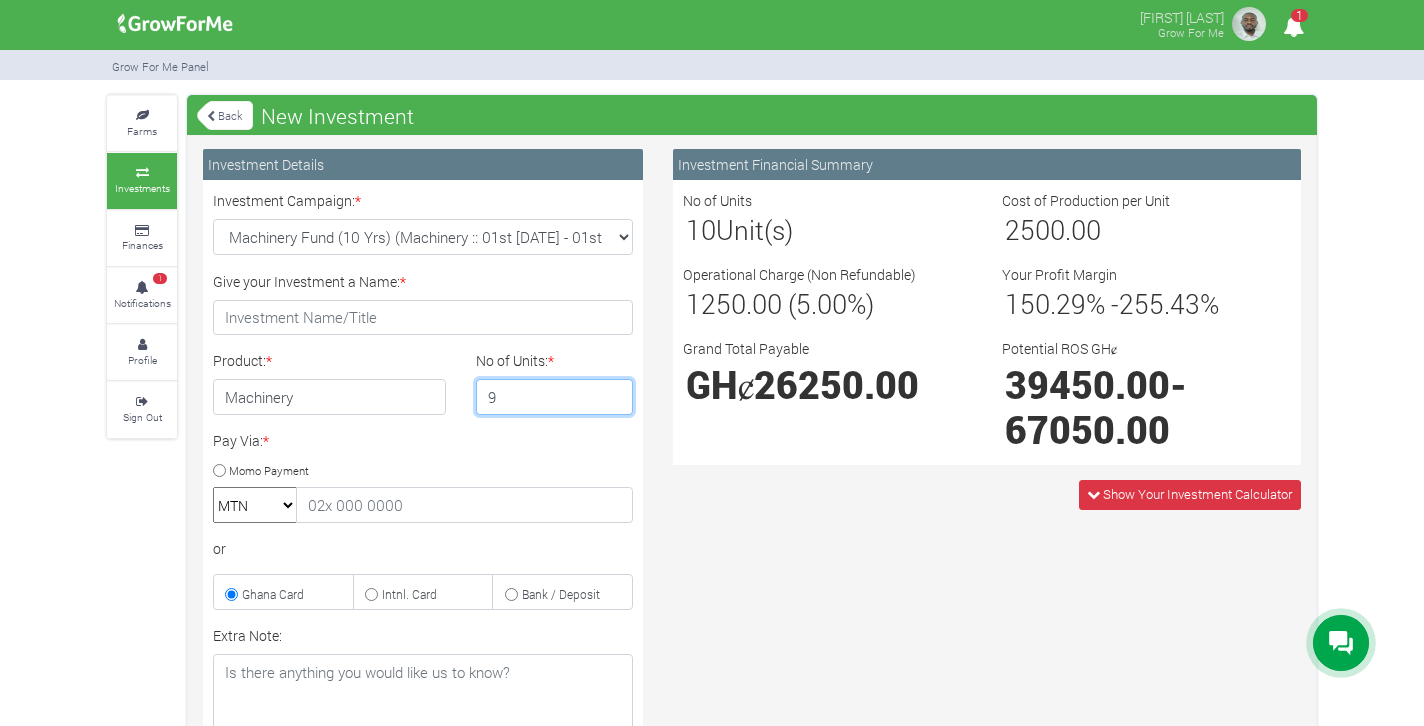 click on "9" at bounding box center [555, 397] 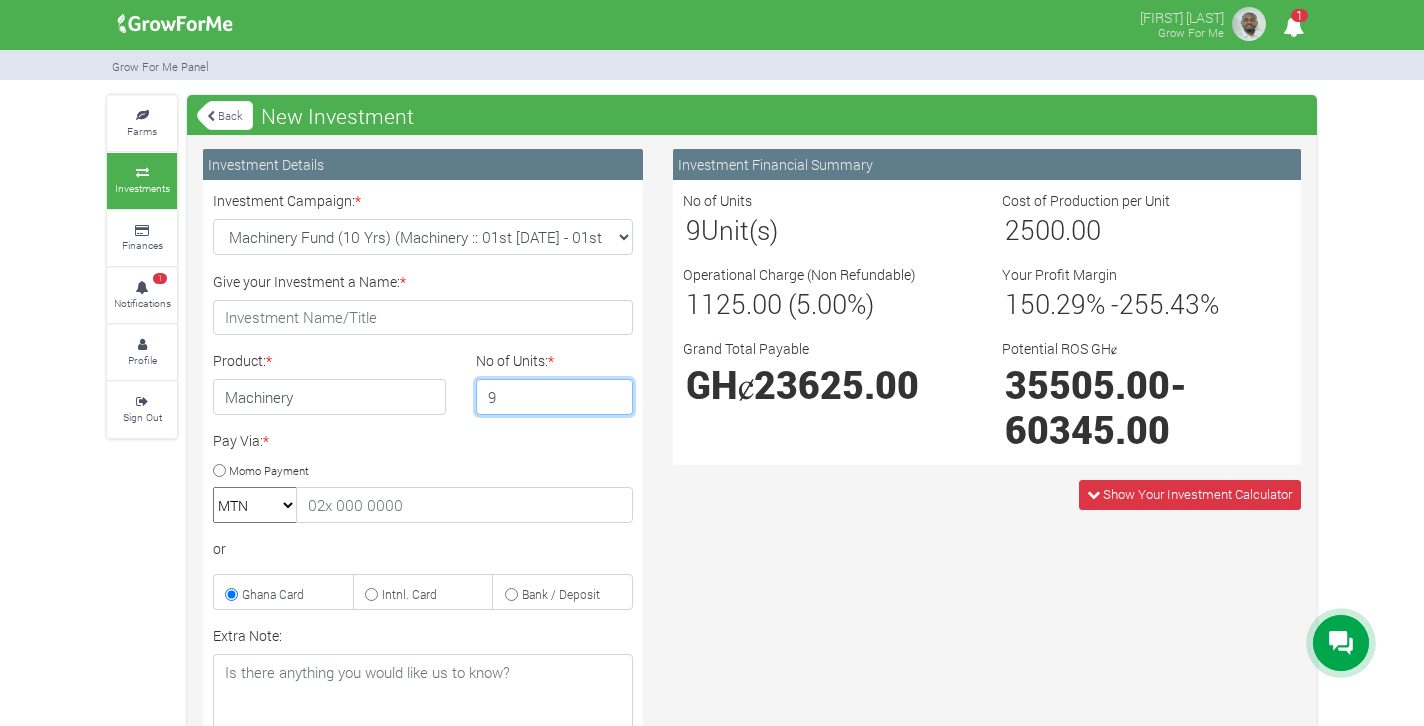 click on "8" at bounding box center (555, 397) 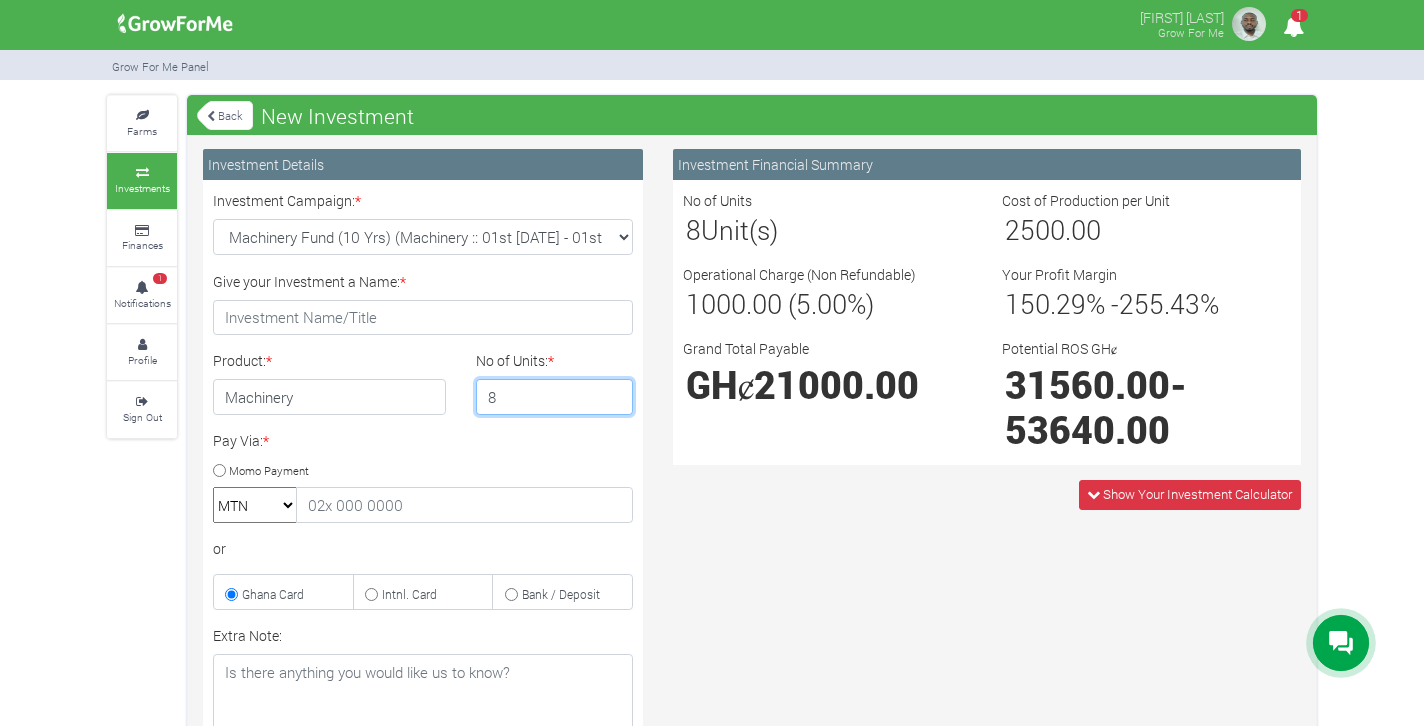 click on "7" at bounding box center [555, 397] 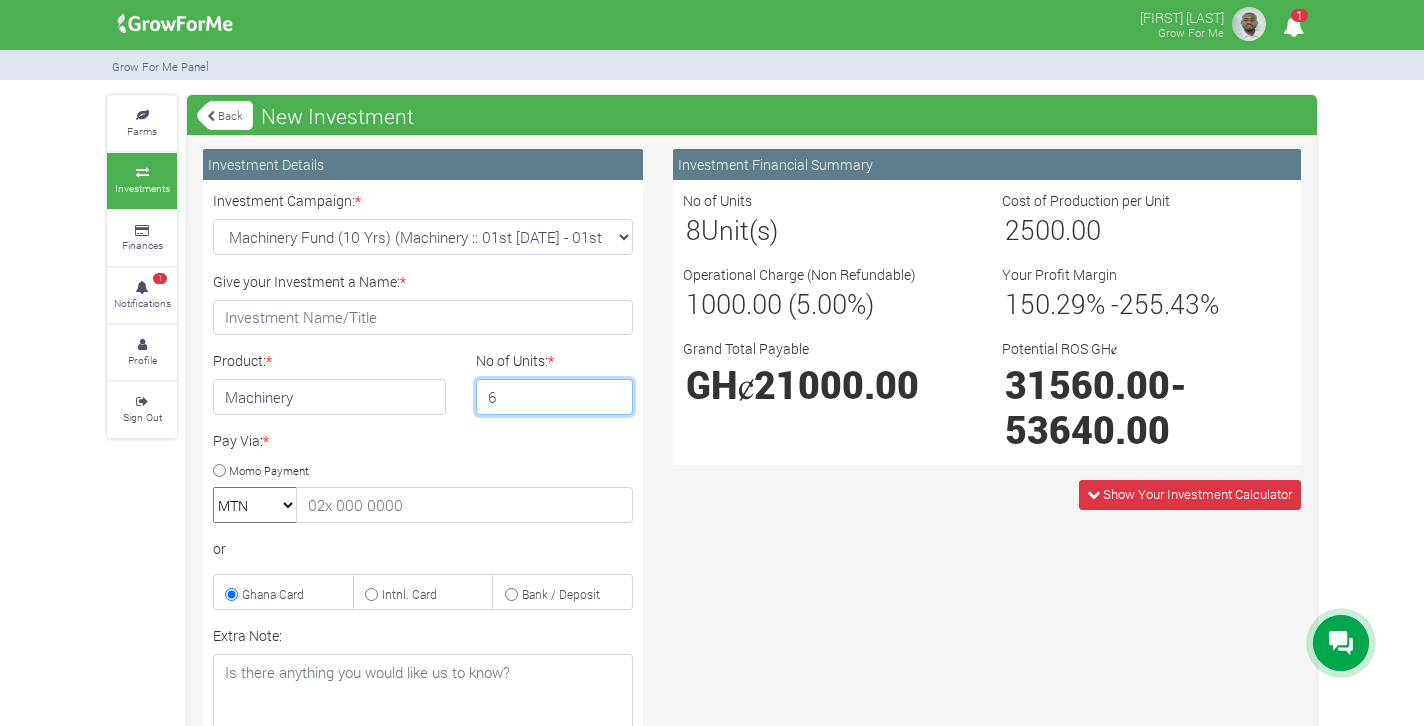 click on "6" at bounding box center (555, 397) 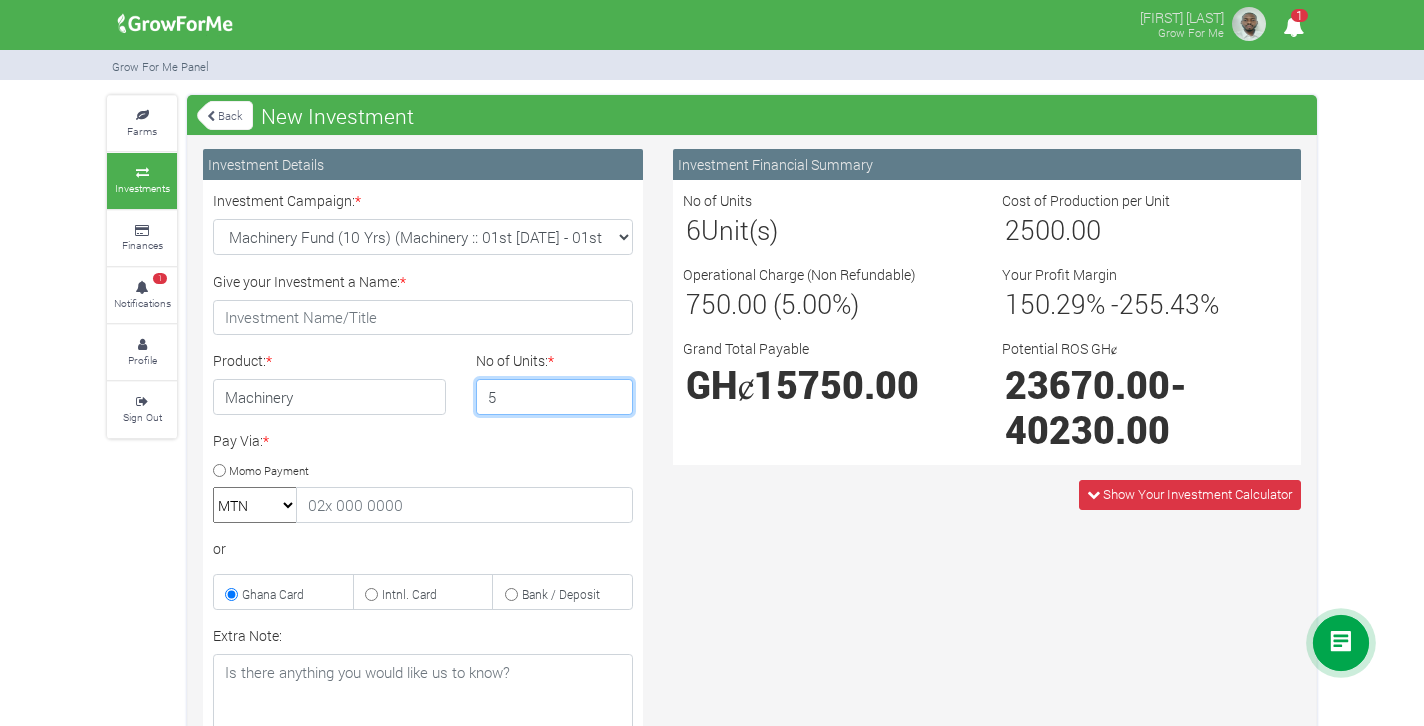 click on "5" at bounding box center (555, 397) 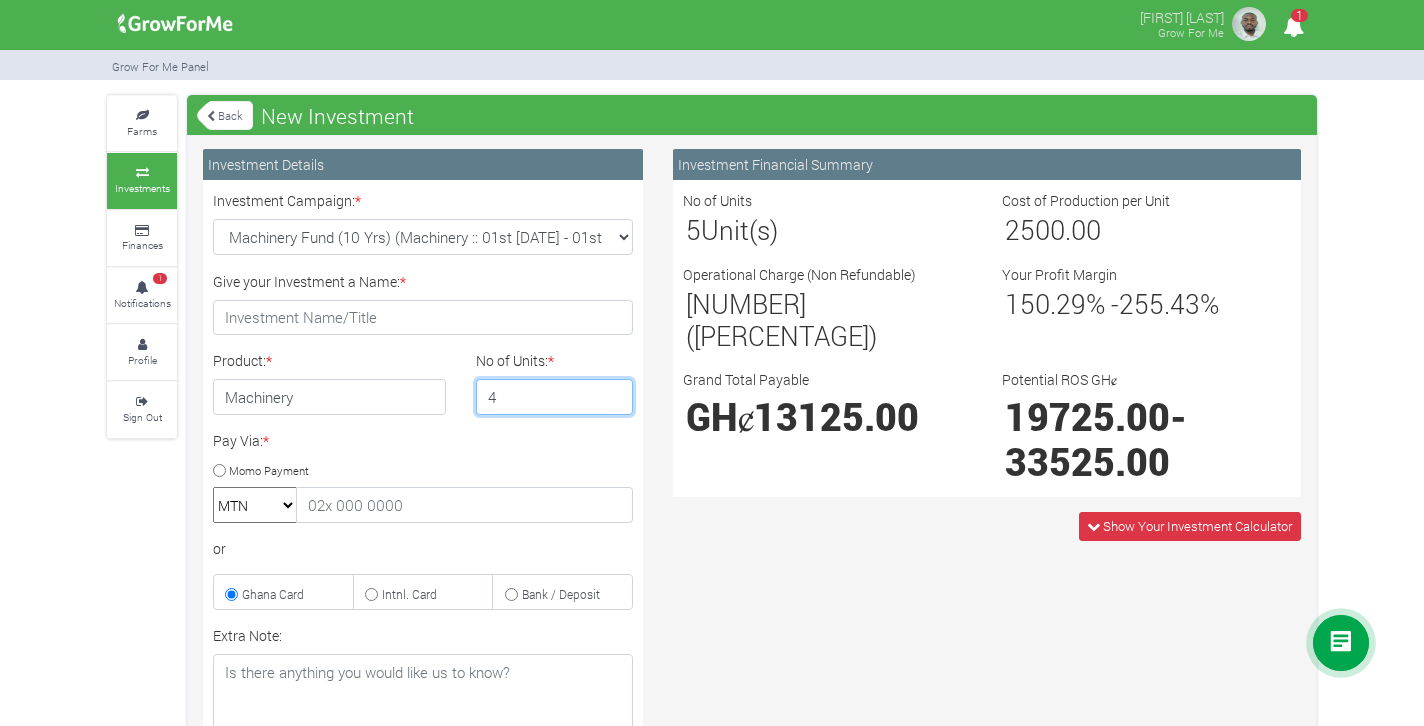 click on "4" at bounding box center (555, 397) 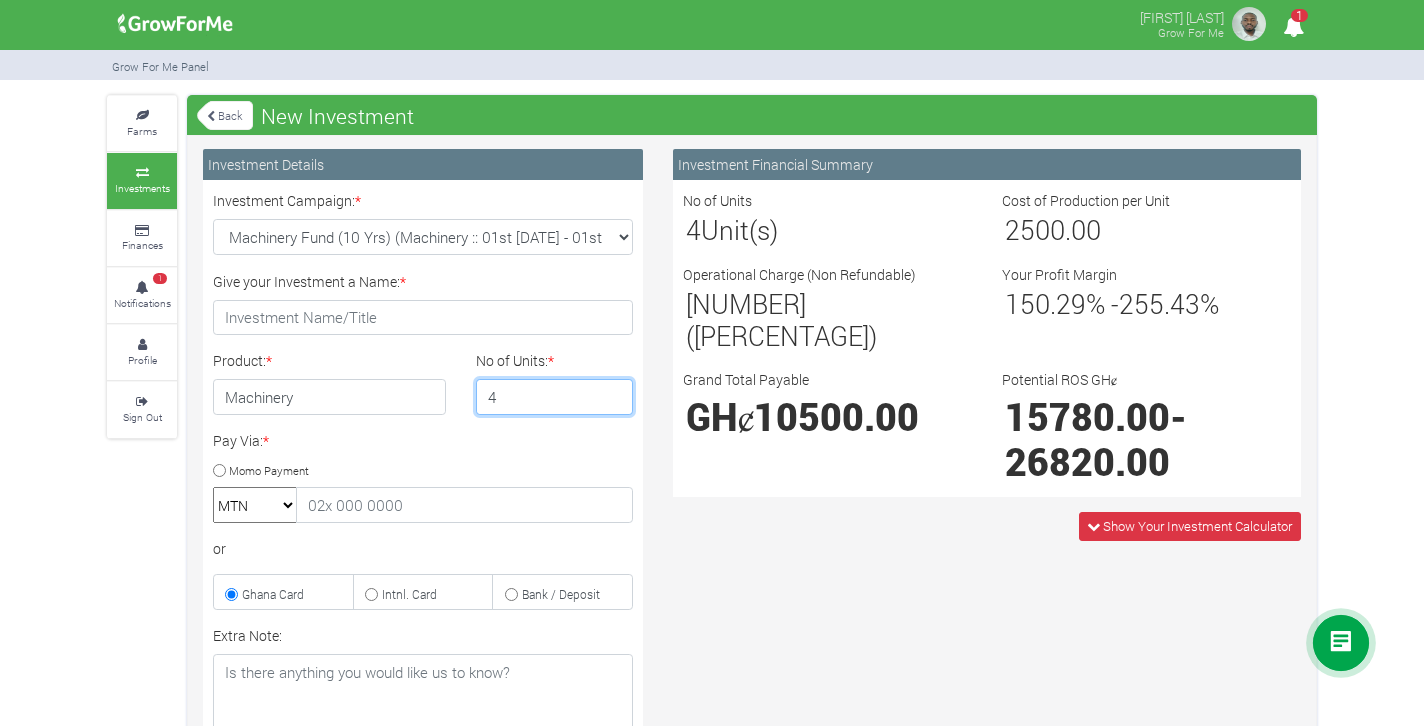 click on "3" at bounding box center (555, 397) 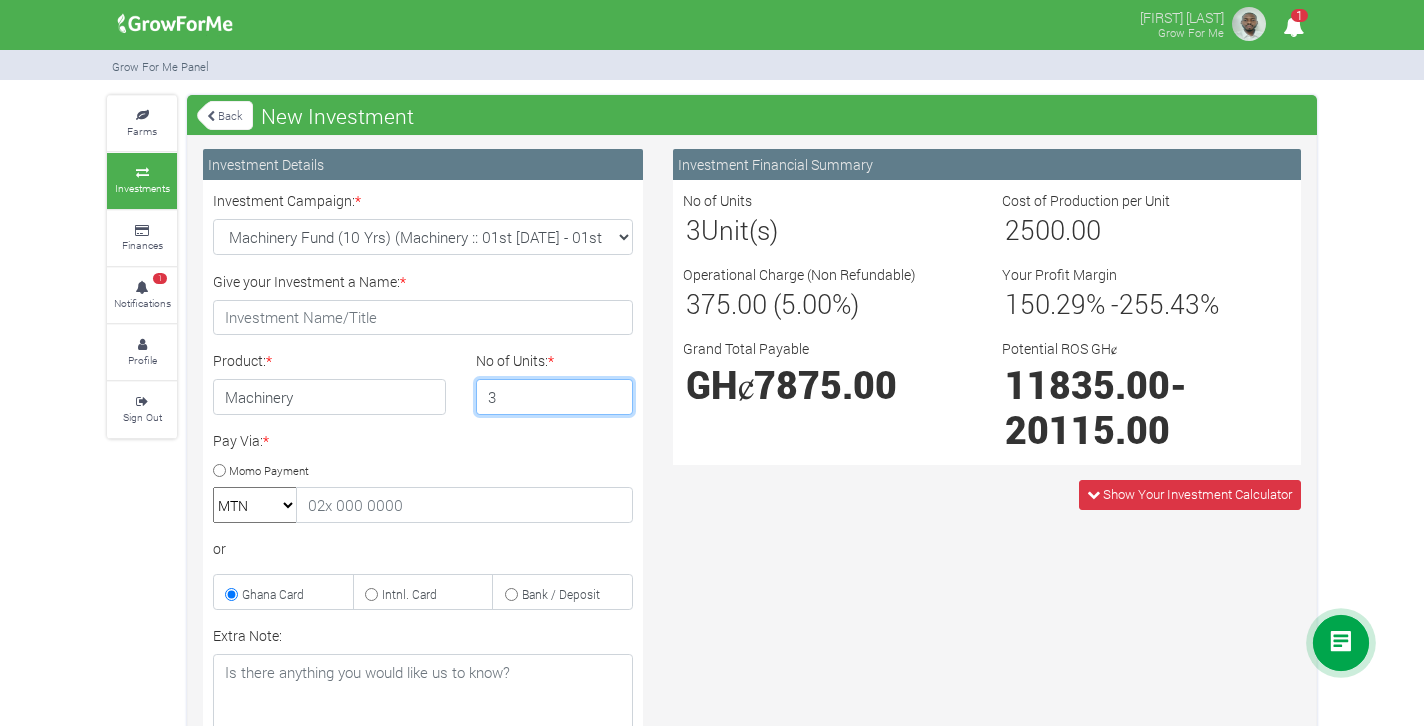 click on "2" at bounding box center [555, 397] 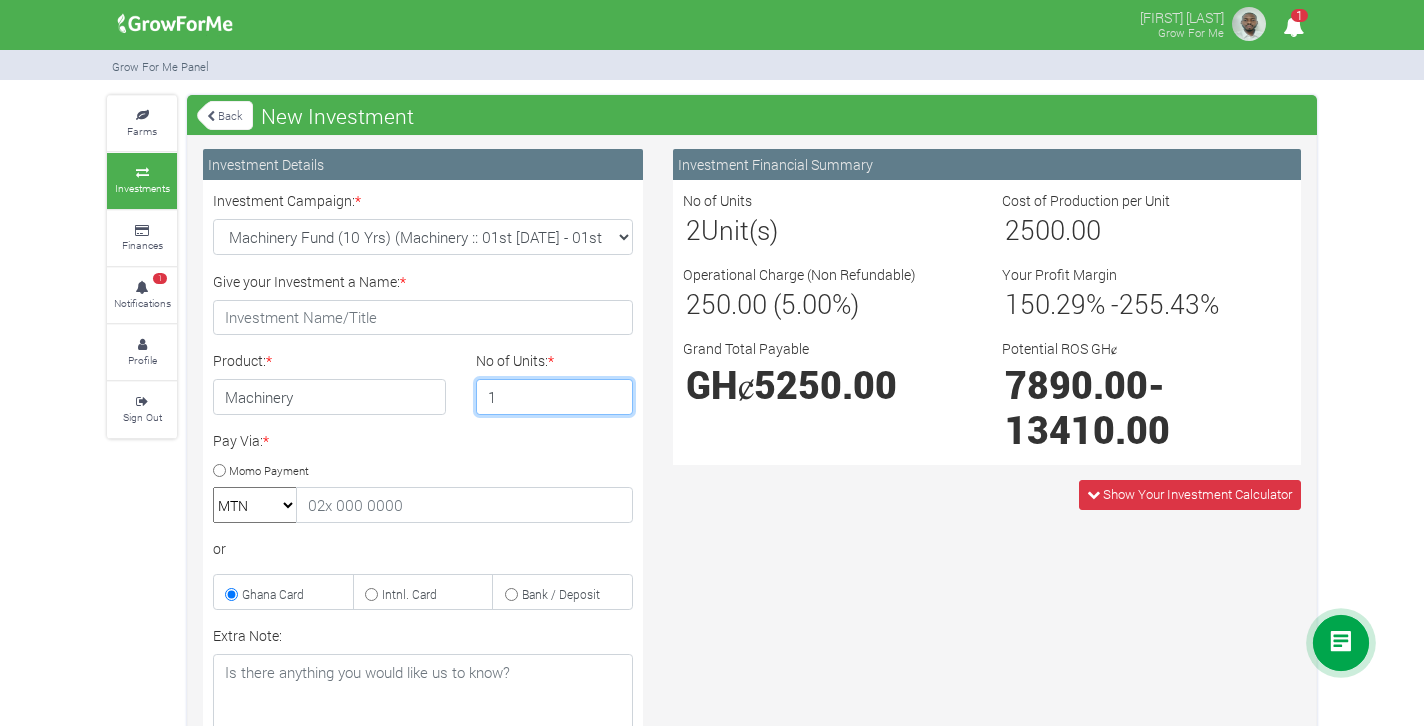 type on "1" 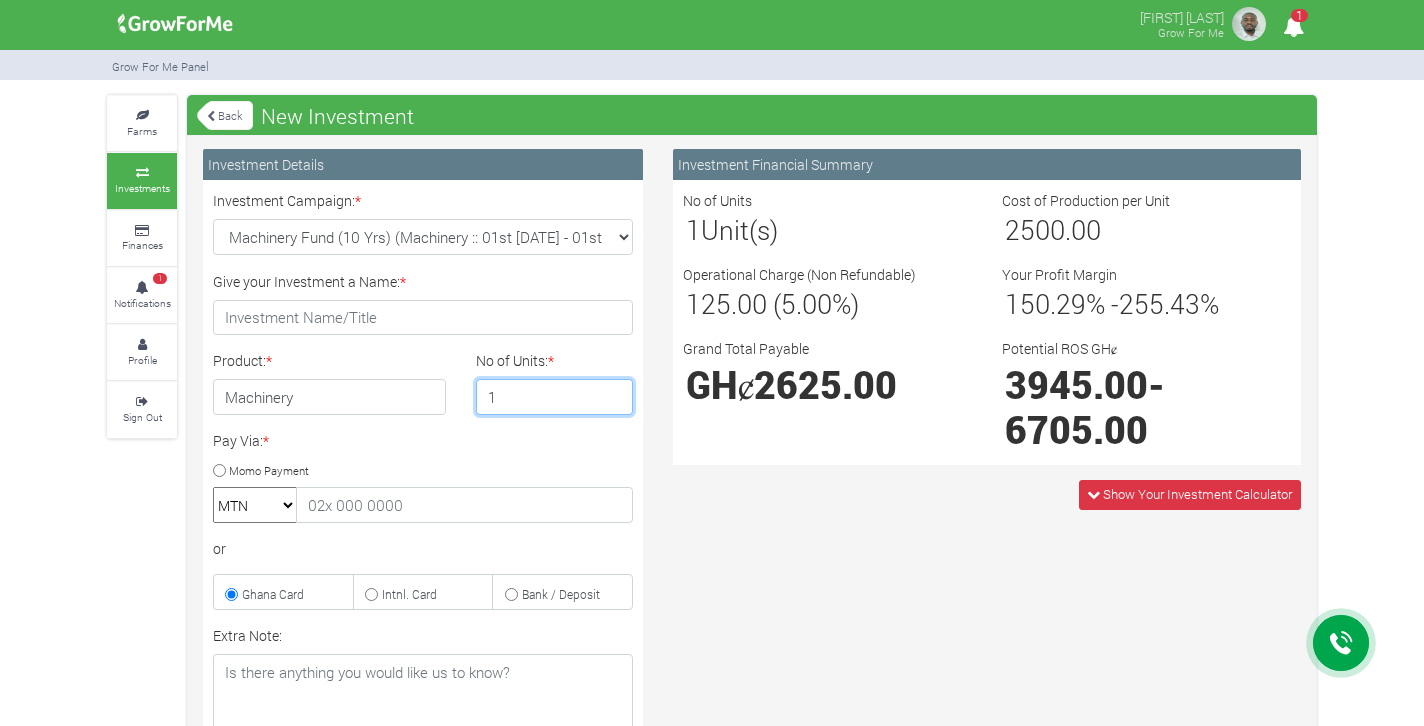 click on "1" at bounding box center (555, 397) 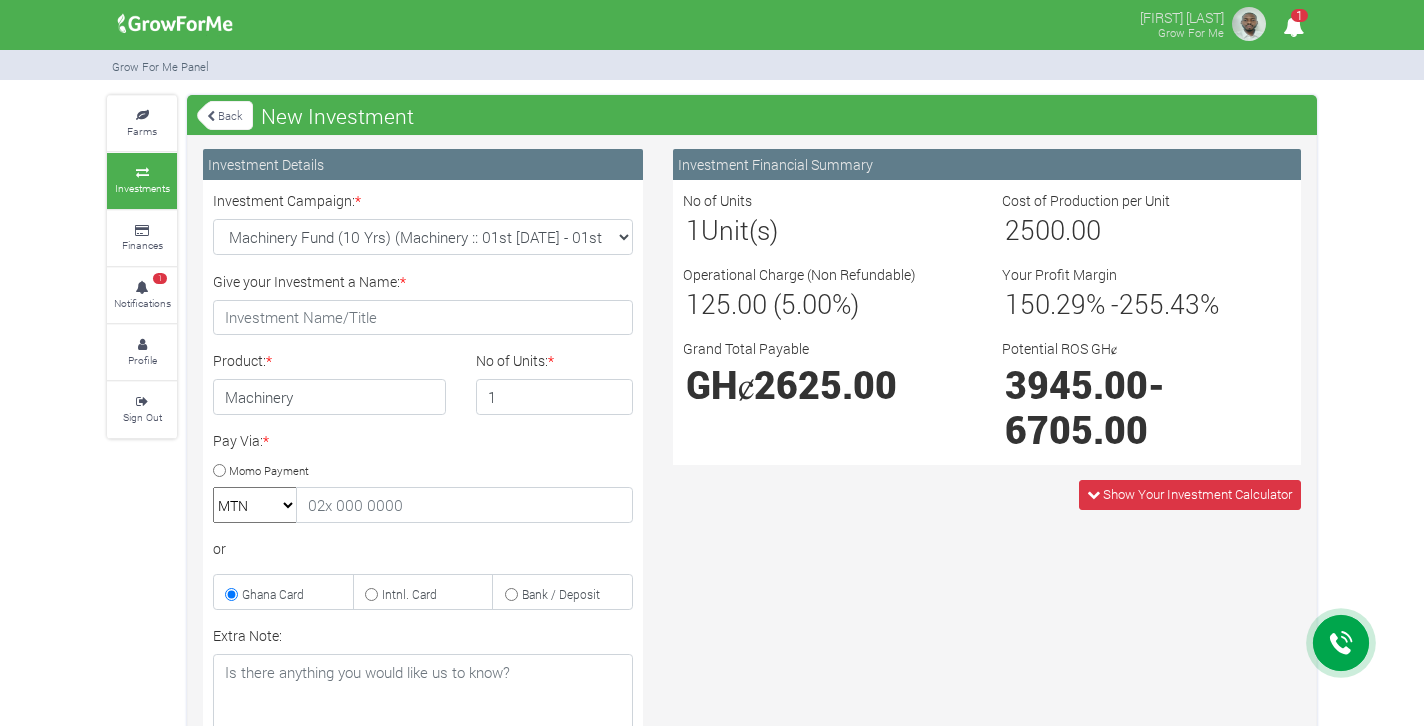 click on "Pay Via:  *
Momo Payment
MTN
Telecel
Airtel Tigo
or
Ghana Card     Intnl. Card" at bounding box center [423, 520] 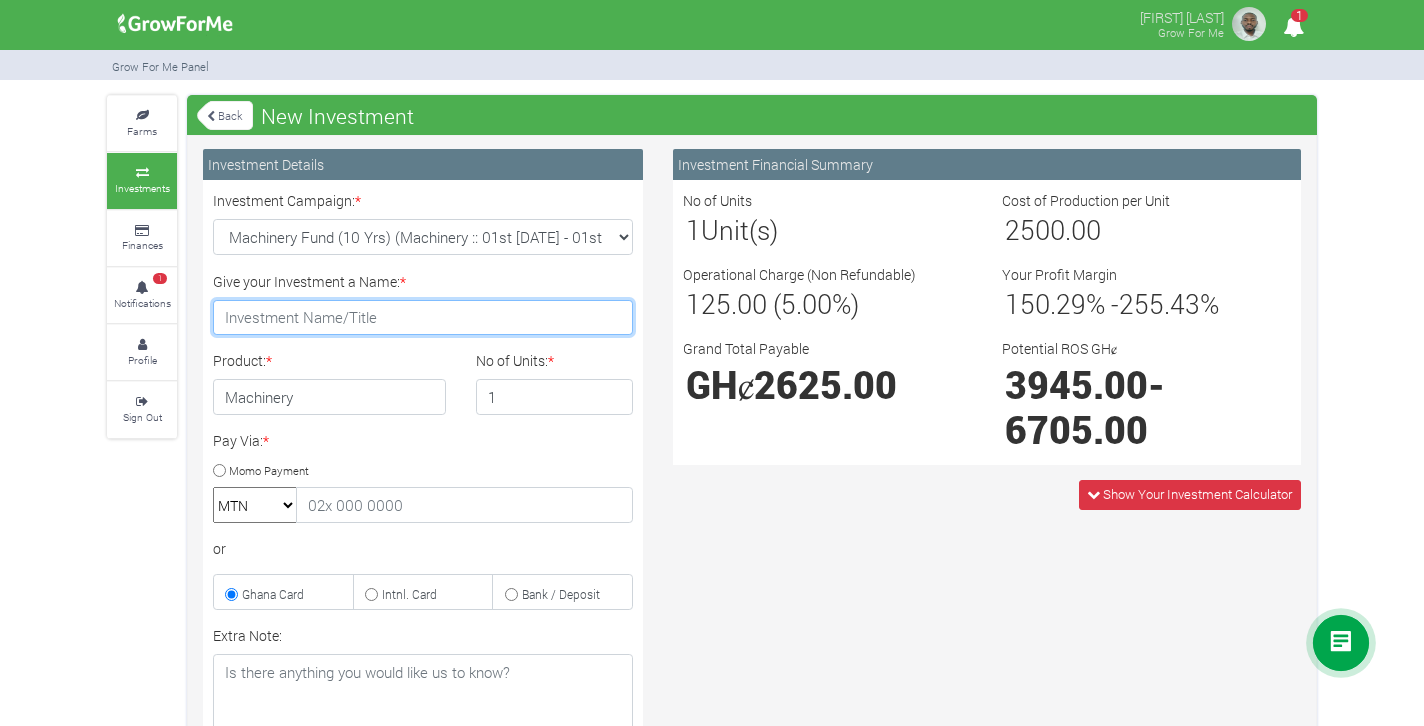 click on "Give your Investment a Name:  *" at bounding box center (423, 318) 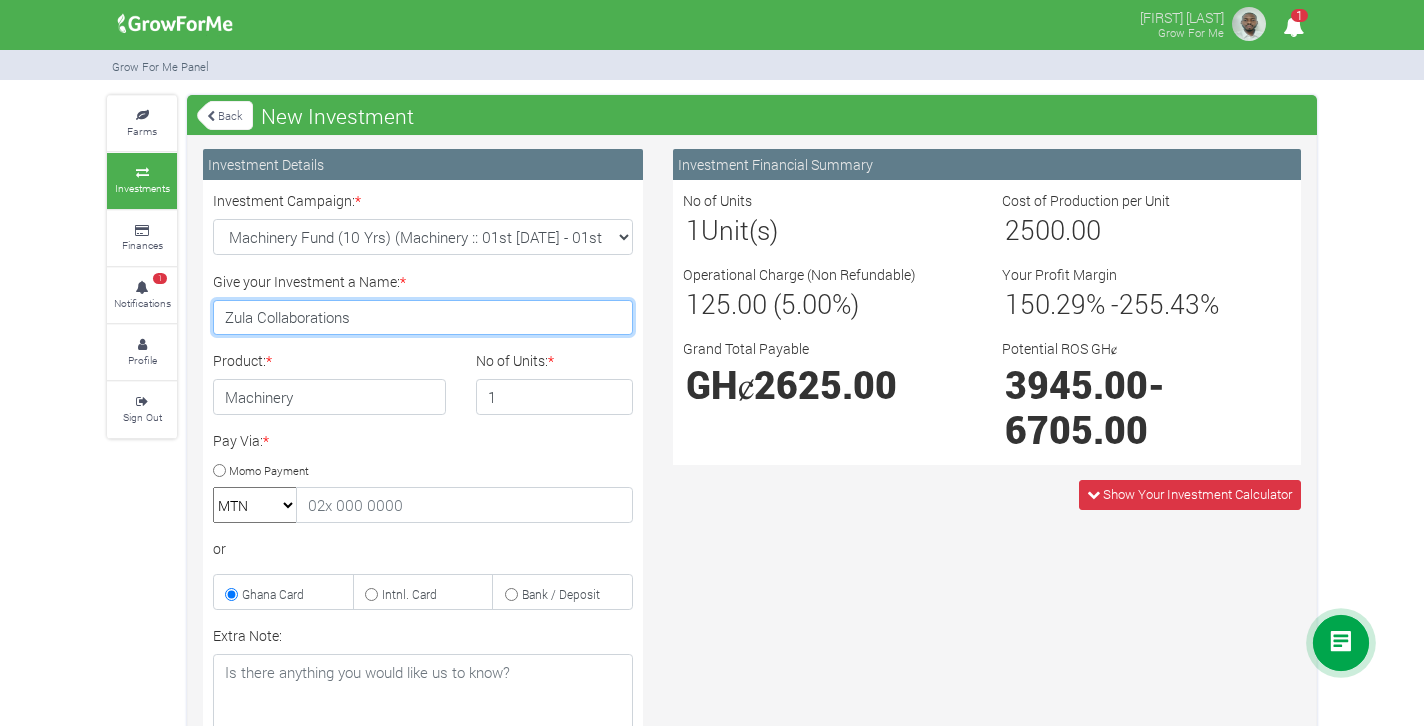 type on "Zula Collaborations" 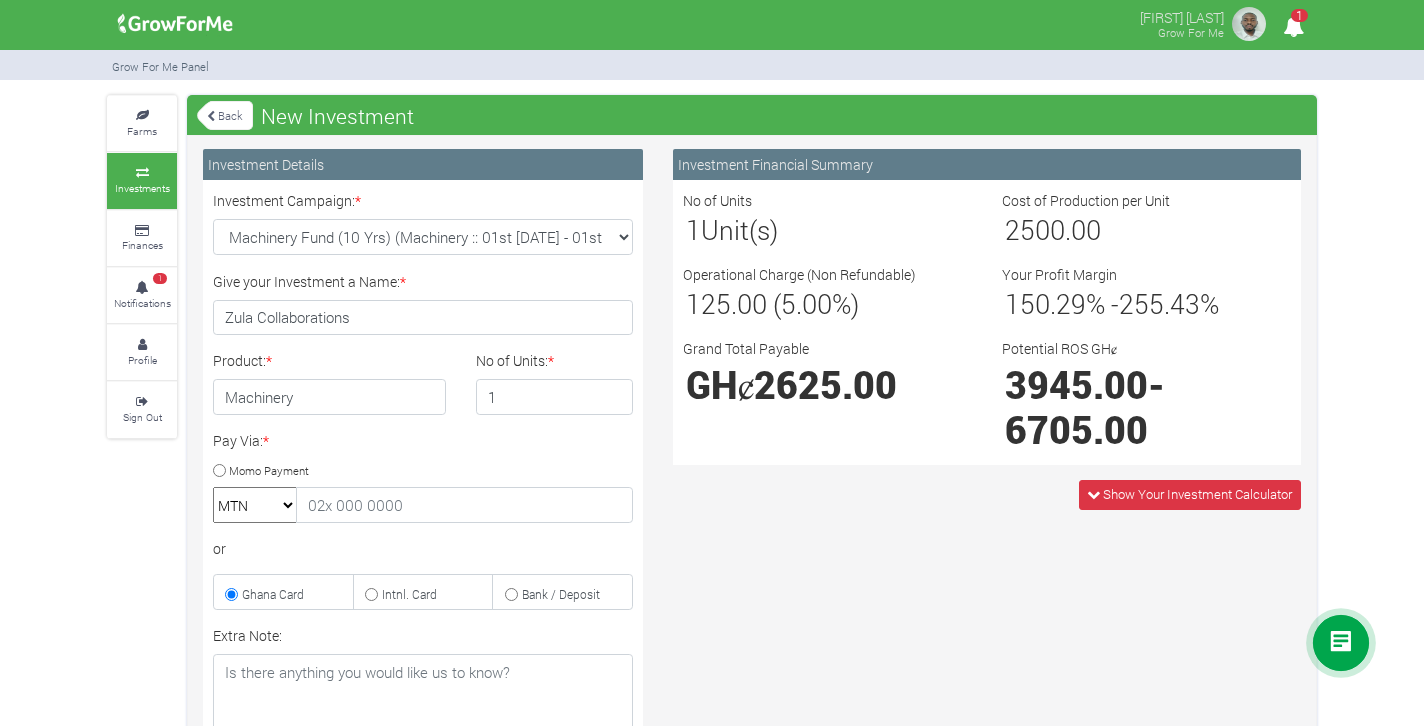 click on "Momo Payment" at bounding box center (219, 470) 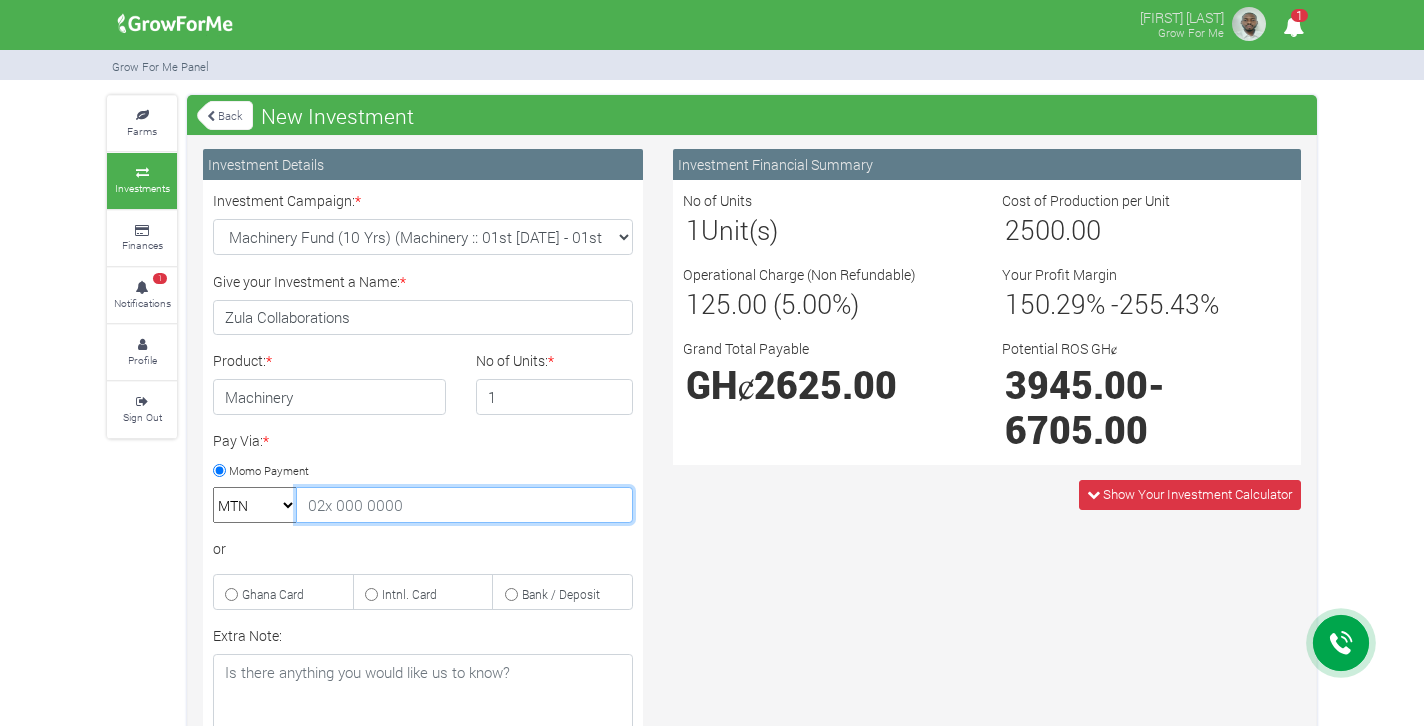 click at bounding box center [464, 505] 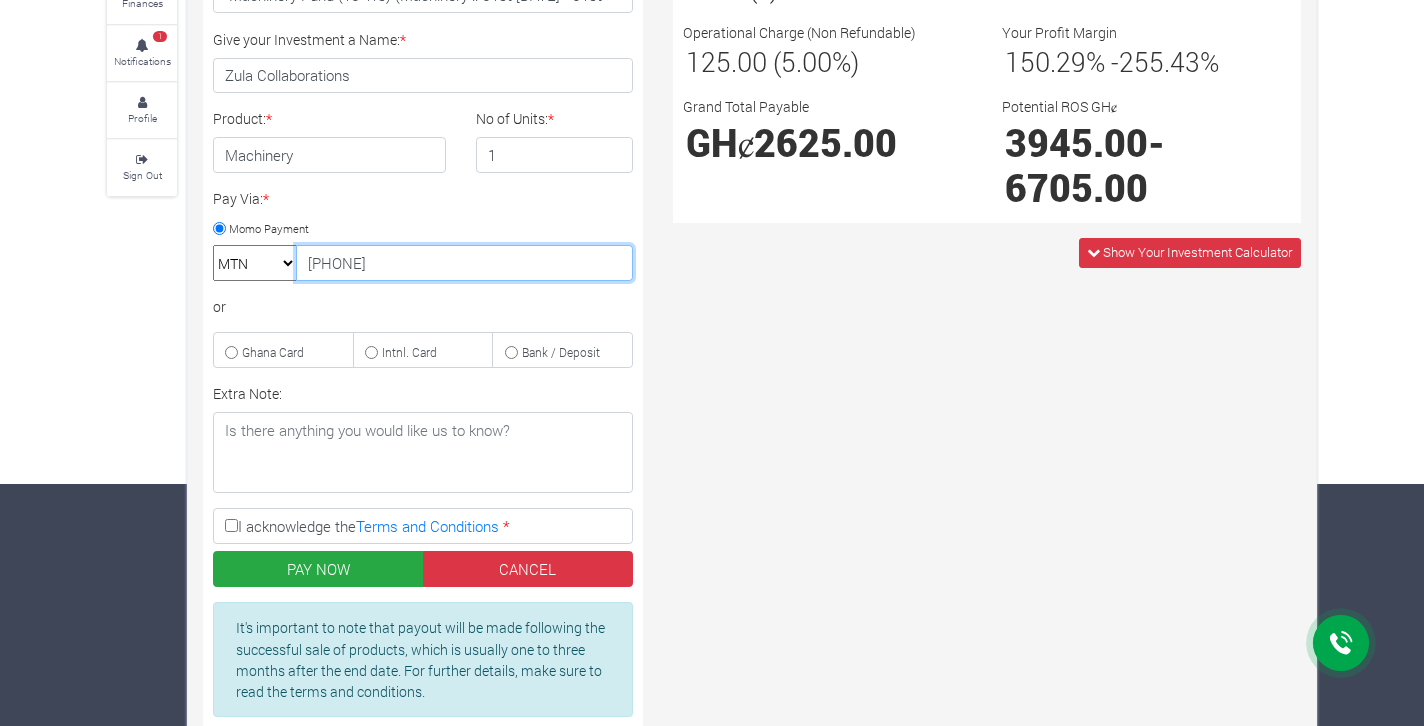 scroll, scrollTop: 246, scrollLeft: 0, axis: vertical 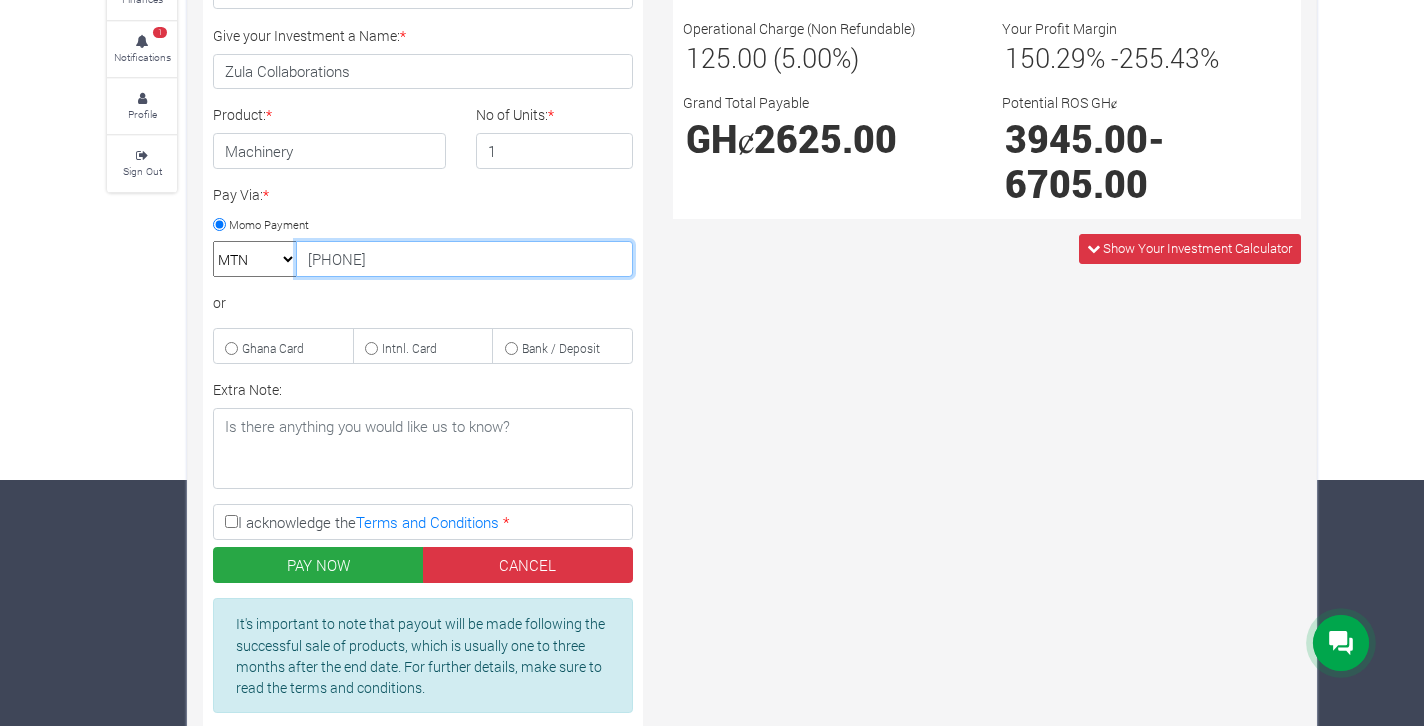 type on "0553665962" 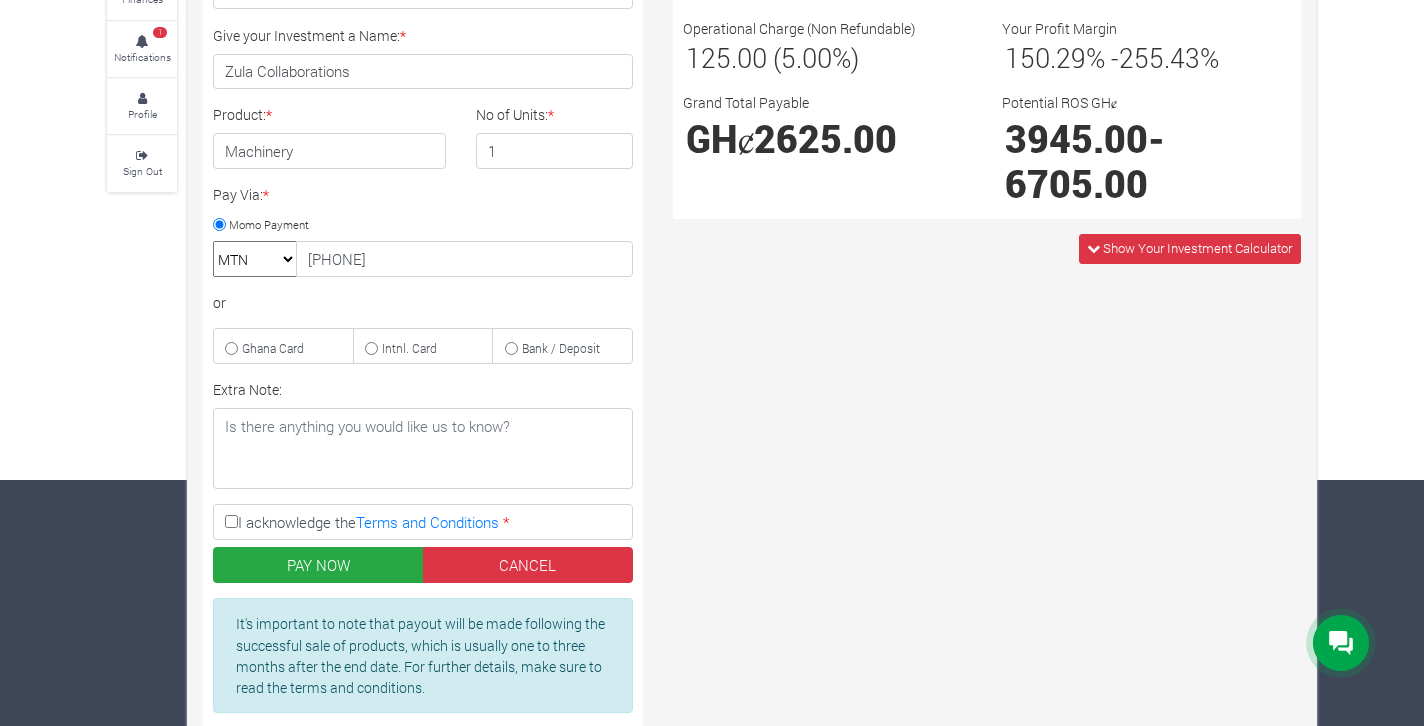 click on "I acknowledge the   Terms and Conditions    *" at bounding box center (231, 521) 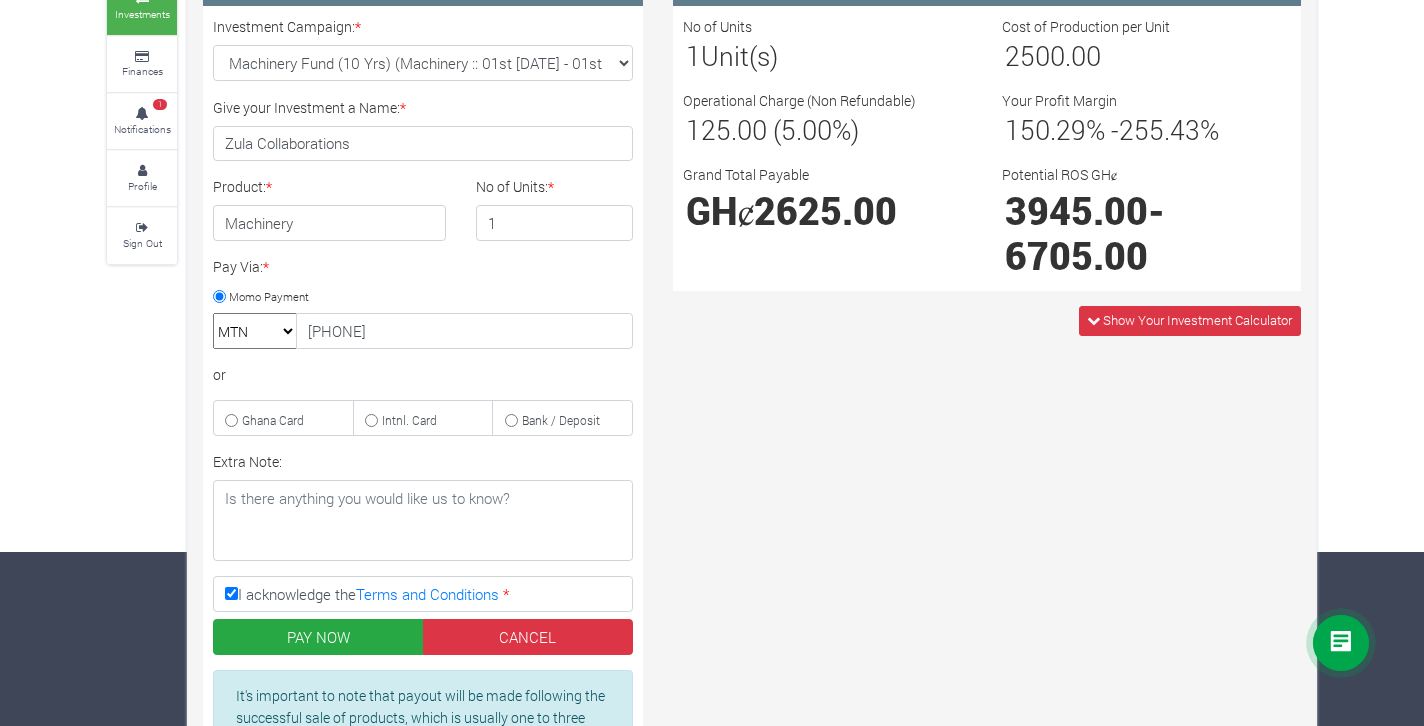 scroll, scrollTop: 158, scrollLeft: 0, axis: vertical 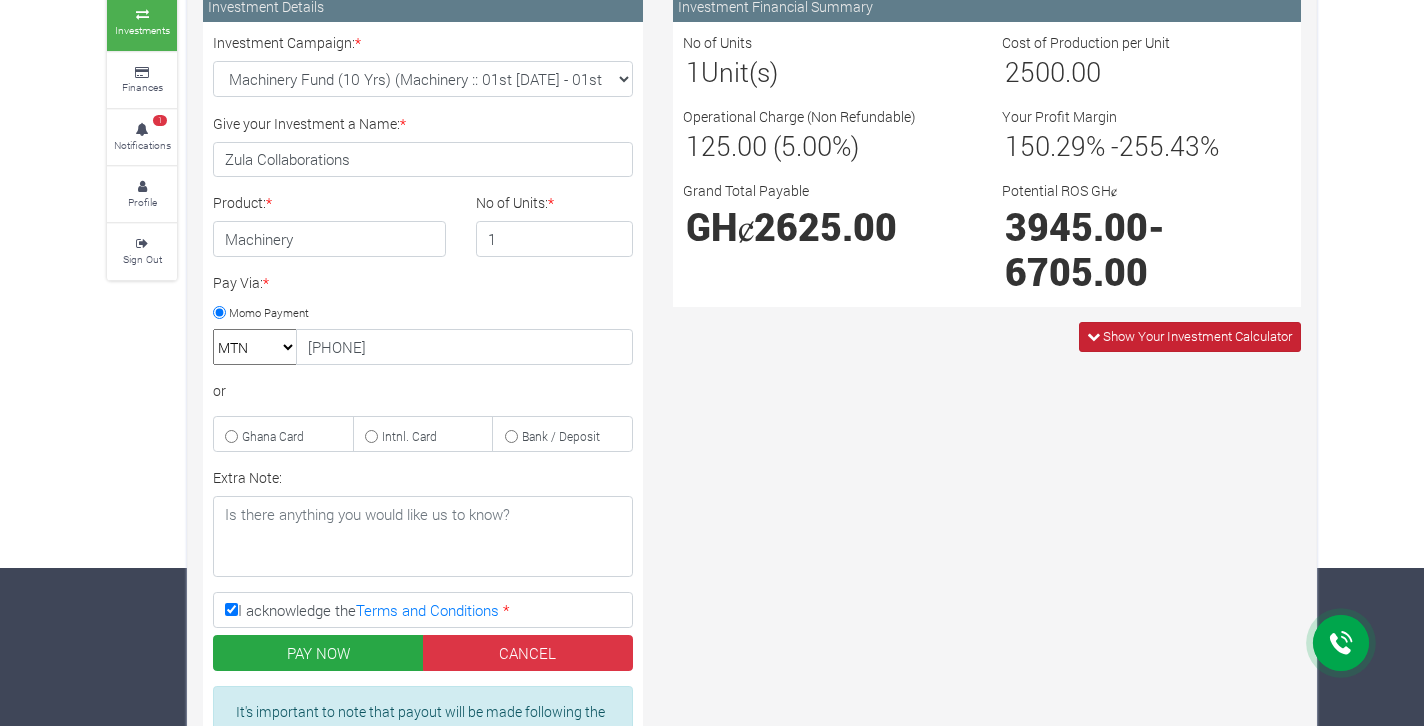 click on "Show Your Investment Calculator" at bounding box center [1197, 336] 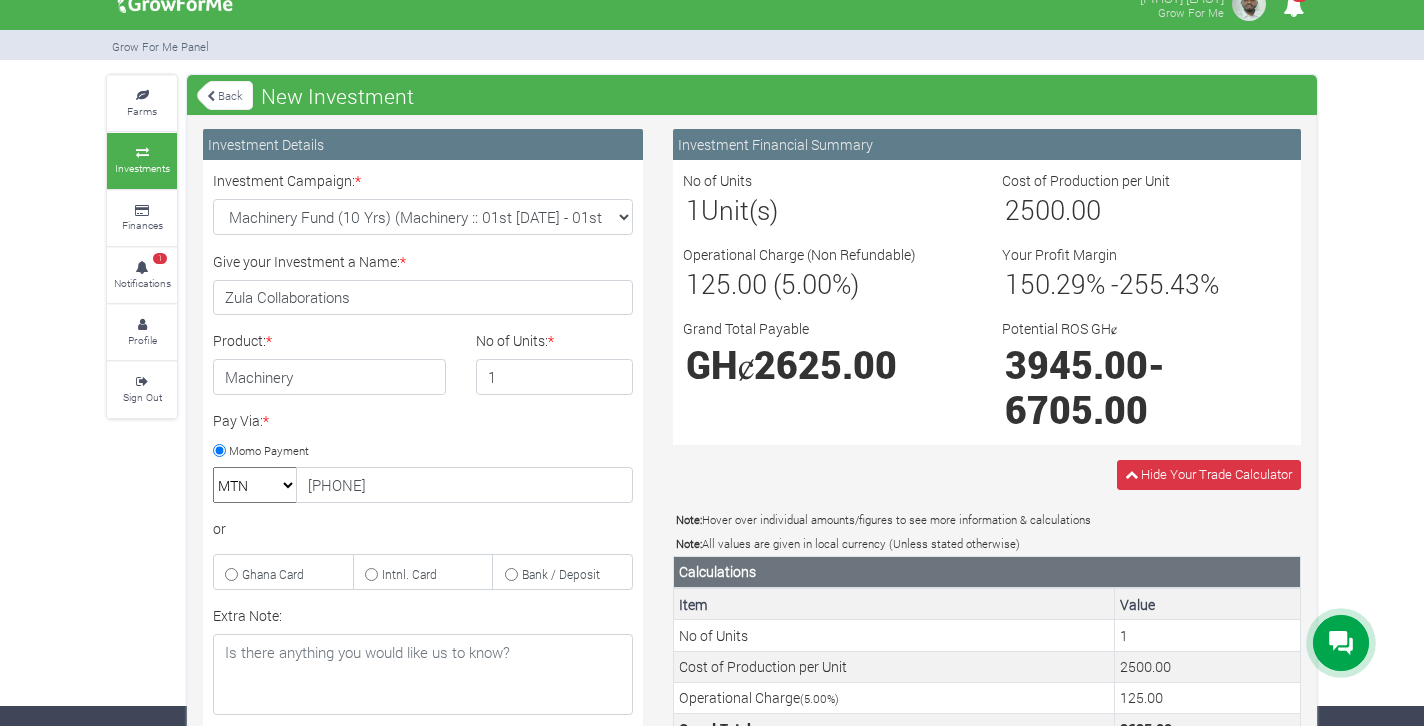 scroll, scrollTop: 12, scrollLeft: 0, axis: vertical 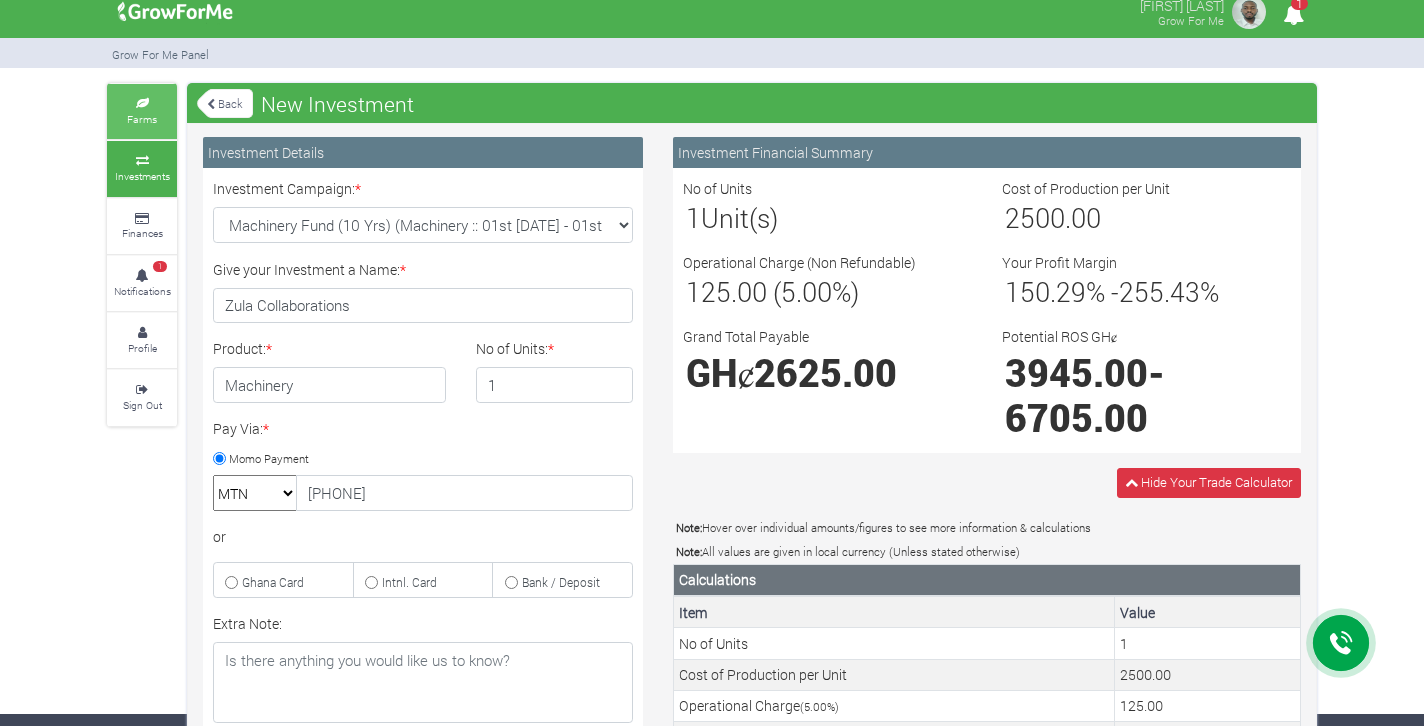 click on "Farms" at bounding box center (142, 111) 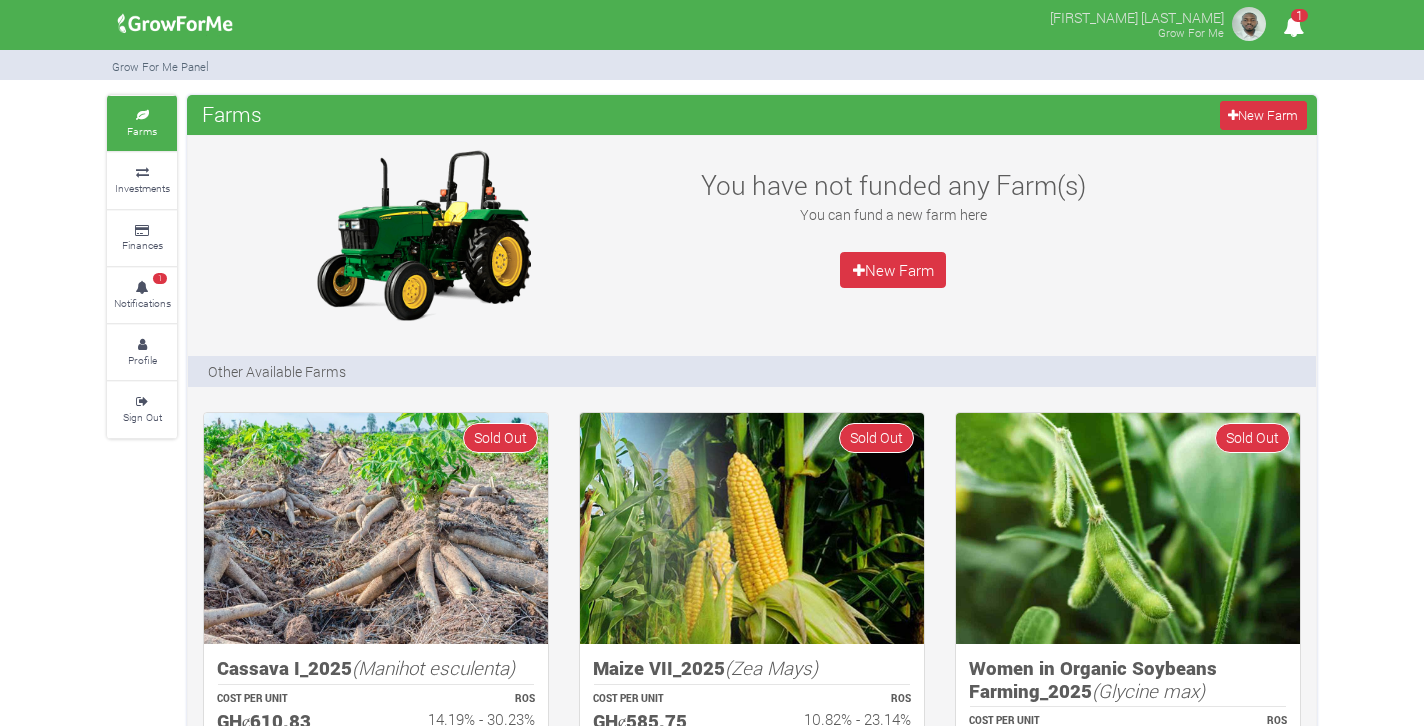 scroll, scrollTop: 0, scrollLeft: 0, axis: both 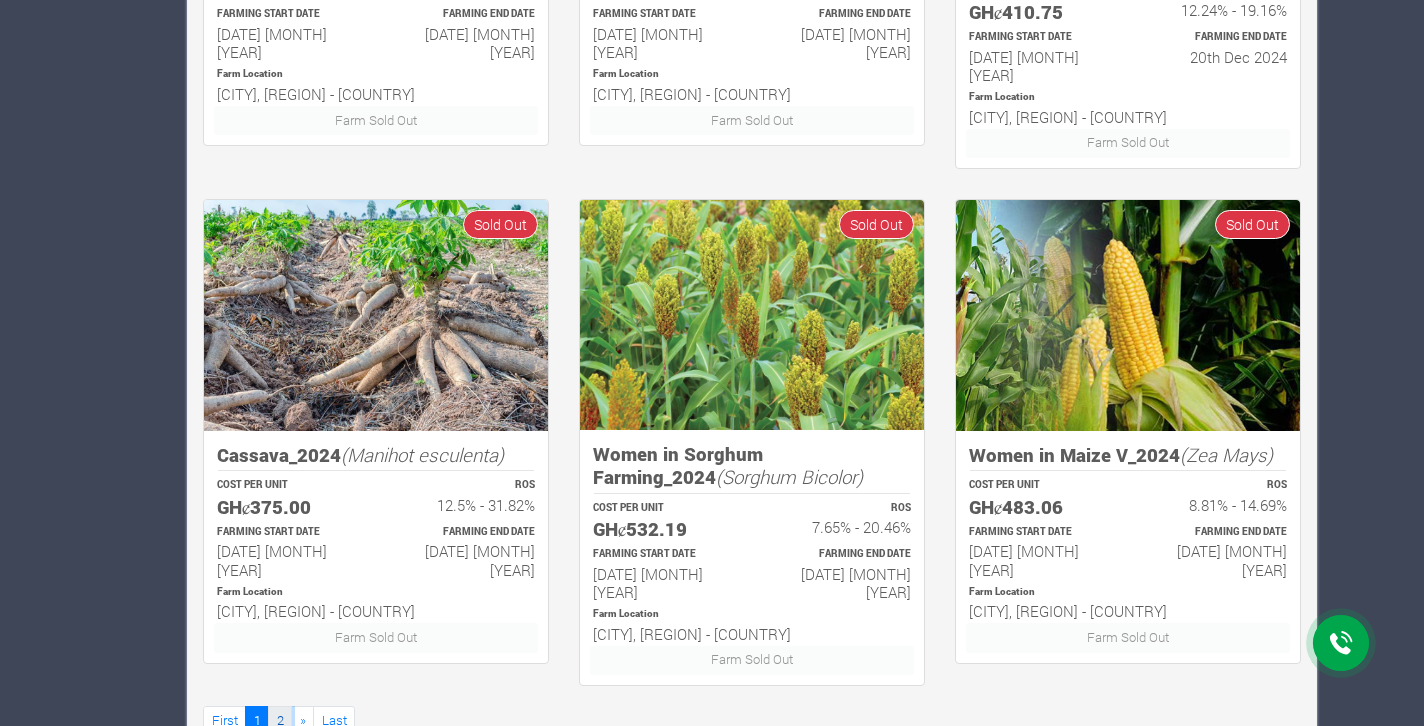 click on "2" at bounding box center [280, 720] 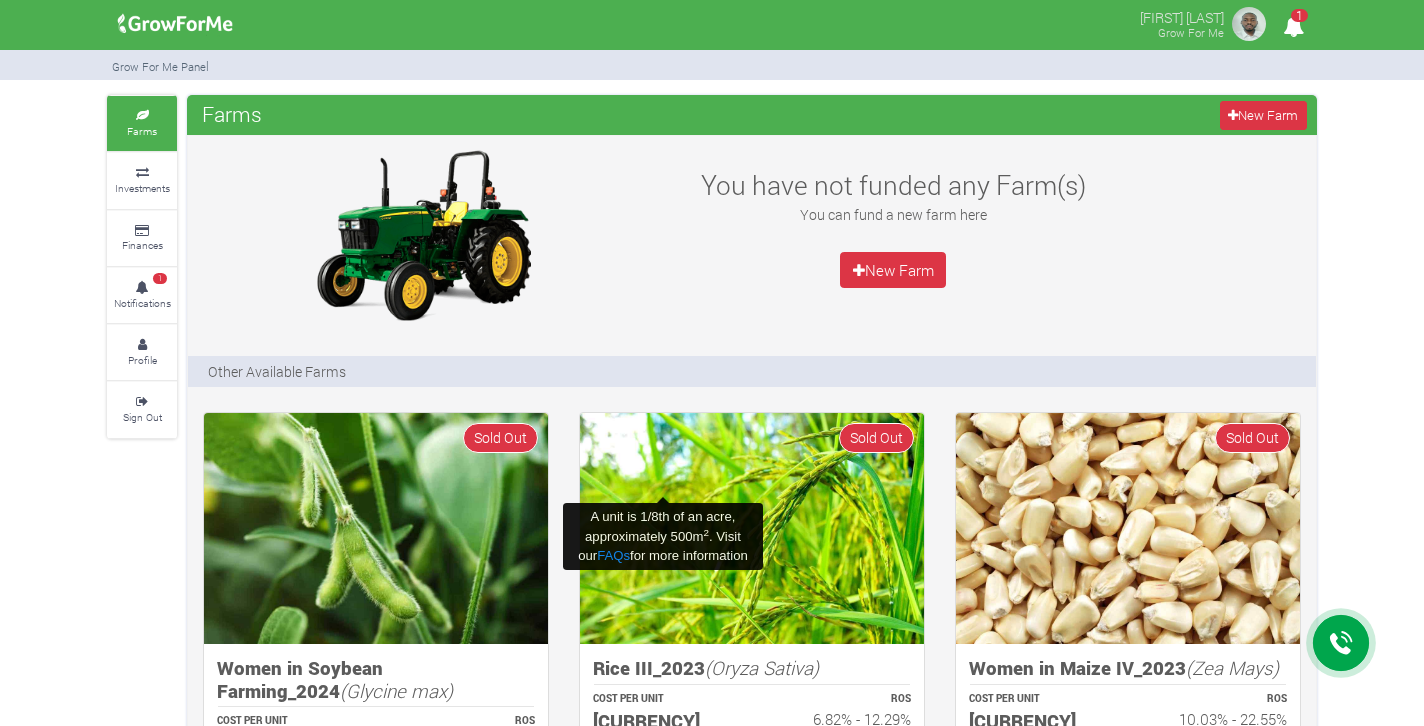 scroll, scrollTop: 0, scrollLeft: 0, axis: both 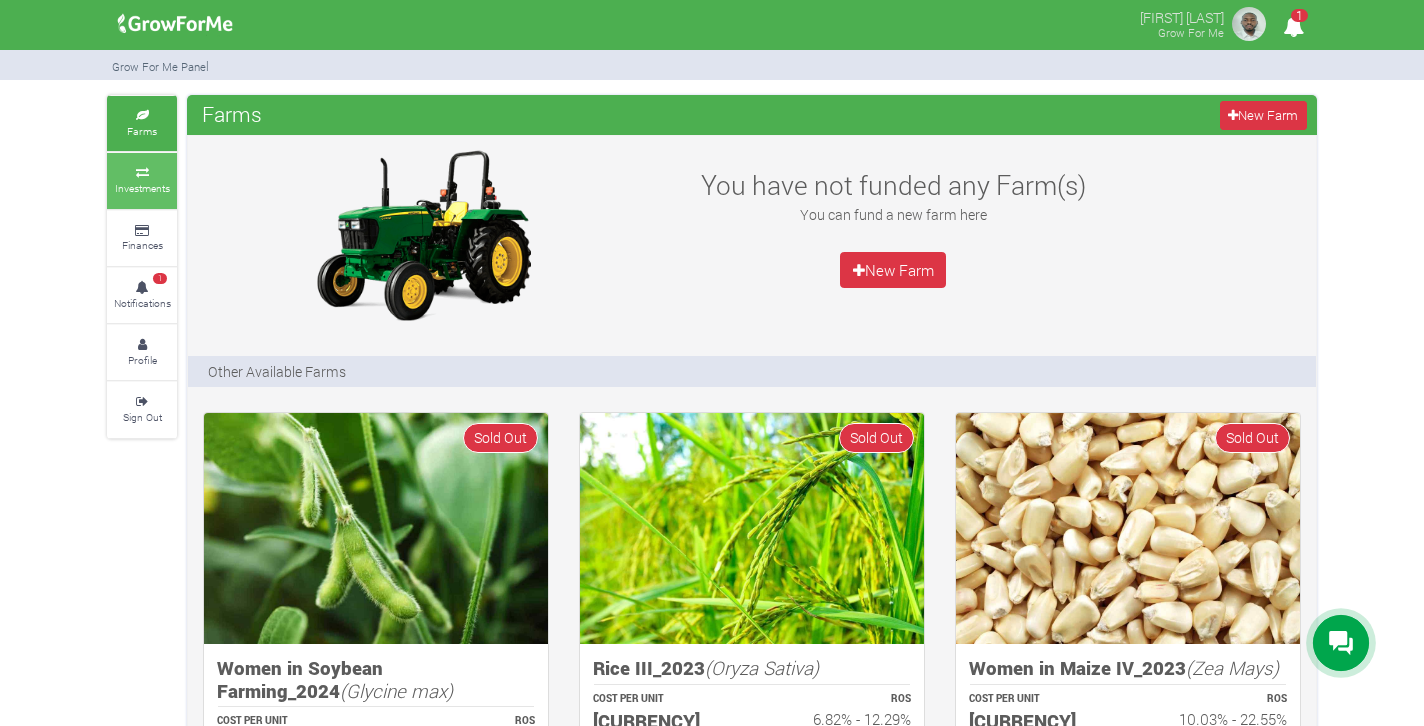 click on "Investments" at bounding box center [142, 188] 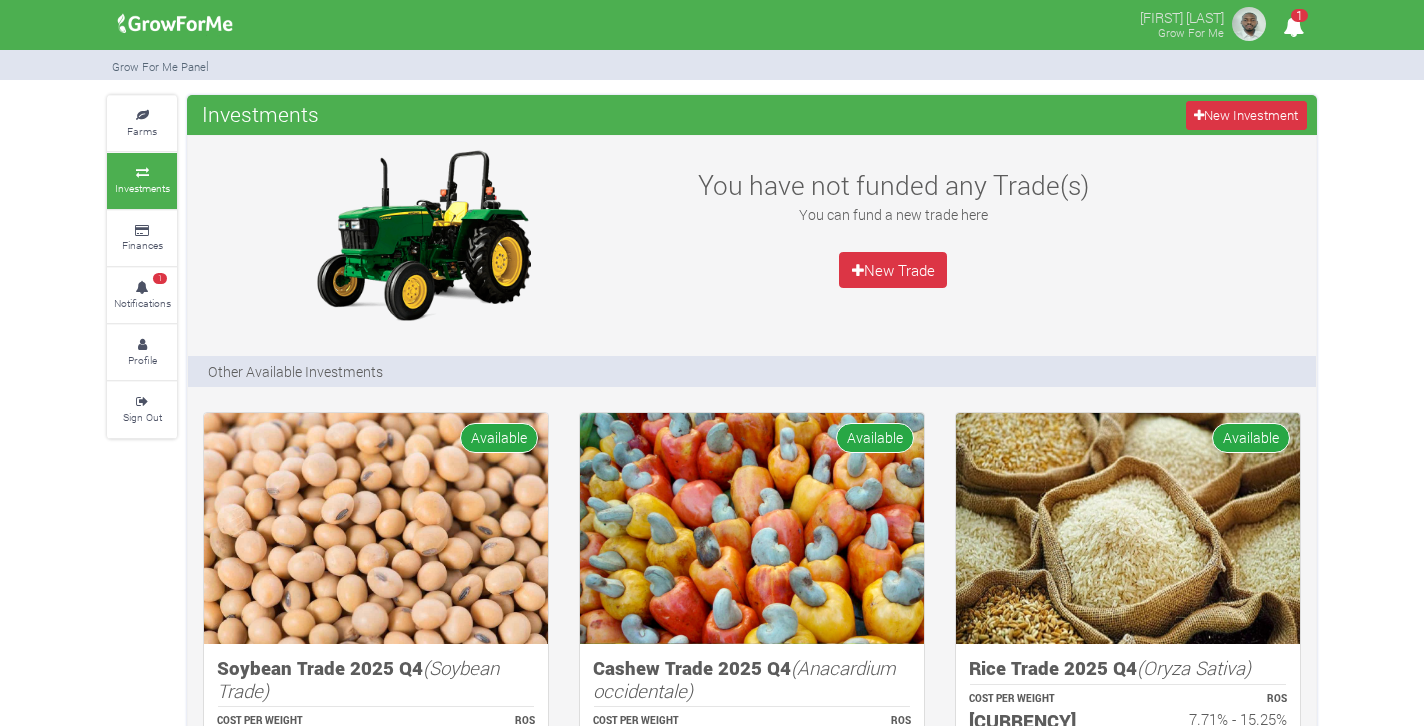 scroll, scrollTop: 0, scrollLeft: 0, axis: both 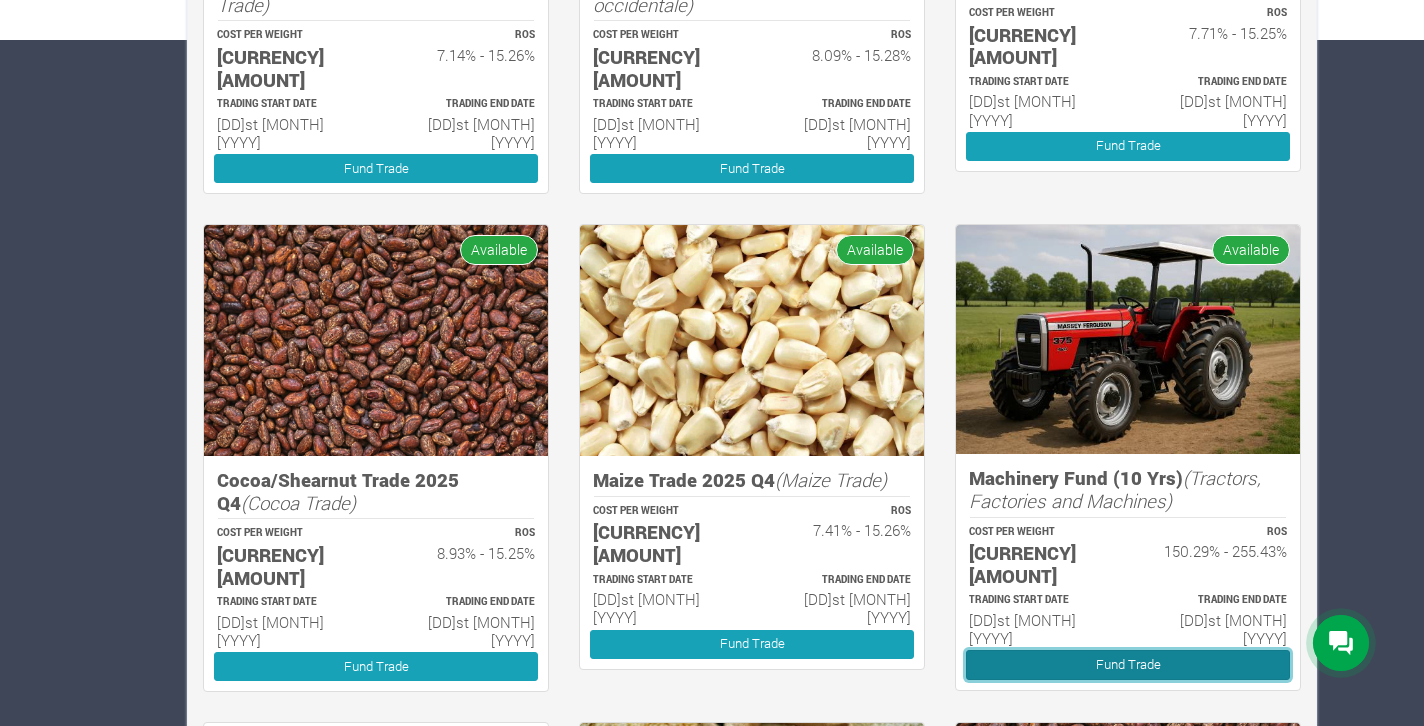 click on "Fund Trade" at bounding box center (1128, 664) 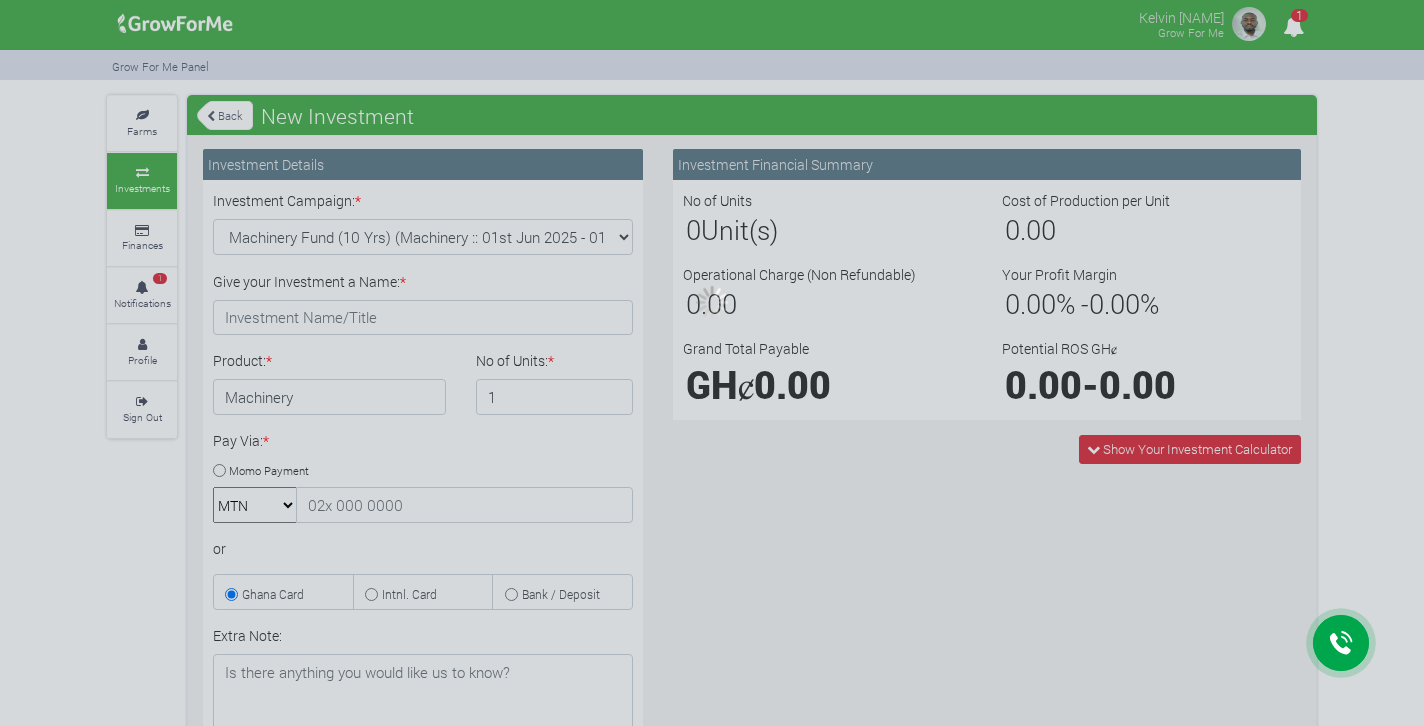 scroll, scrollTop: 0, scrollLeft: 0, axis: both 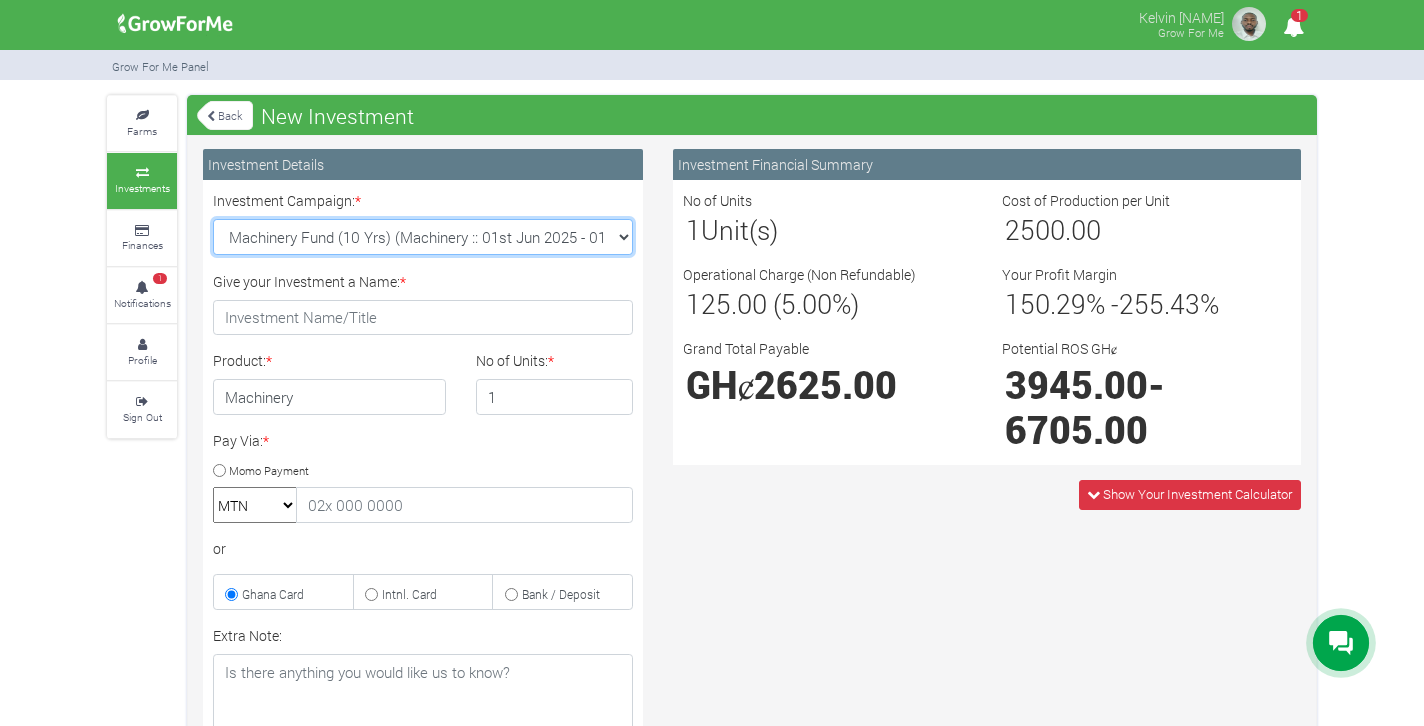 click on "Machinery Fund (10 Yrs) (Machinery :: 01st Jun 2025 - 01st Jun 2035)
Maize Trade 2025 Q4 (Maize Trade :: 01st Oct 2025 - 31st Mar 2026)
Soybean Trade 2025 Q4 (Soybean Trade :: 01st Oct 2025 - 31st Mar 2026)
Cashew Trade 2025 Q4 (Cashew Trade :: 01st Oct 2025 - 31st Mar 2026)" at bounding box center (423, 237) 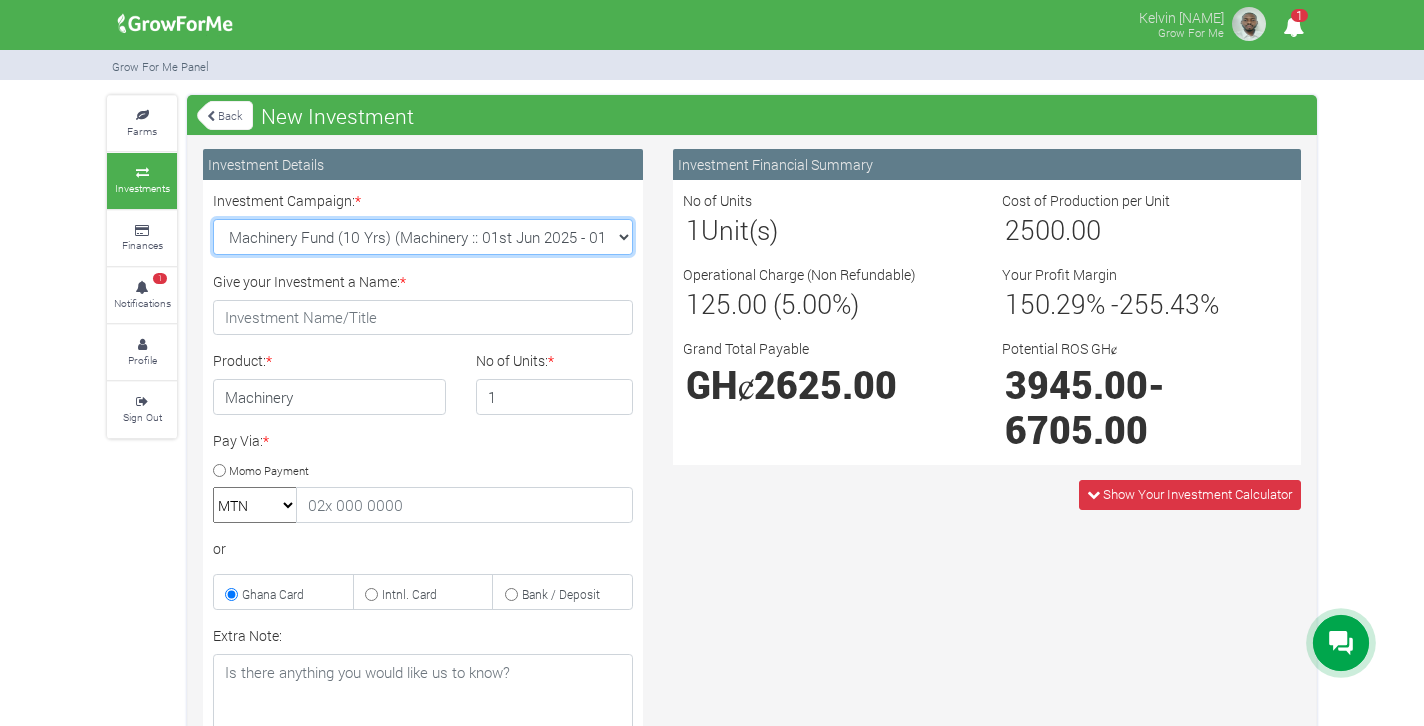select on "45" 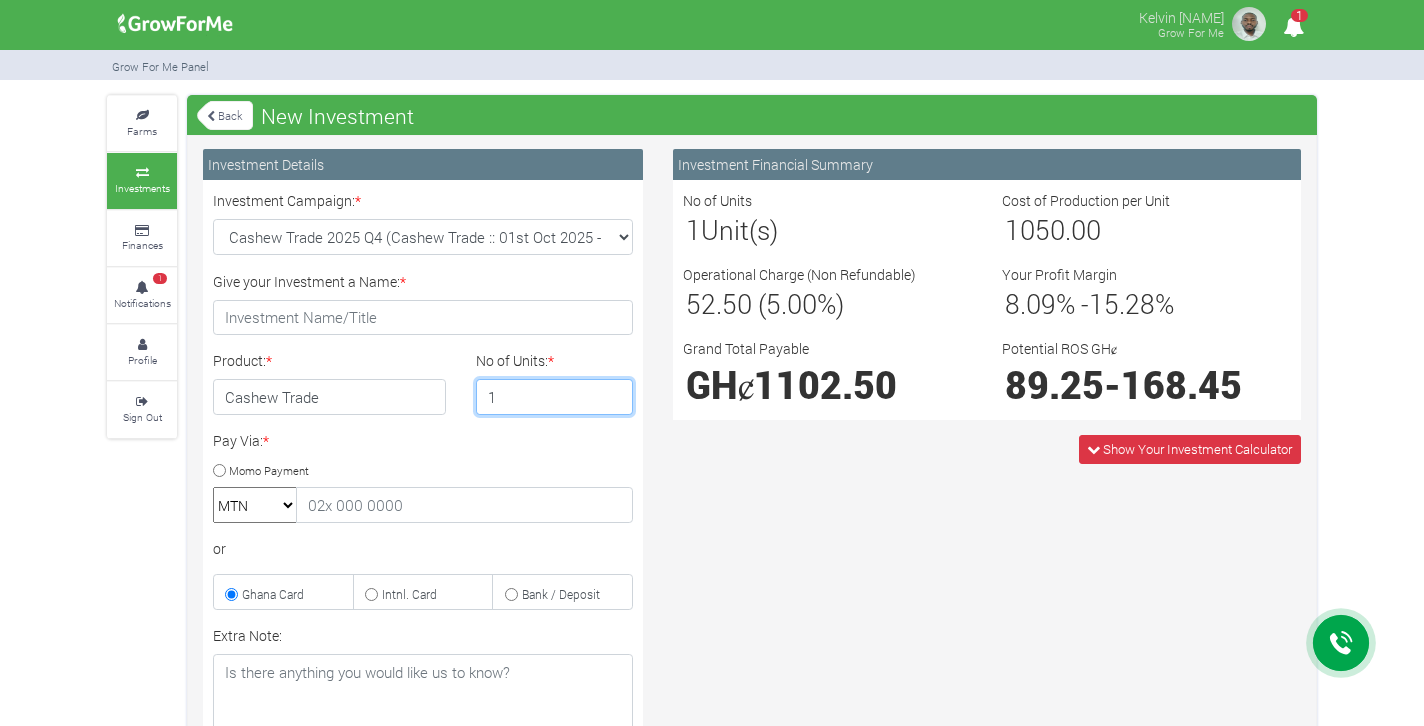 click on "1" at bounding box center [555, 397] 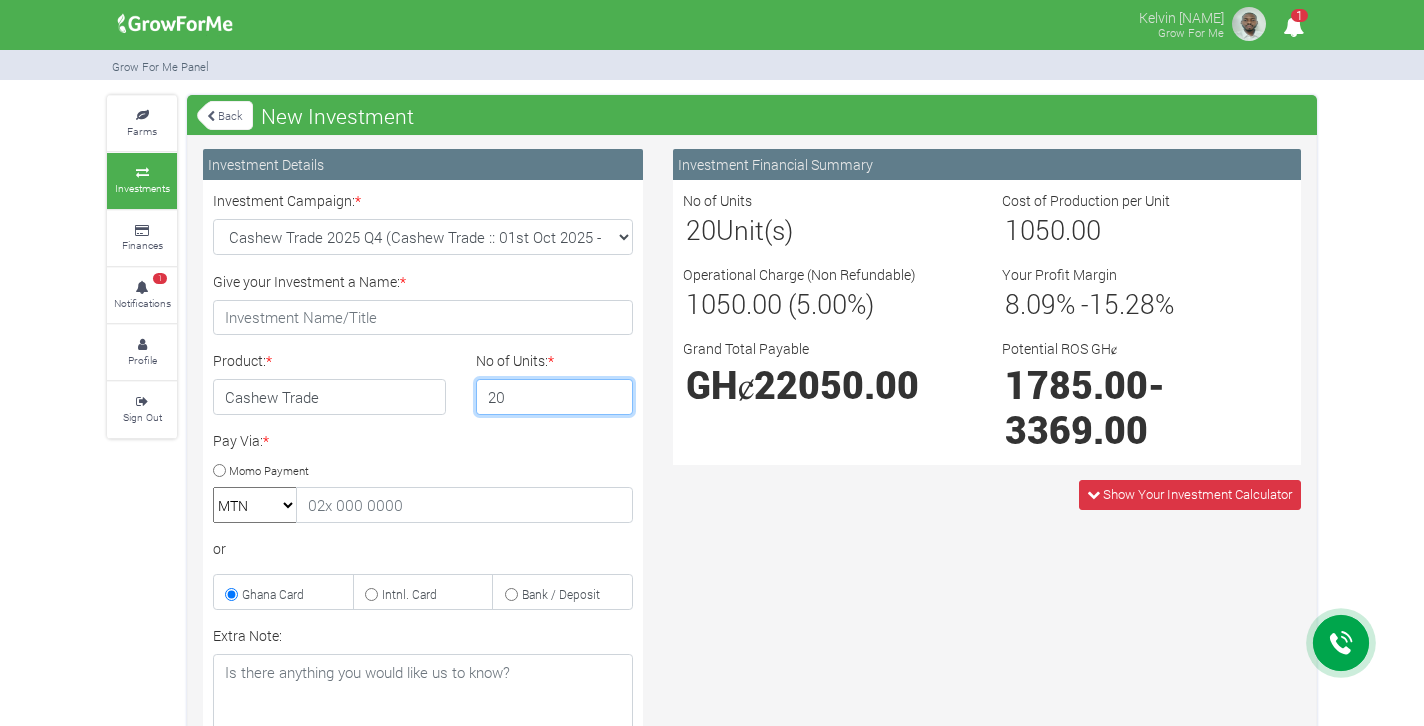 type on "20" 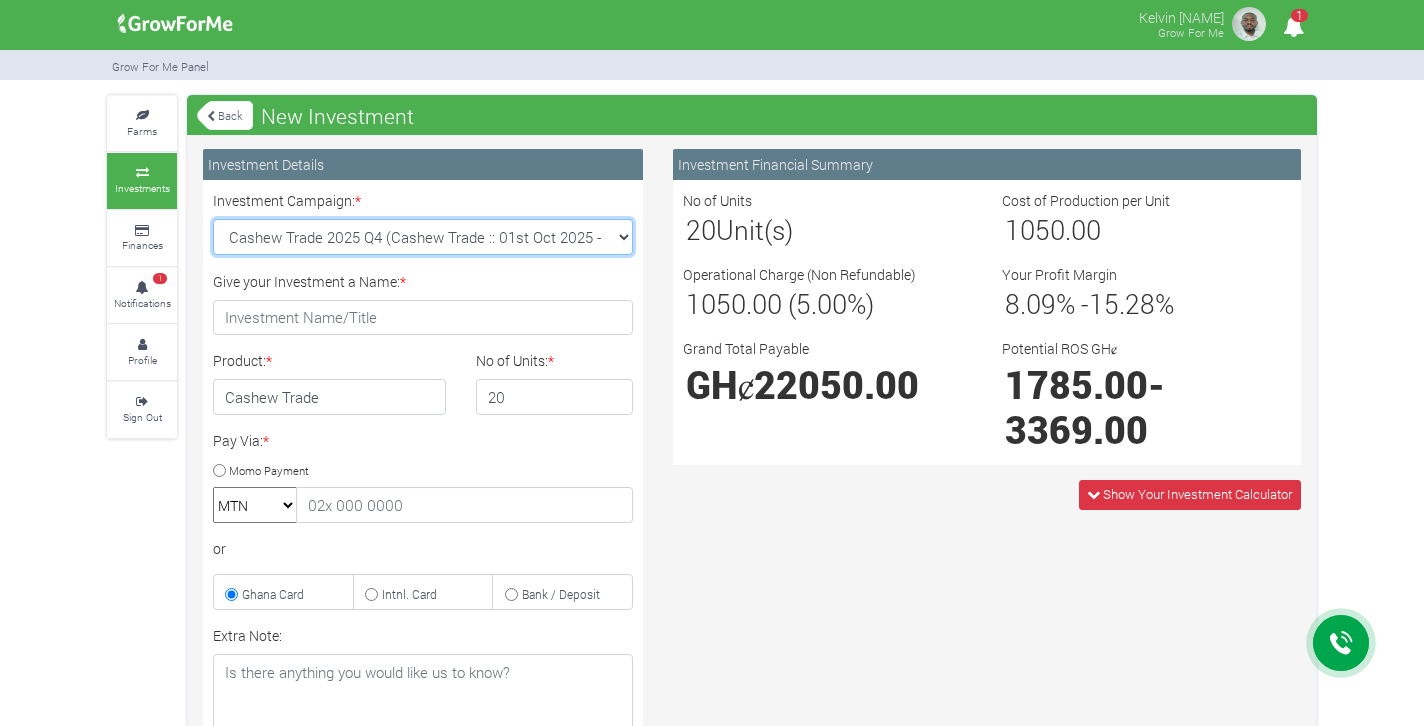 click on "Machinery Fund (10 Yrs) (Machinery :: 01st Jun 2025 - 01st Jun 2035)
Maize Trade 2025 Q4 (Maize Trade :: 01st Oct 2025 - 31st Mar 2026)
Soybean Trade 2025 Q4 (Soybean Trade :: 01st Oct 2025 - 31st Mar 2026)
Cashew Trade 2025 Q4 (Cashew Trade :: 01st Oct 2025 - 31st Mar 2026)" at bounding box center [423, 237] 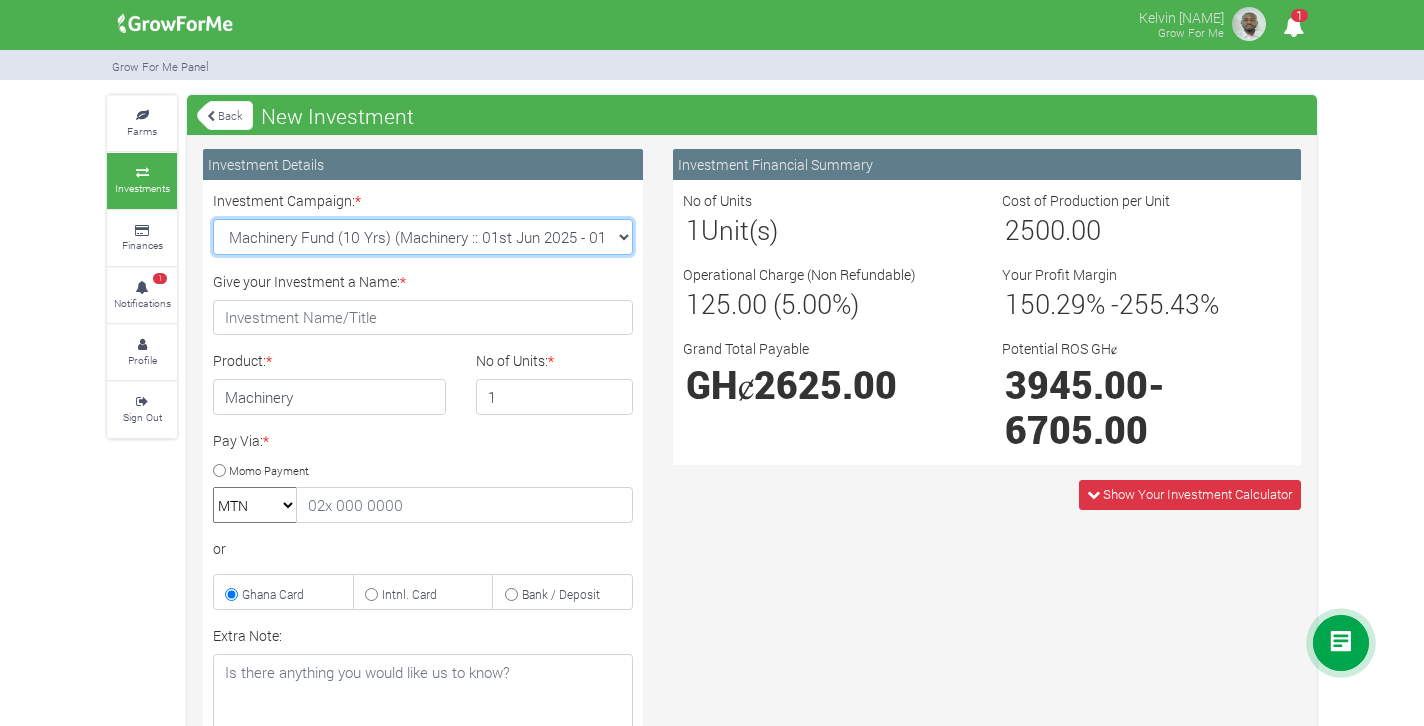 click on "Machinery Fund (10 Yrs) (Machinery :: 01st Jun 2025 - 01st Jun 2035)
Maize Trade 2025 Q4 (Maize Trade :: 01st Oct 2025 - 31st Mar 2026)
Soybean Trade 2025 Q4 (Soybean Trade :: 01st Oct 2025 - 31st Mar 2026)
Cashew Trade 2025 Q4 (Cashew Trade :: 01st Oct 2025 - 31st Mar 2026)" at bounding box center [423, 237] 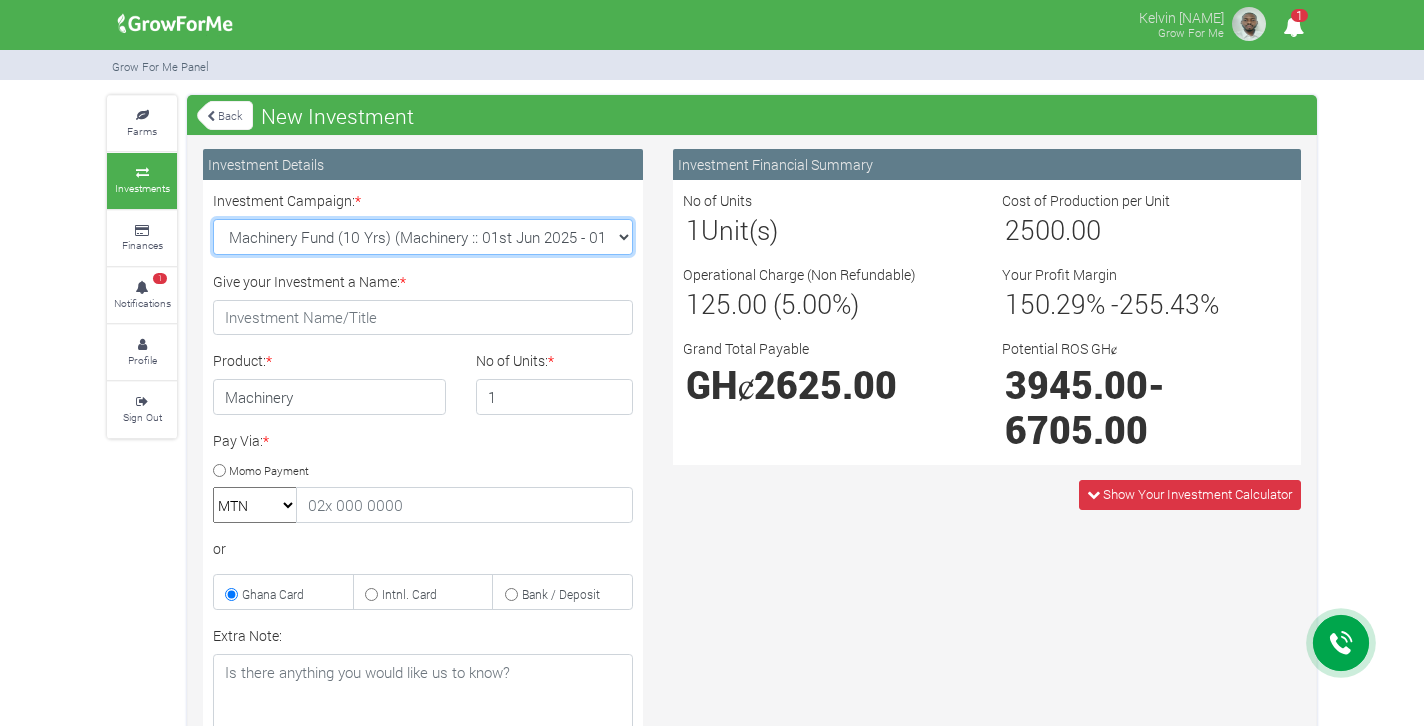 click on "Machinery Fund (10 Yrs) (Machinery :: 01st Jun 2025 - 01st Jun 2035)
Maize Trade 2025 Q4 (Maize Trade :: 01st Oct 2025 - 31st Mar 2026)
Soybean Trade 2025 Q4 (Soybean Trade :: 01st Oct 2025 - 31st Mar 2026)
Cashew Trade 2025 Q4 (Cashew Trade :: 01st Oct 2025 - 31st Mar 2026)" at bounding box center [423, 237] 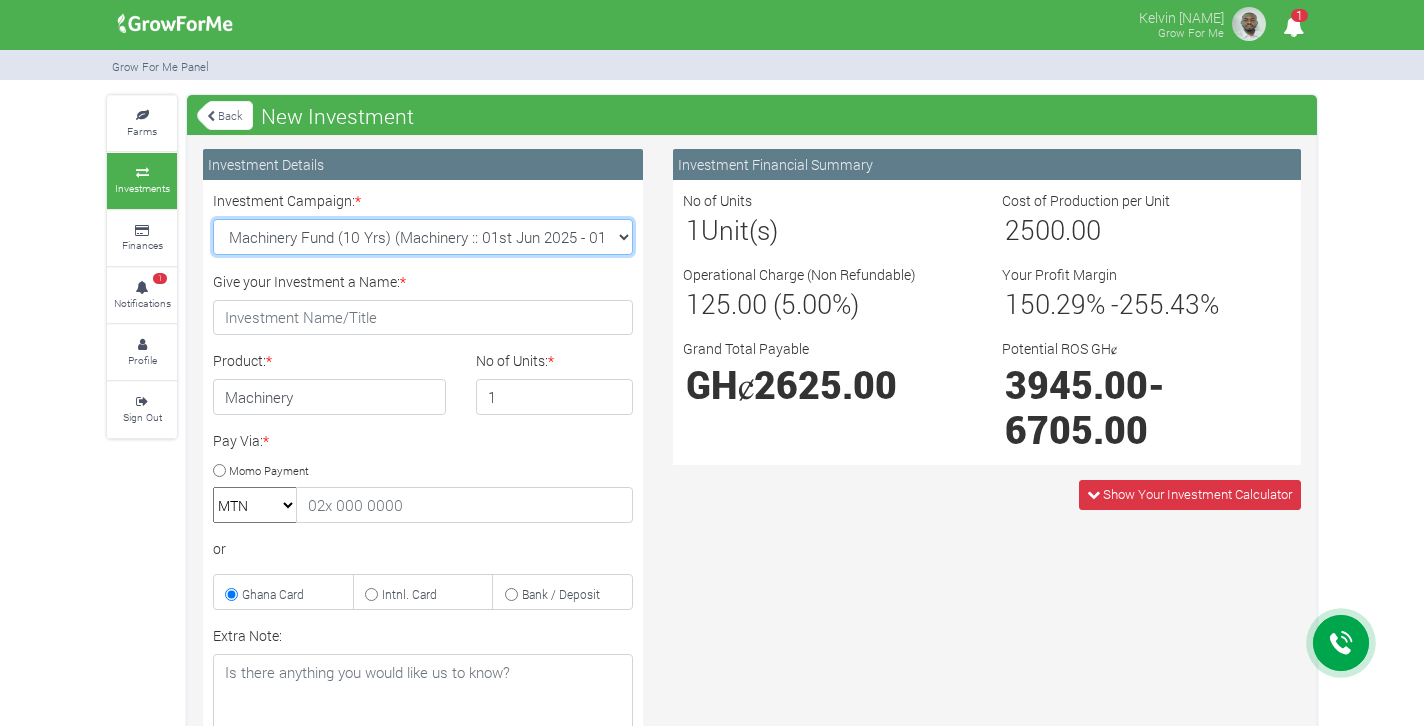 select on "45" 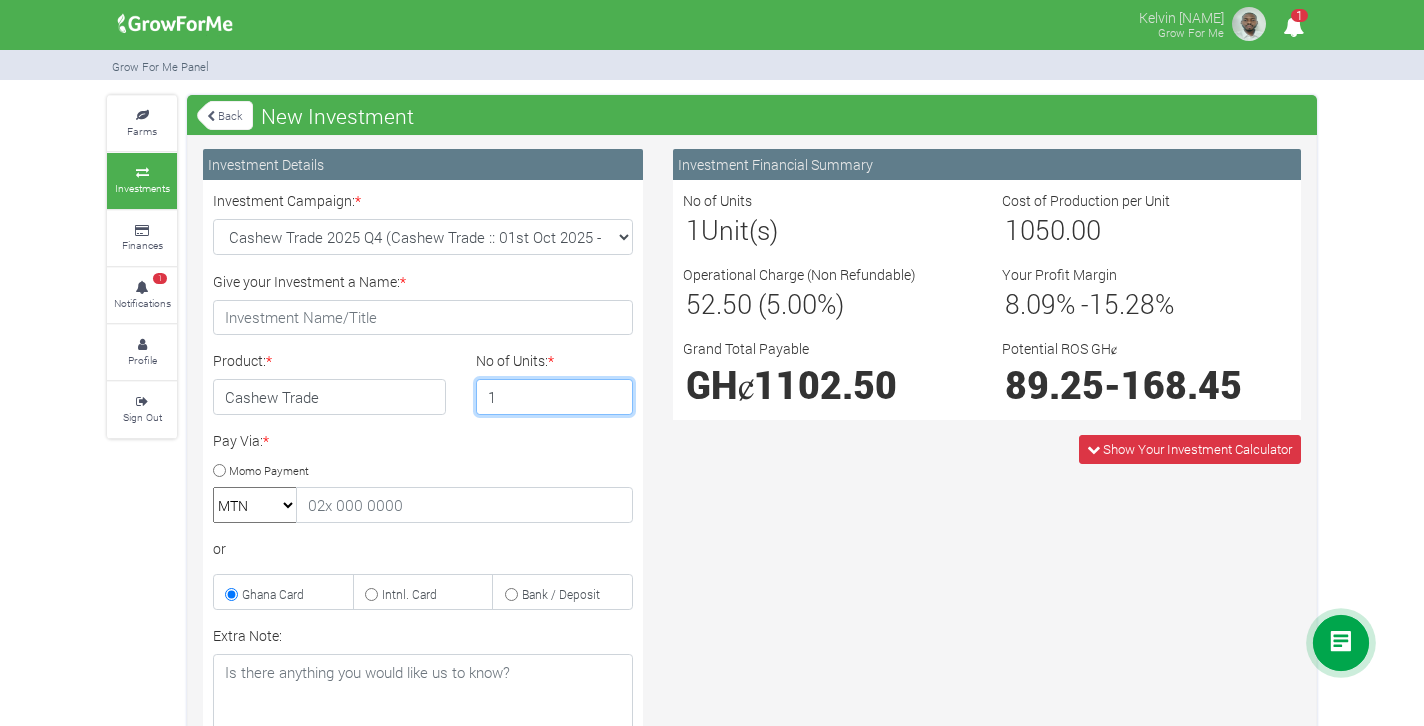 click on "1" at bounding box center (555, 397) 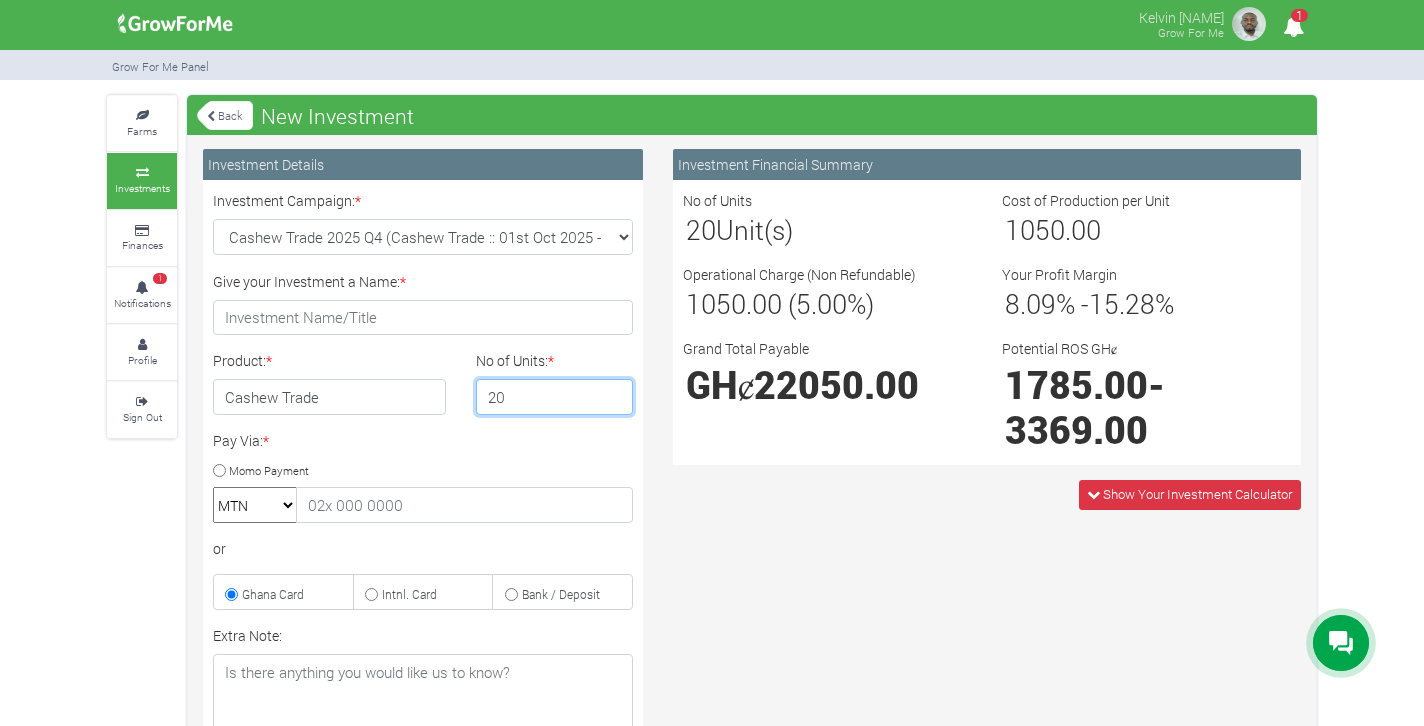 type on "20" 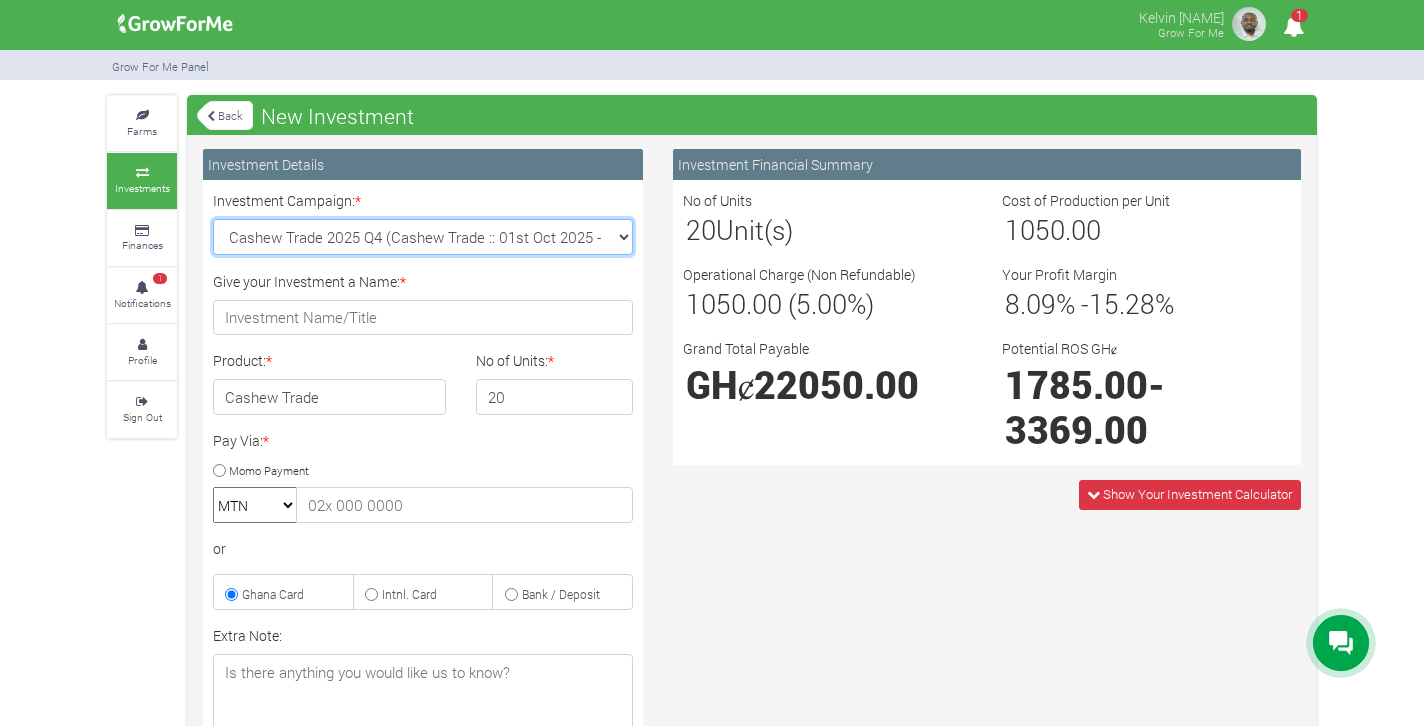click on "Machinery Fund (10 Yrs) (Machinery :: 01st Jun 2025 - 01st Jun 2035)
Maize Trade 2025 Q4 (Maize Trade :: 01st Oct 2025 - 31st Mar 2026)
Soybean Trade 2025 Q4 (Soybean Trade :: 01st Oct 2025 - 31st Mar 2026)
Cashew Trade 2025 Q4 (Cashew Trade :: 01st Oct 2025 - 31st Mar 2026)" at bounding box center (423, 237) 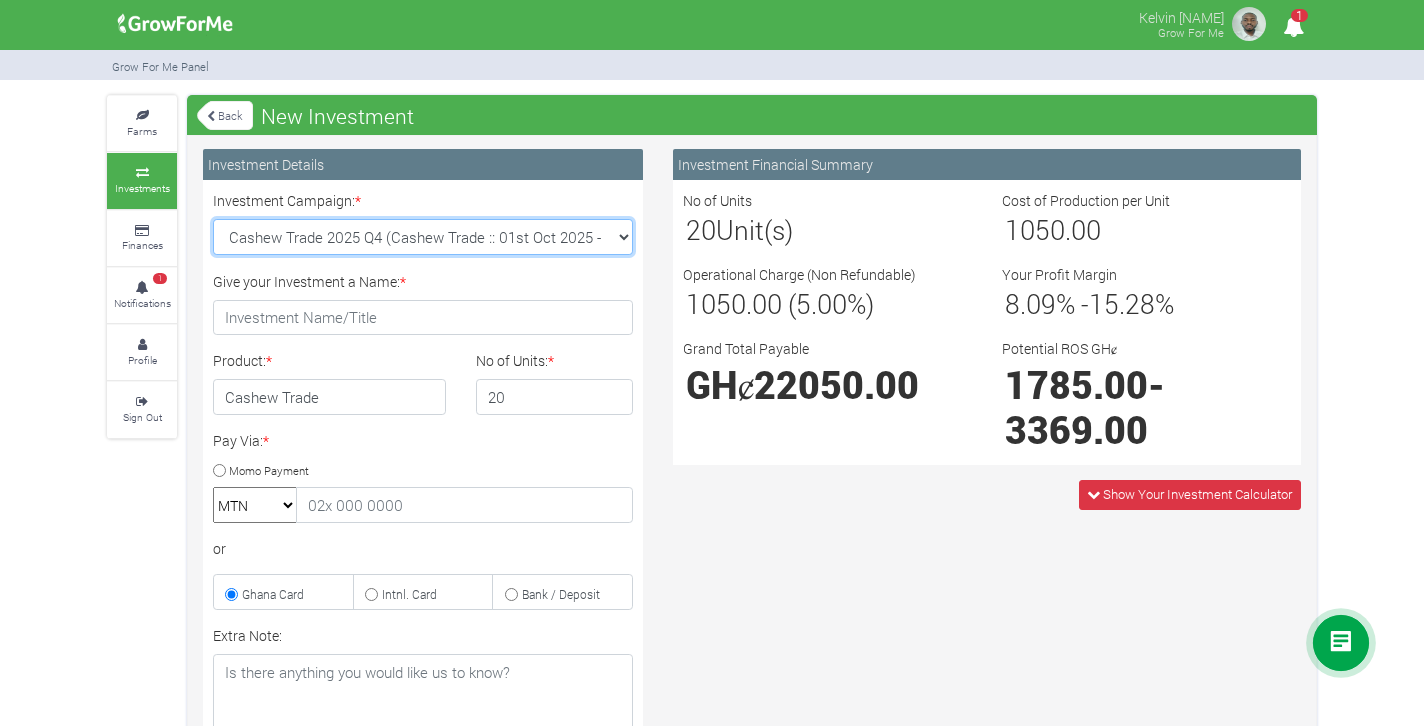 select on "47" 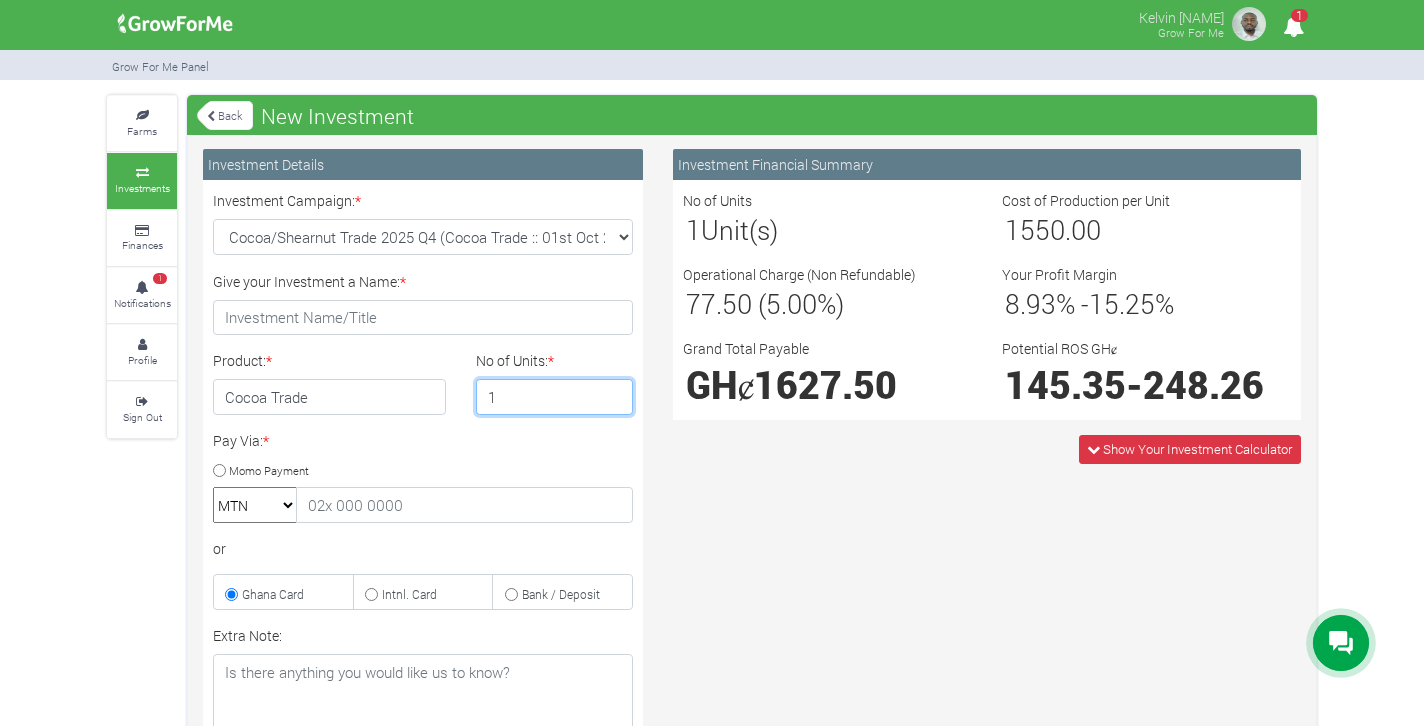 click on "1" at bounding box center [555, 397] 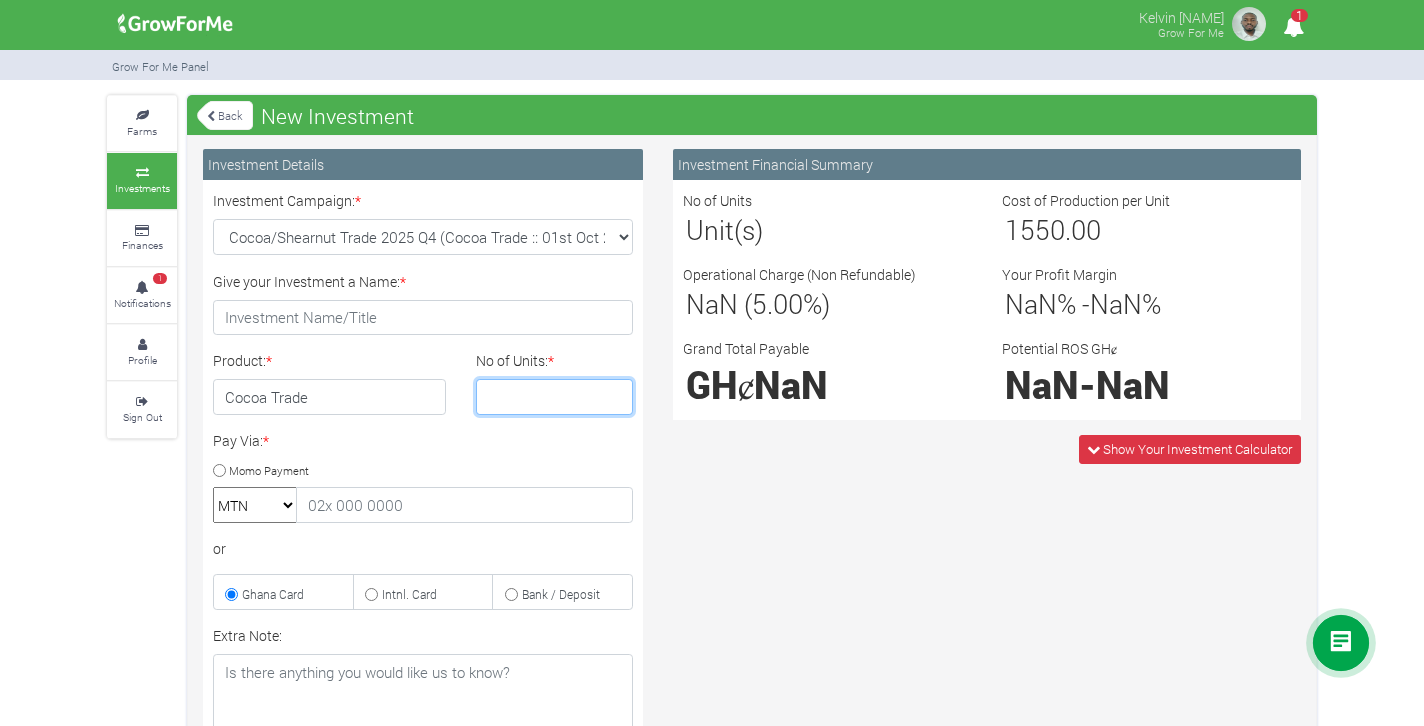 type 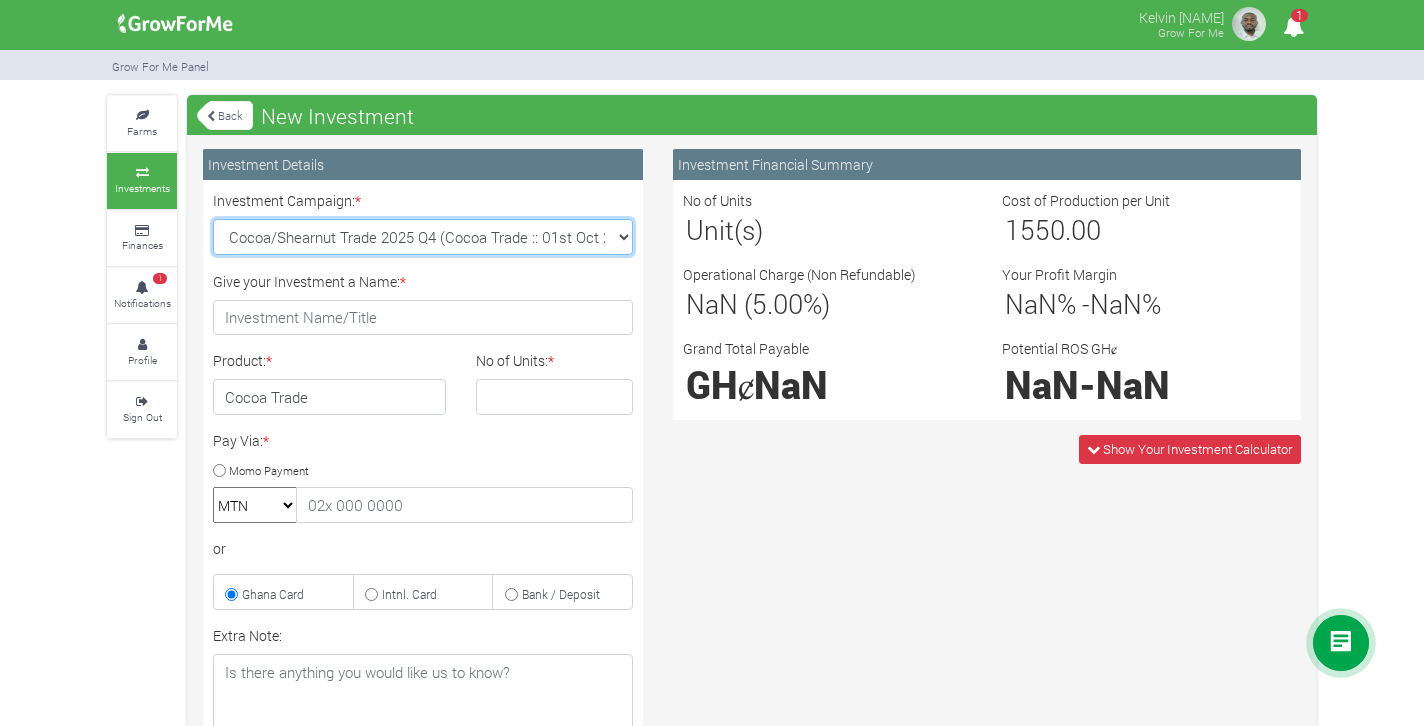 click on "Machinery Fund (10 Yrs) (Machinery :: 01st Jun 2025 - 01st Jun 2035)
Maize Trade 2025 Q4 (Maize Trade :: 01st Oct 2025 - 31st Mar 2026)
Soybean Trade 2025 Q4 (Soybean Trade :: 01st Oct 2025 - 31st Mar 2026)
Cashew Trade 2025 Q4 (Cashew Trade :: 01st Oct 2025 - 31st Mar 2026)" at bounding box center (423, 237) 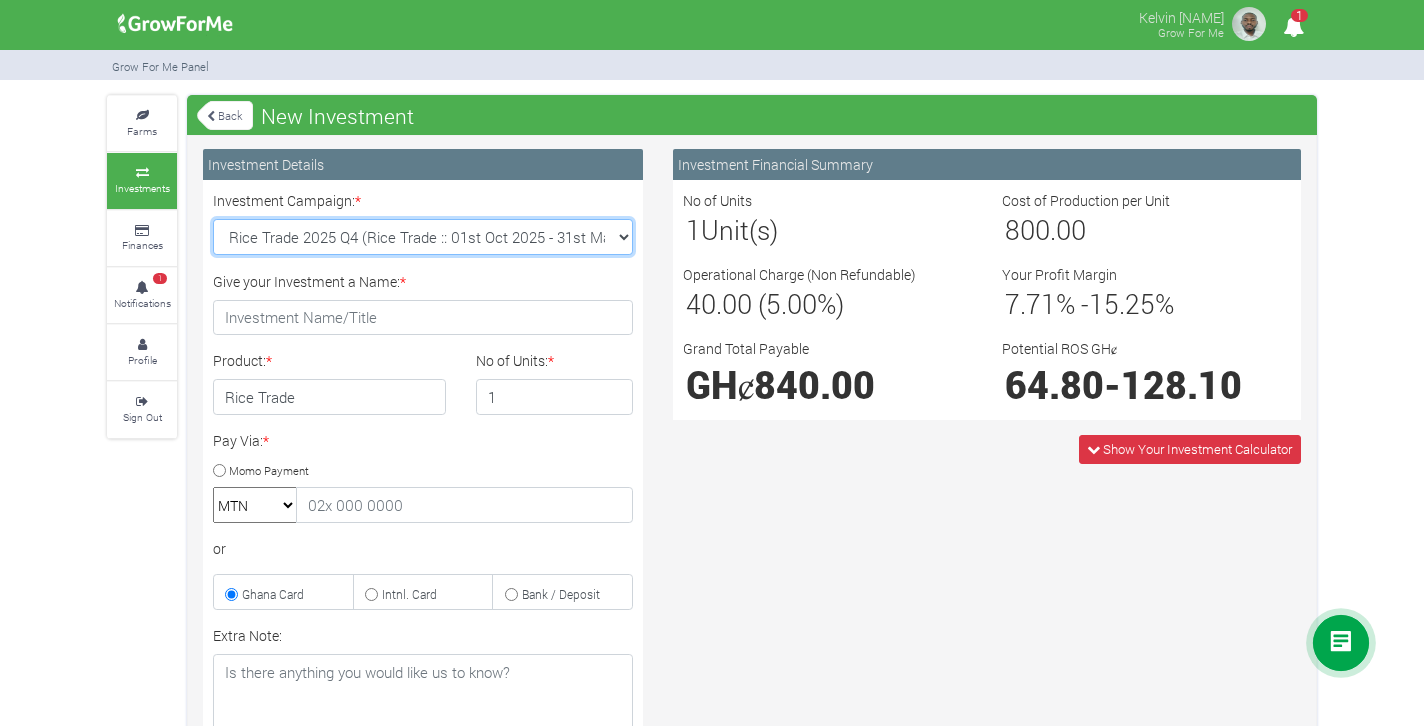click on "Machinery Fund (10 Yrs) (Machinery :: 01st Jun 2025 - 01st Jun 2035)
Maize Trade 2025 Q4 (Maize Trade :: 01st Oct 2025 - 31st Mar 2026)
Soybean Trade 2025 Q4 (Soybean Trade :: 01st Oct 2025 - 31st Mar 2026)
Cashew Trade 2025 Q4 (Cashew Trade :: 01st Oct 2025 - 31st Mar 2026)" at bounding box center [423, 237] 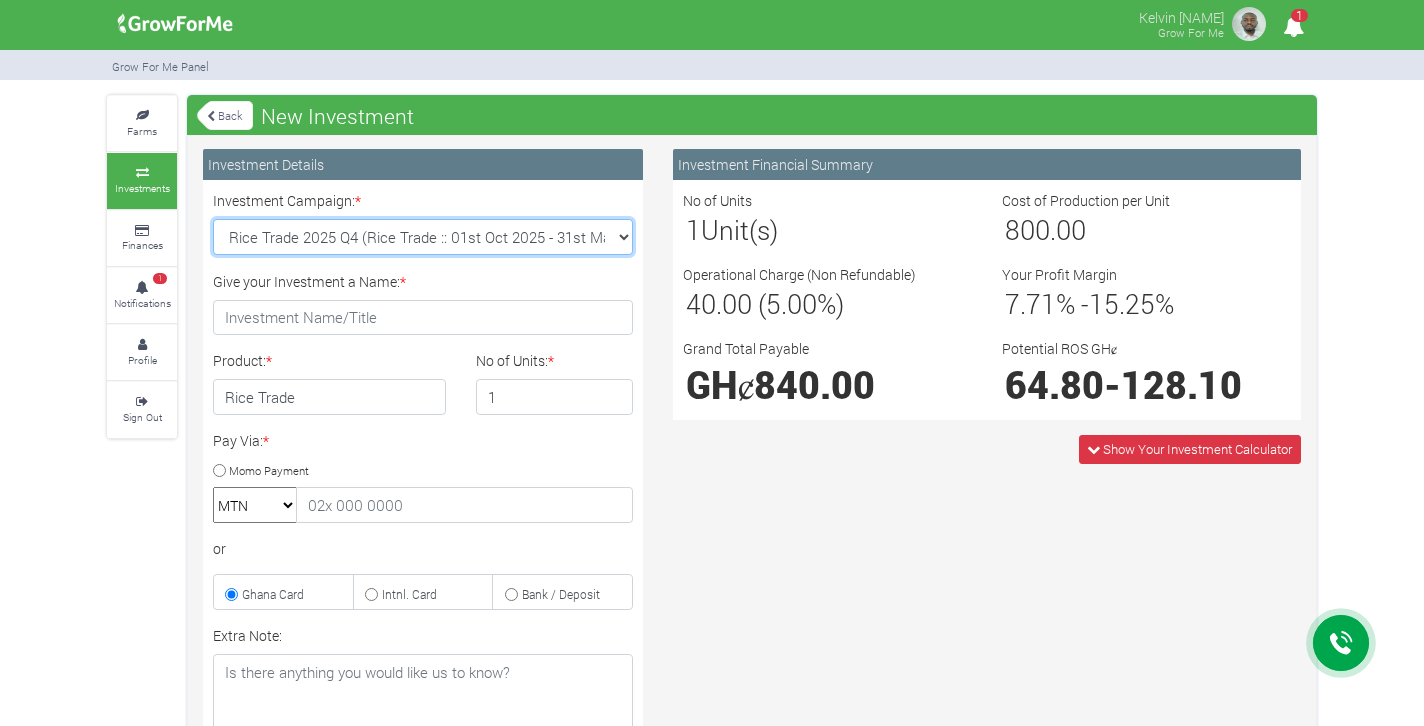 select on "45" 